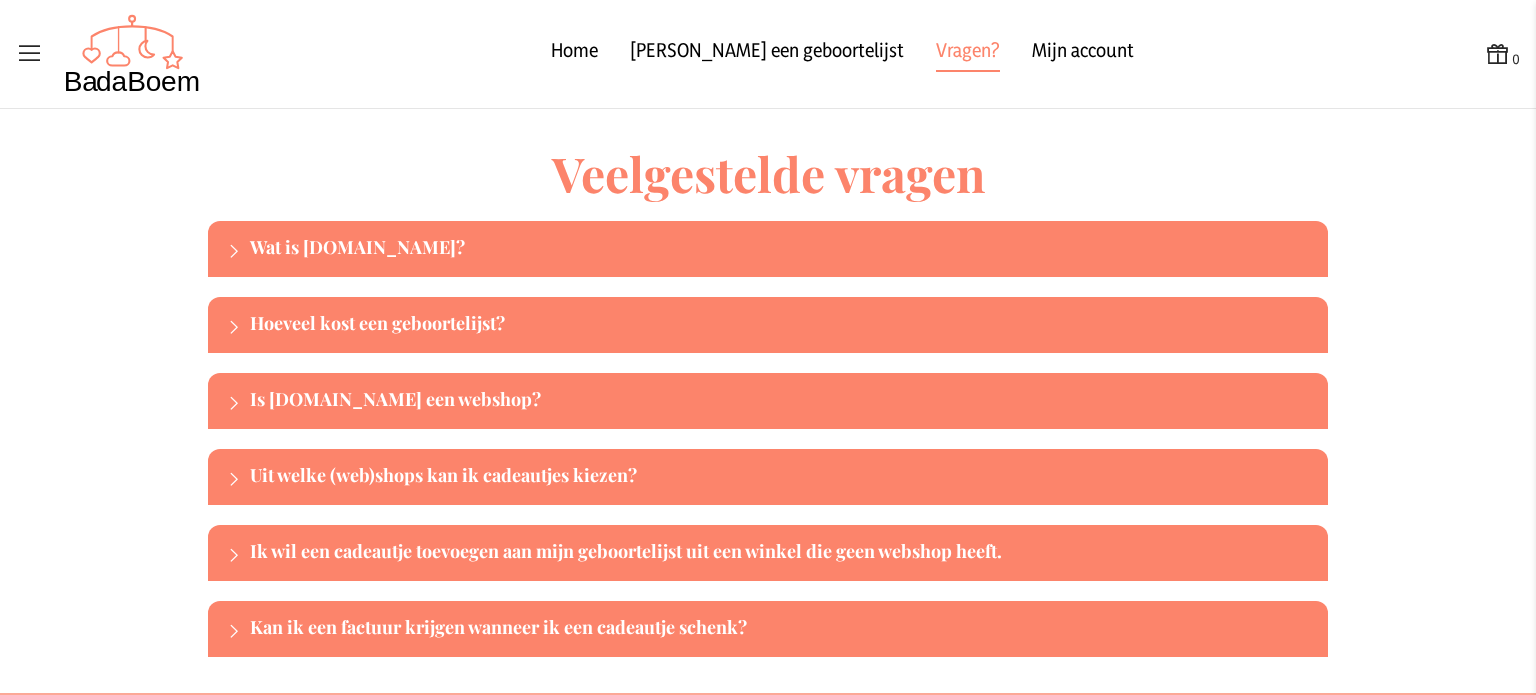 scroll, scrollTop: 0, scrollLeft: 0, axis: both 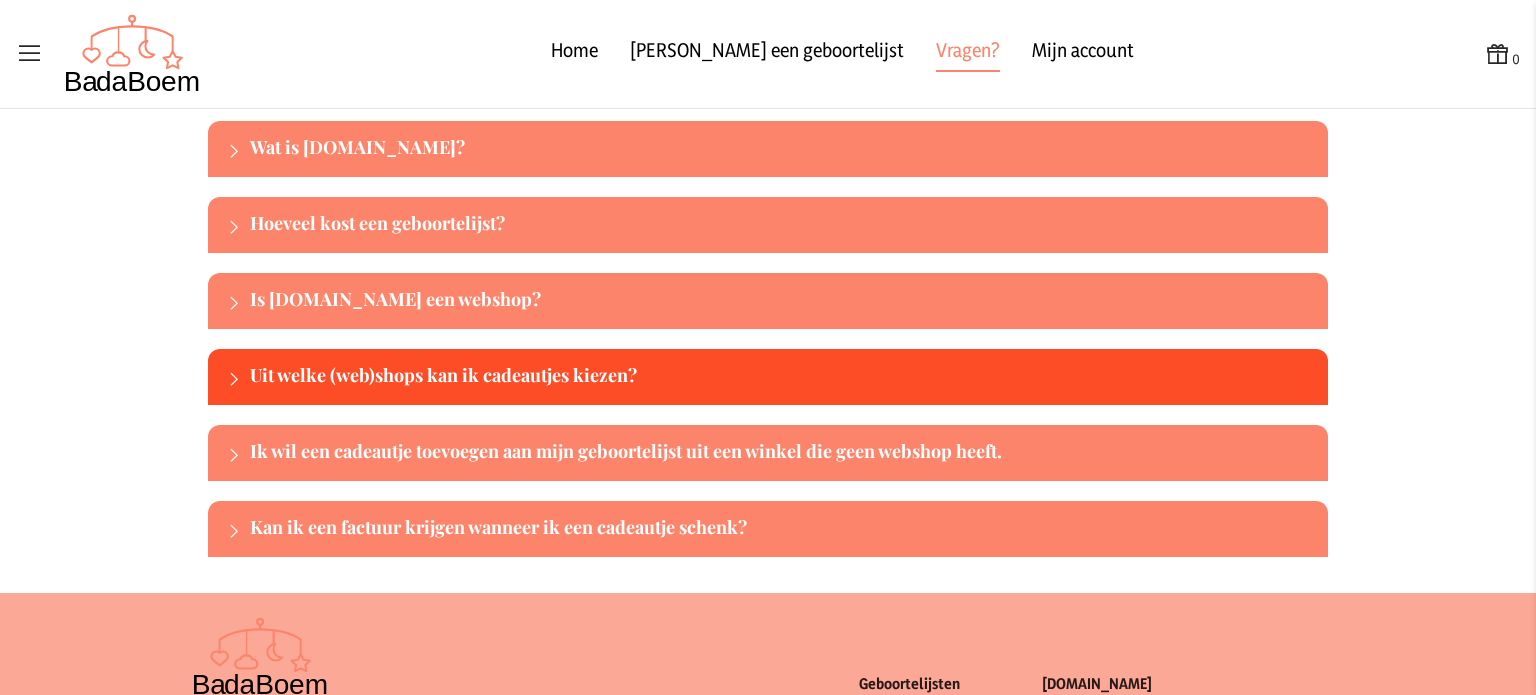 click on "Uit welke (web)shops kan ik cadeautjes kiezen?" 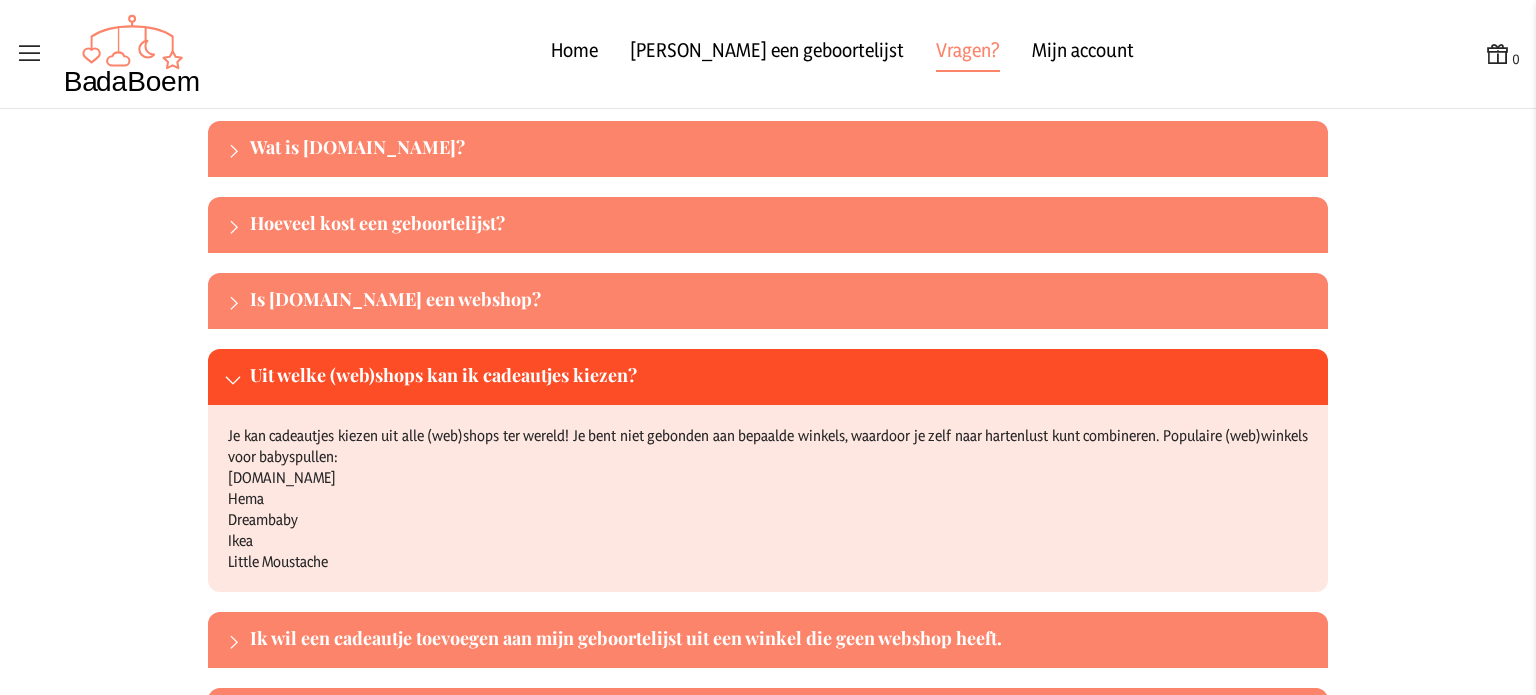 click on "Uit welke (web)shops kan ik cadeautjes kiezen?" 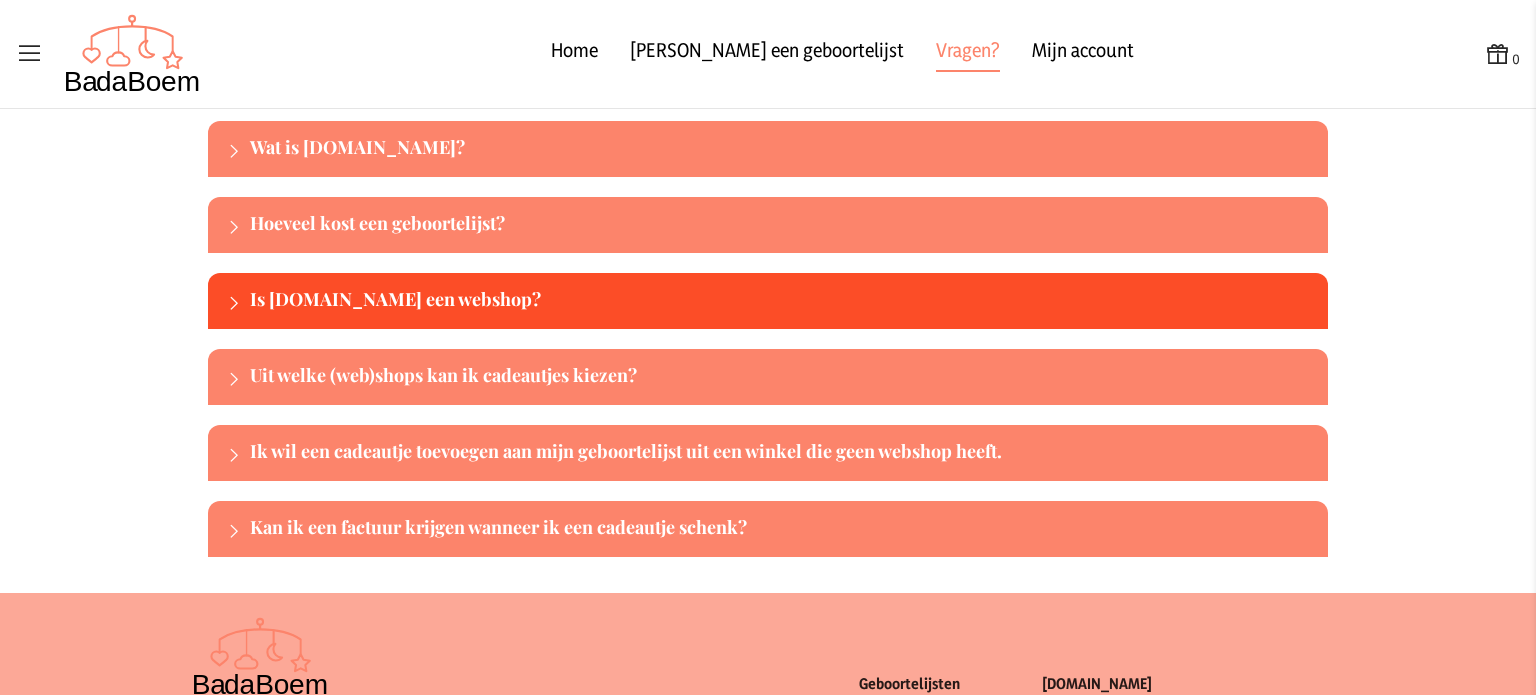 click on "Is [DOMAIN_NAME] een webshop?" 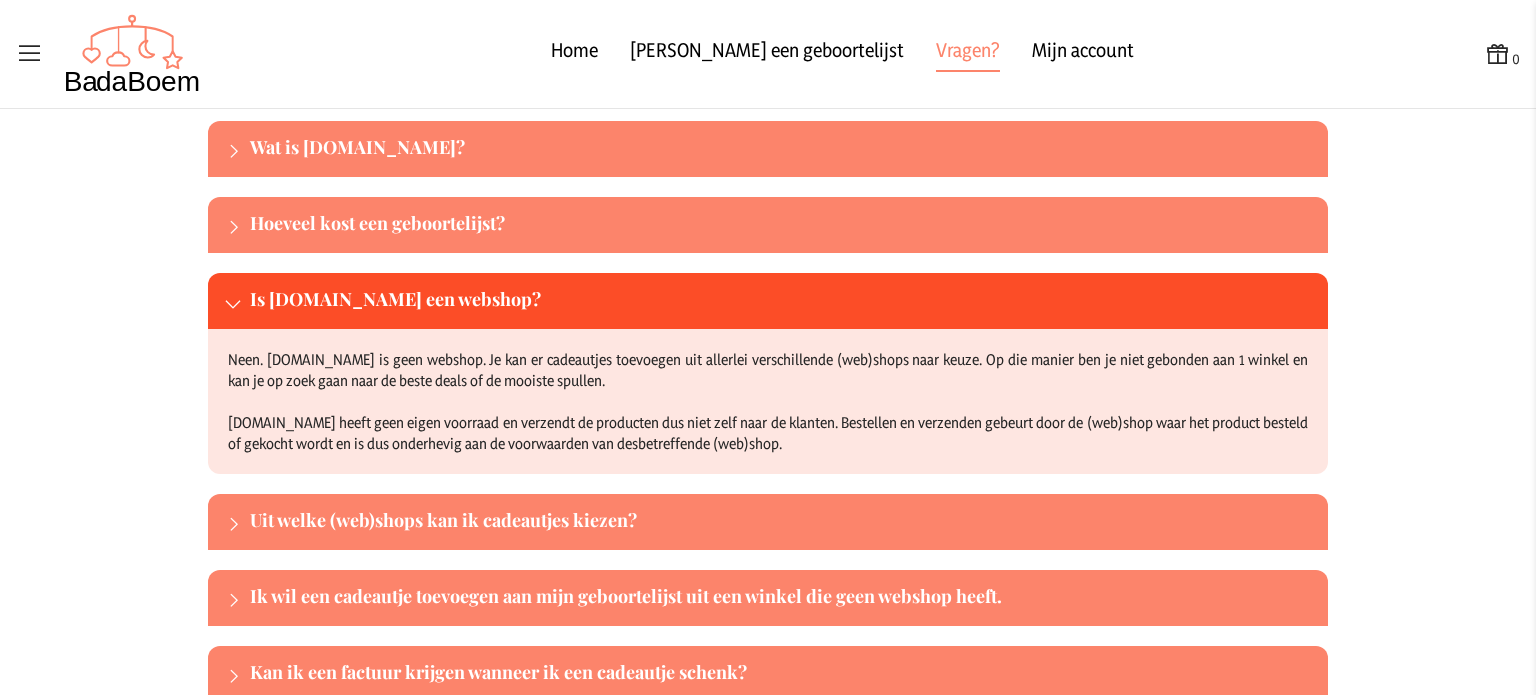 click on "Is [DOMAIN_NAME] een webshop?" 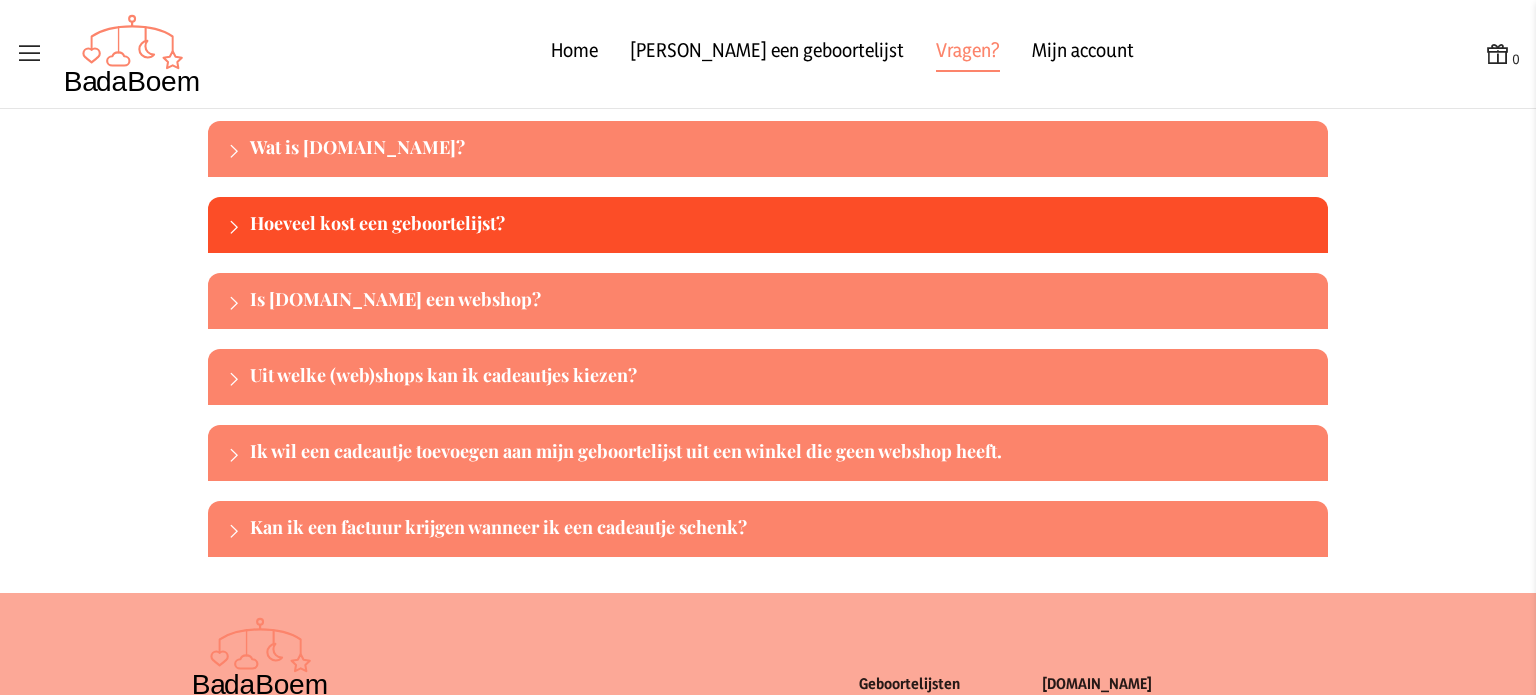 click on "Hoeveel kost een geboortelijst?" 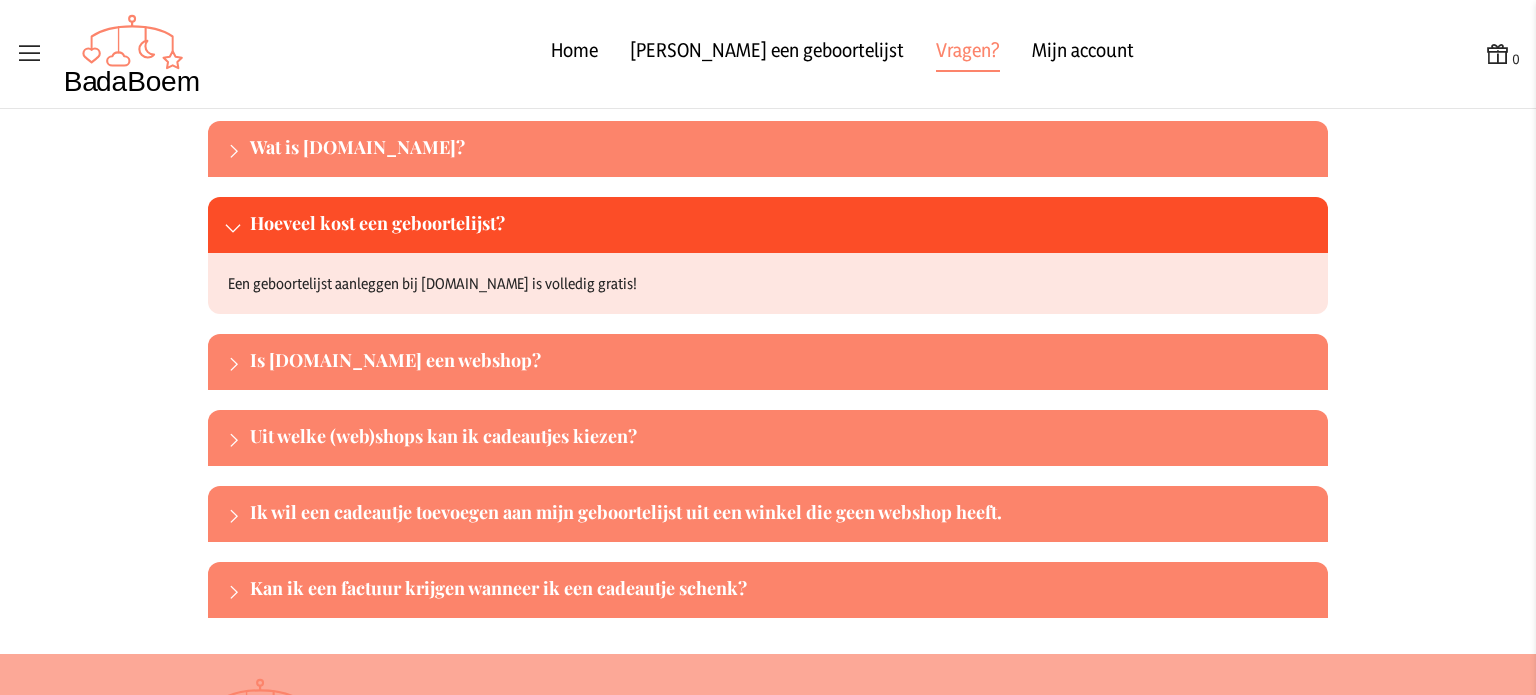 click on "Hoeveel kost een geboortelijst?" 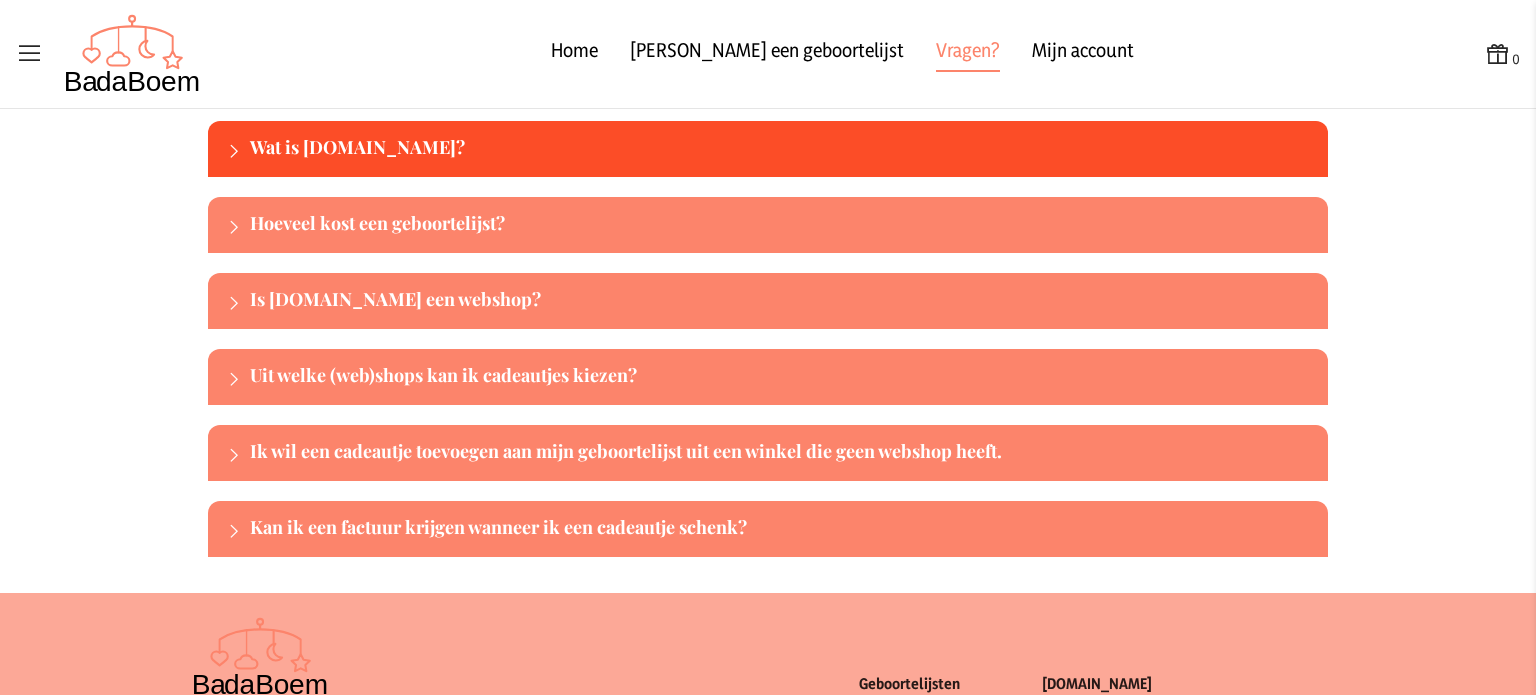 click on "Wat is [DOMAIN_NAME]?" 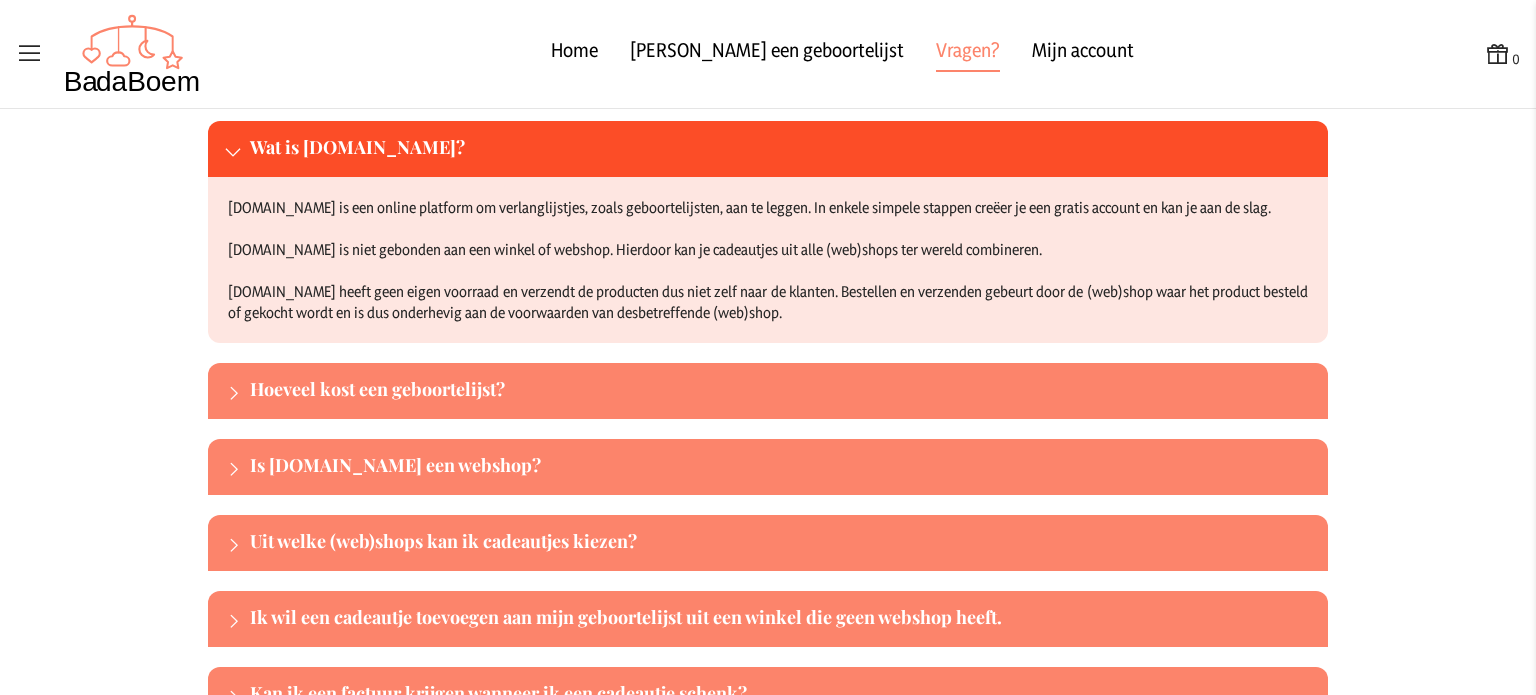 click on "Wat is [DOMAIN_NAME]?" 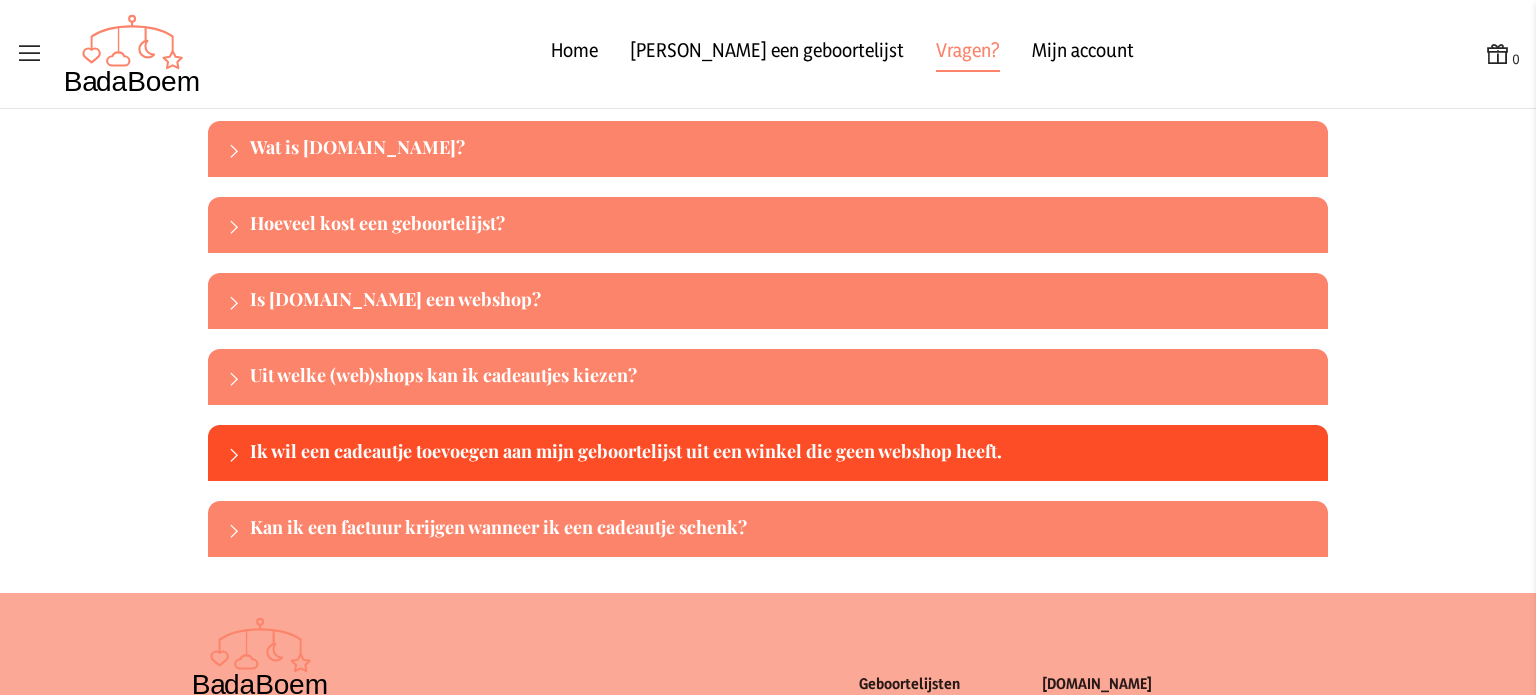 click on "Ik wil een cadeautje toevoegen aan mijn geboortelijst uit een winkel die geen webshop heeft." 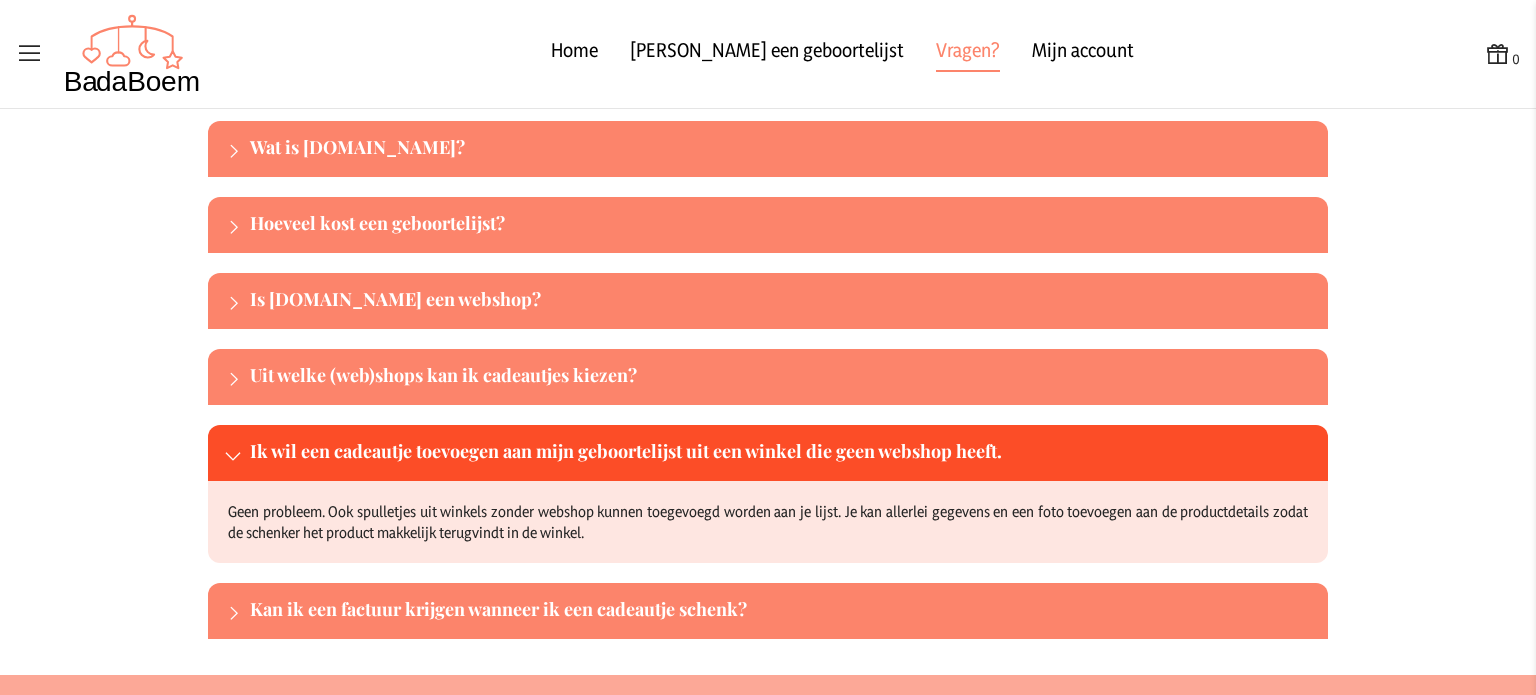 click on "Ik wil een cadeautje toevoegen aan mijn geboortelijst uit een winkel die geen webshop heeft." 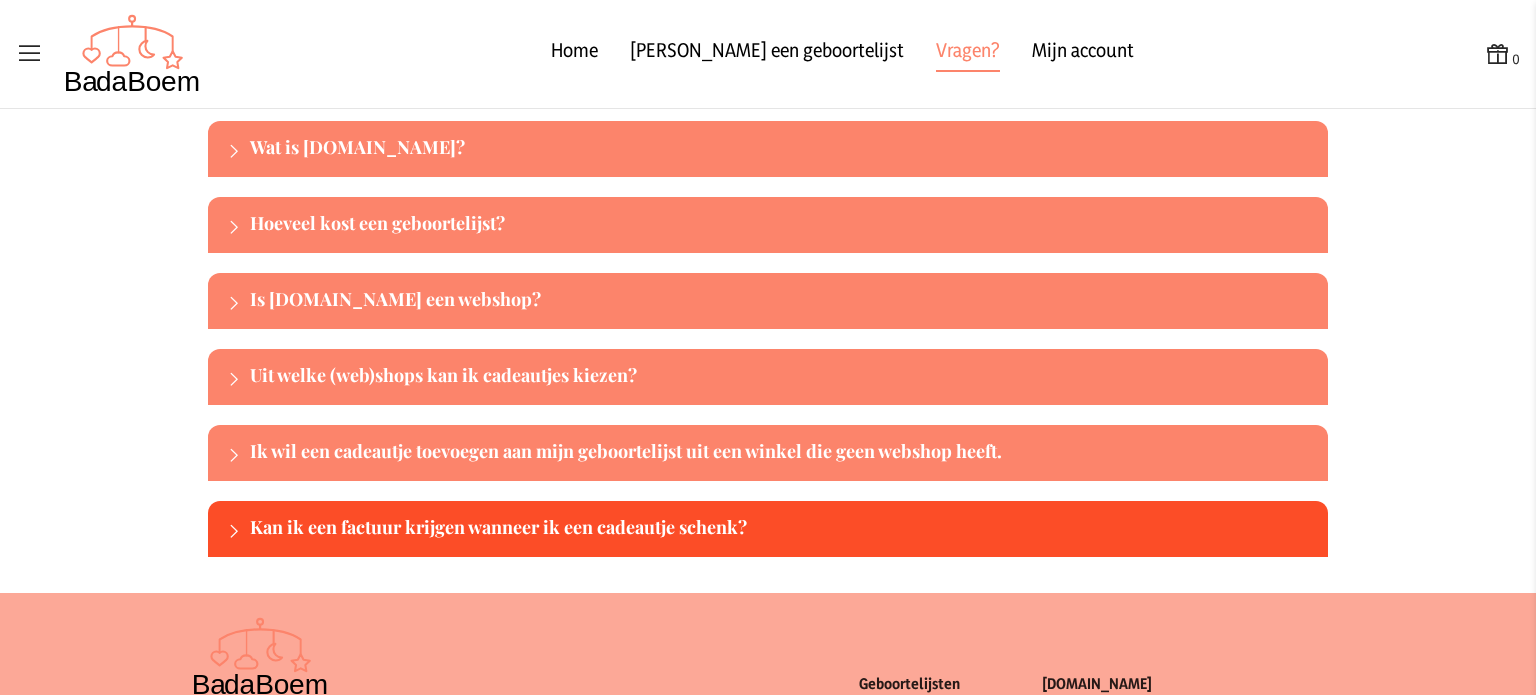 click on "Kan ik een factuur krijgen wanneer ik een cadeautje schenk?" 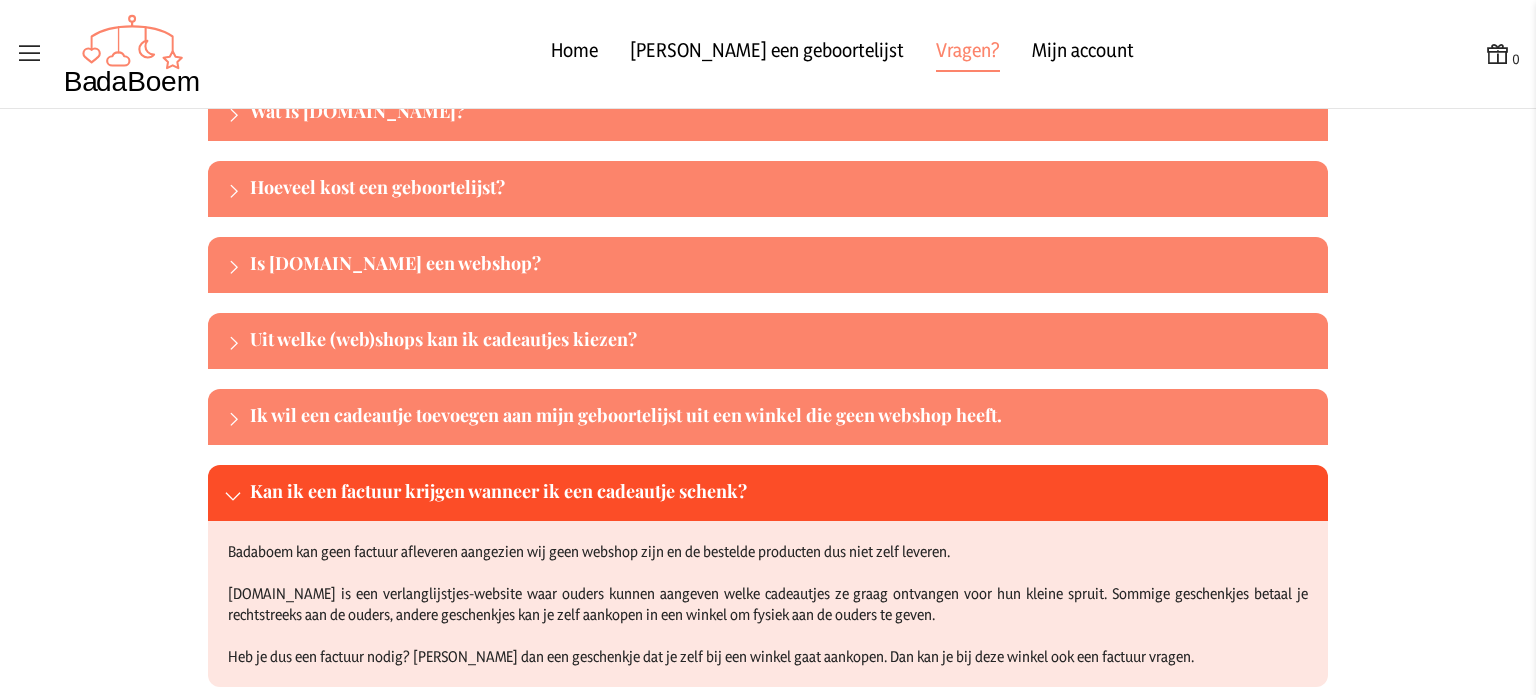 scroll, scrollTop: 0, scrollLeft: 0, axis: both 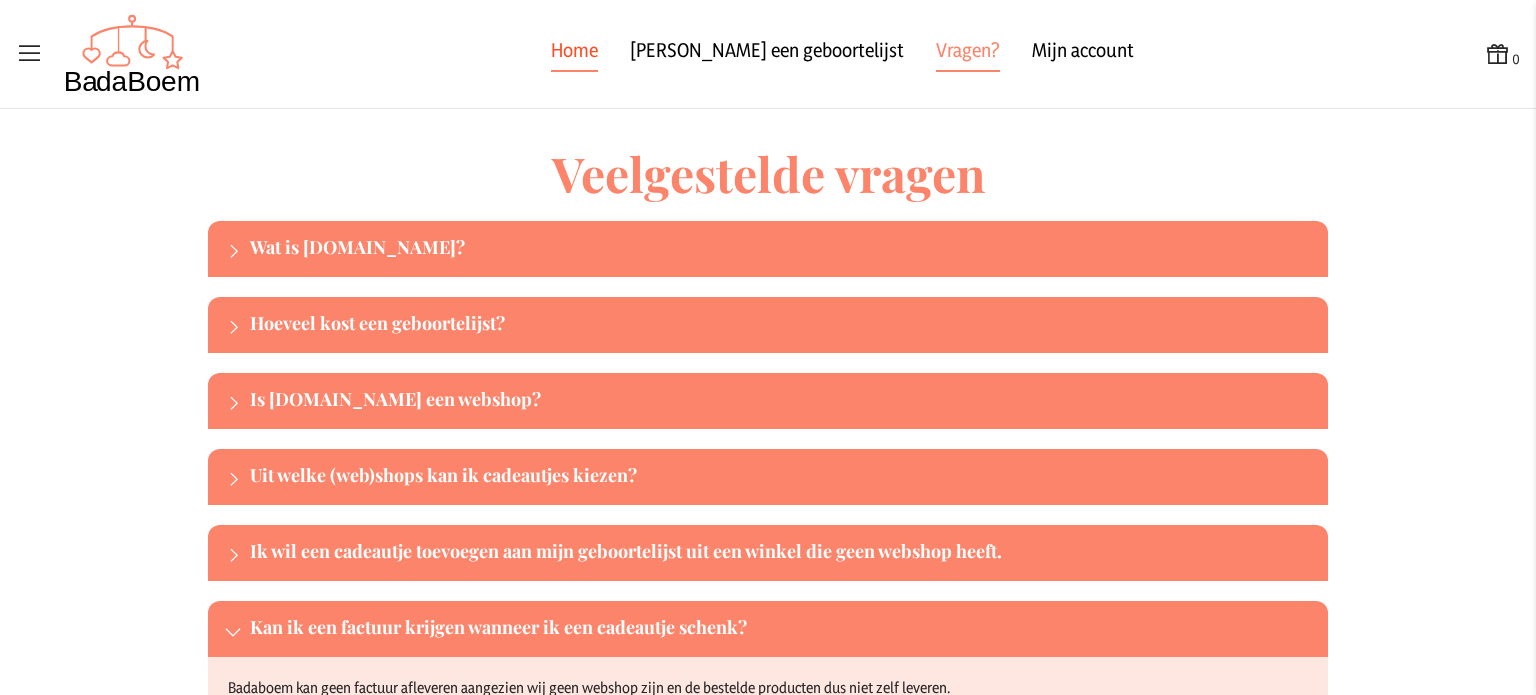 click on "Home" at bounding box center [574, 54] 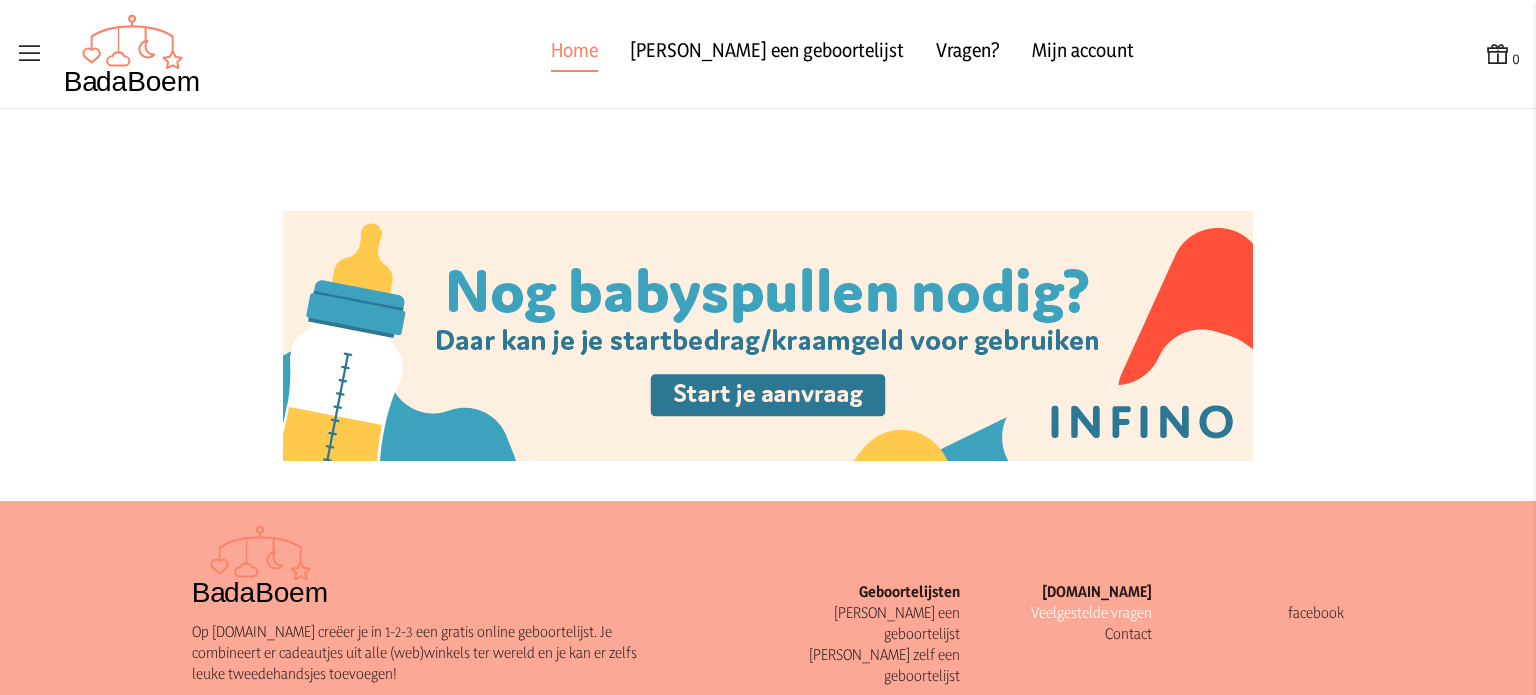 scroll, scrollTop: 2359, scrollLeft: 0, axis: vertical 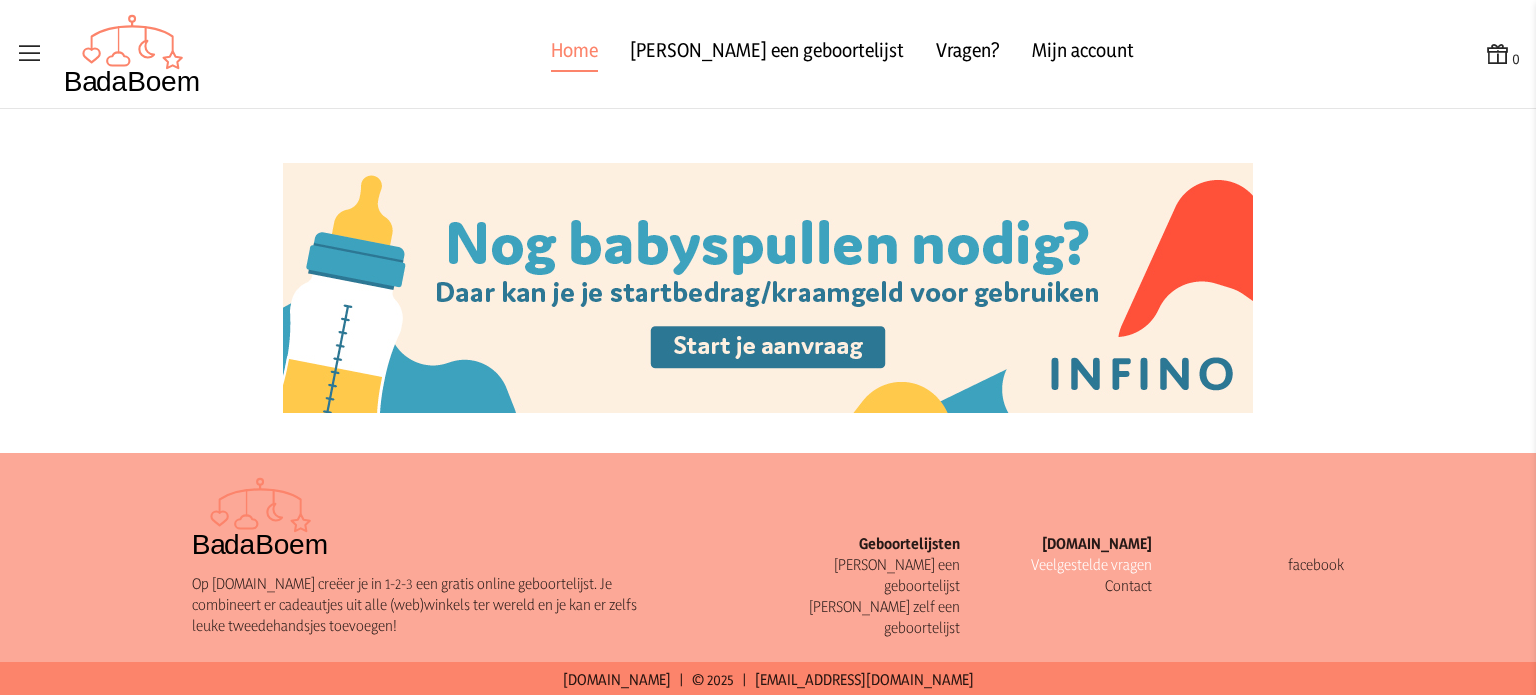 click on "Veelgestelde vragen" 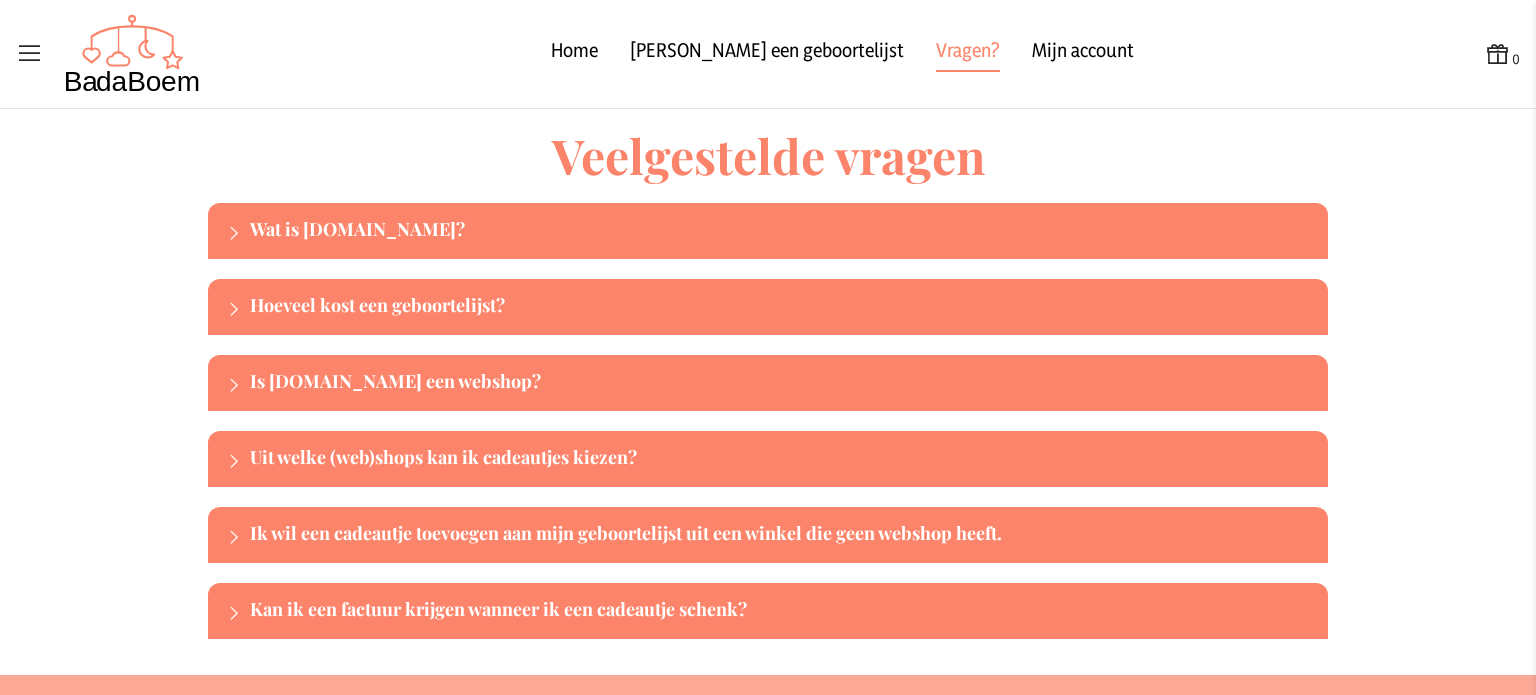scroll, scrollTop: 0, scrollLeft: 0, axis: both 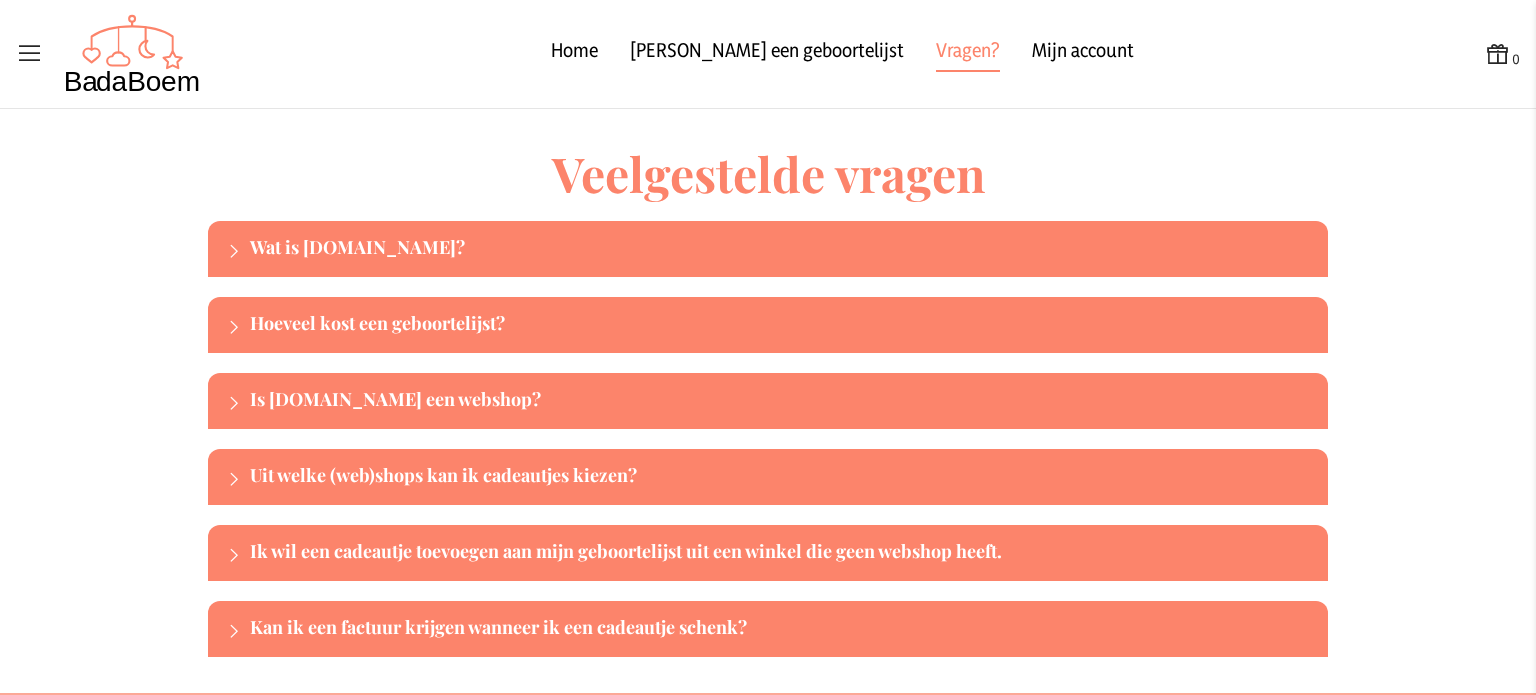 click at bounding box center [30, 54] 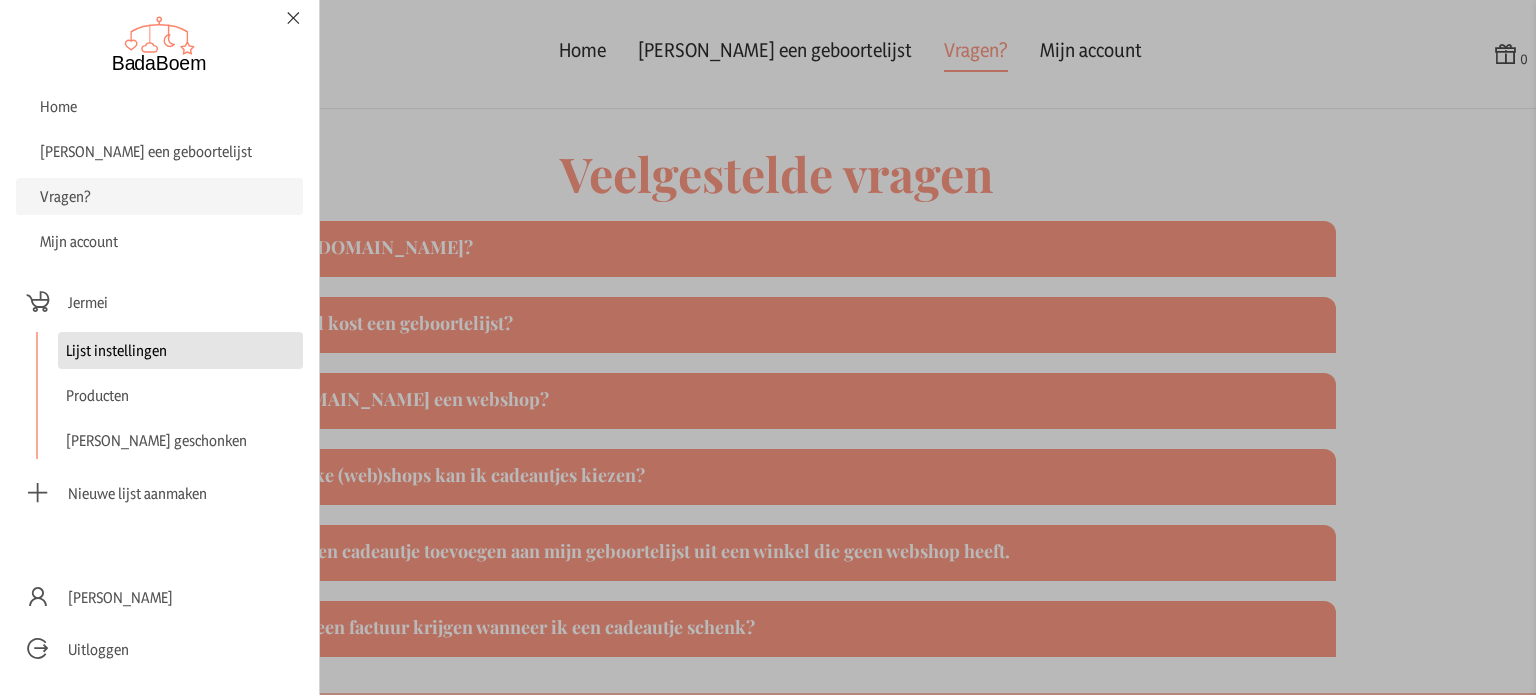 click on "Lijst instellingen" at bounding box center (180, 350) 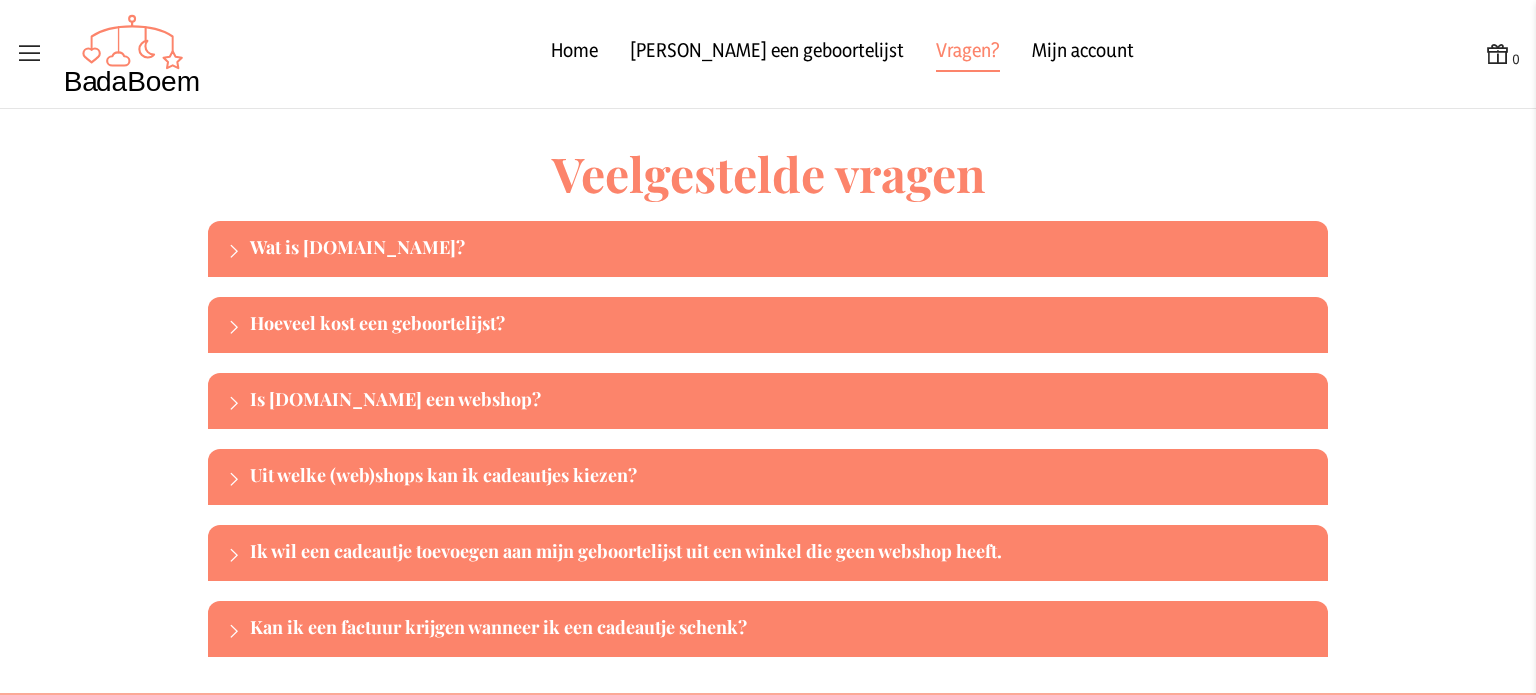 checkbox on "false" 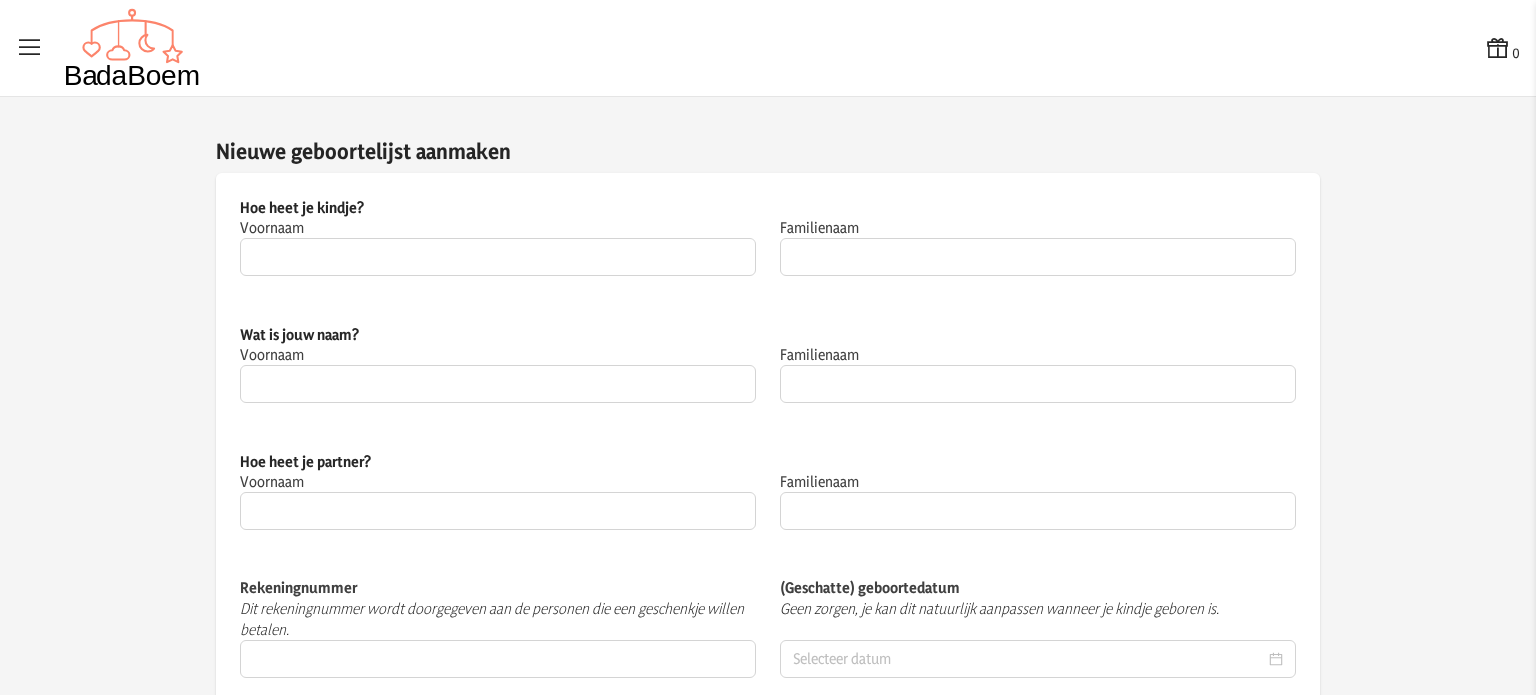 type on "Jermei" 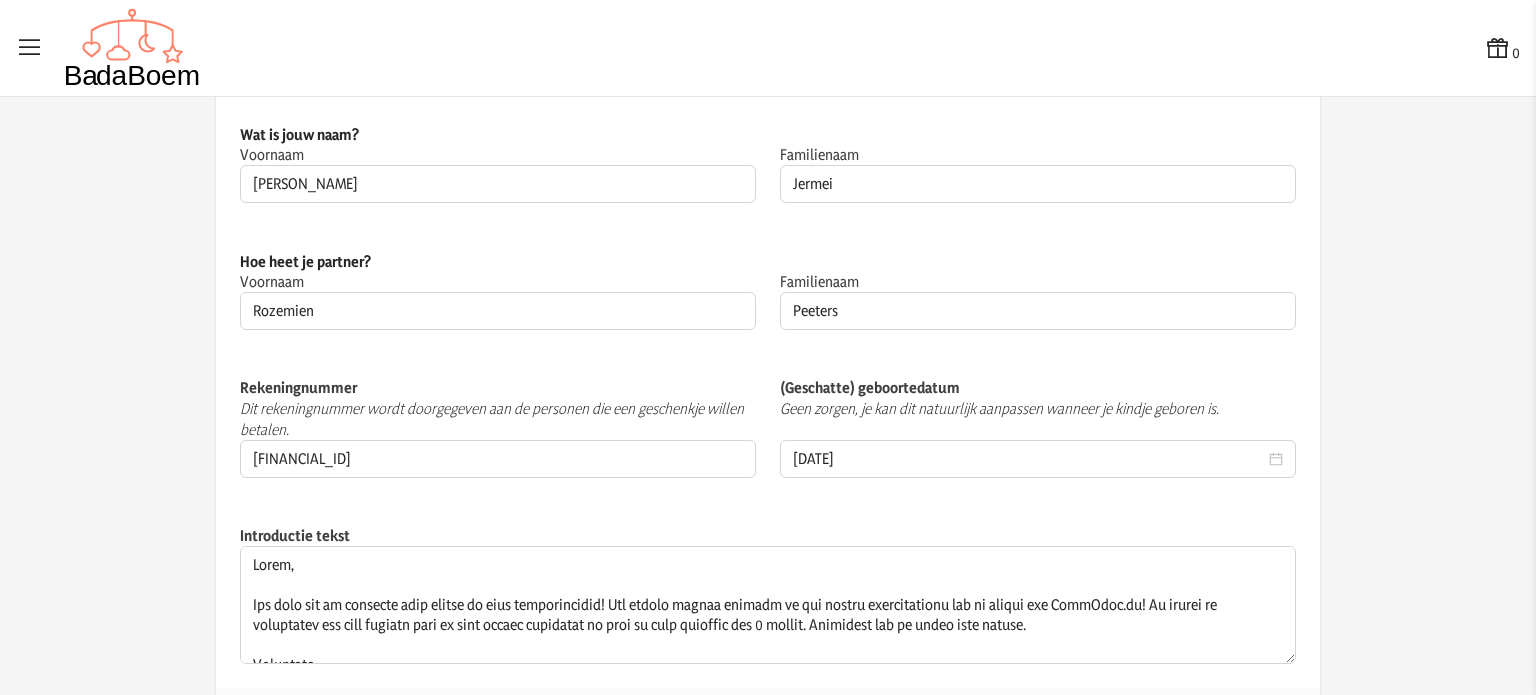 scroll, scrollTop: 252, scrollLeft: 0, axis: vertical 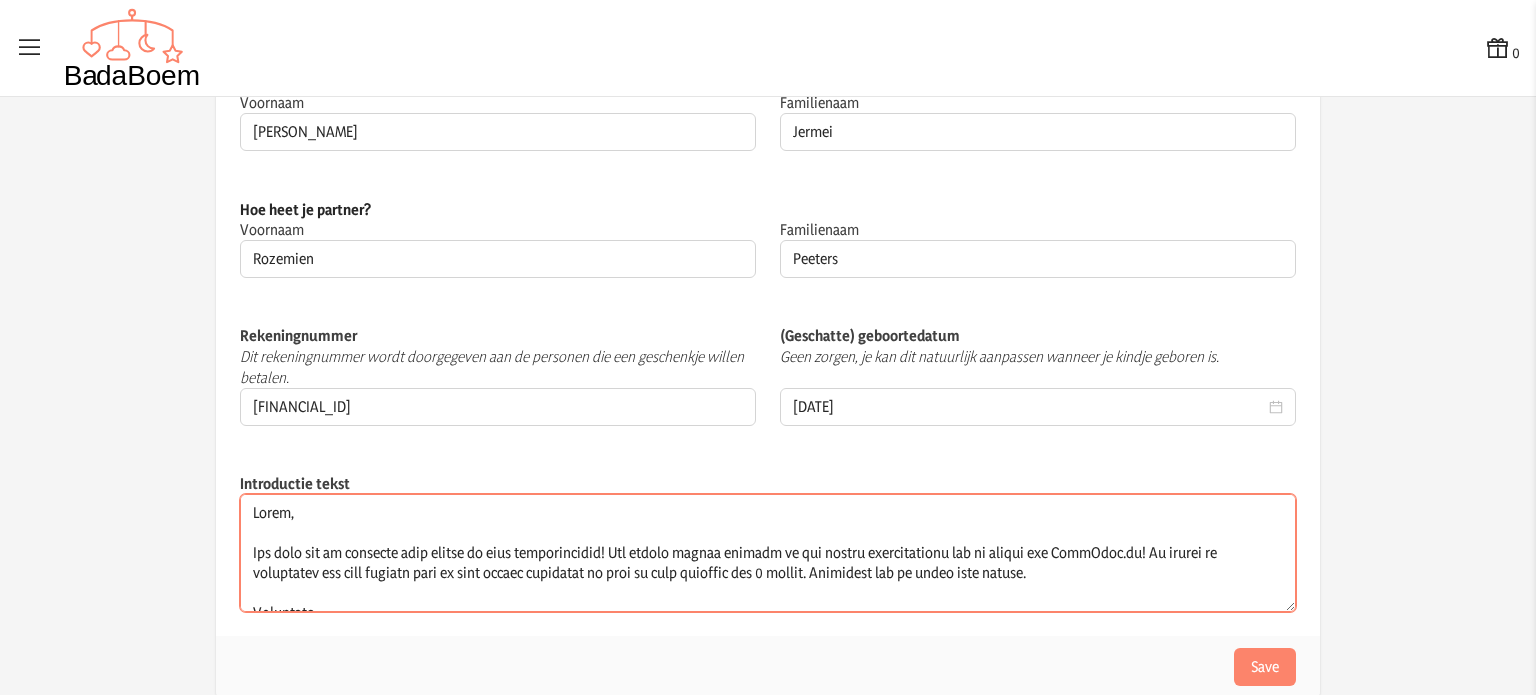 drag, startPoint x: 864, startPoint y: 589, endPoint x: 195, endPoint y: 495, distance: 675.5716 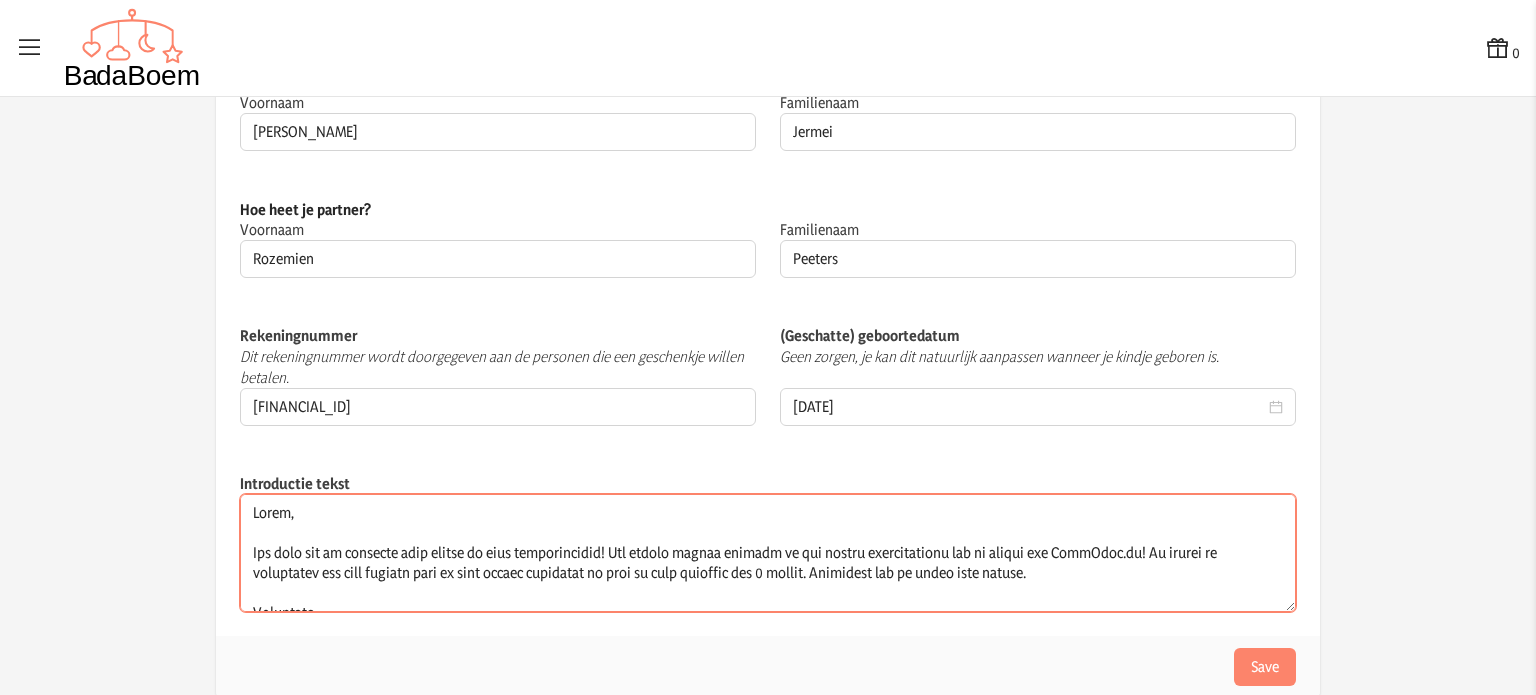 click on "Instellingen van je geboortelijst  Hoe heet je kindje?  Voornaam [PERSON_NAME]  Dit veld is verplicht  Familienaam Jermei  Dit veld is verplicht  Wat is jouw naam? Voornaam [PERSON_NAME] veld is verplicht  Familienaam [PERSON_NAME]  Dit veld is verplicht  Hoe heet je partner? Voornaam Rozemien Familienaam [PERSON_NAME] Rekeningnummer Dit rekeningnummer wordt doorgegeven aan de personen die een geschenkje willen betalen. [FINANCIAL_ID]  Je rekeningnummer is verplicht  (Geschatte) geboortedatum Geen zorgen, je kan dit natuurlijk aanpassen wanneer je kindje geboren is.    [DEMOGRAPHIC_DATA]  Dit veld is verplicht  Introductie tekst Save" 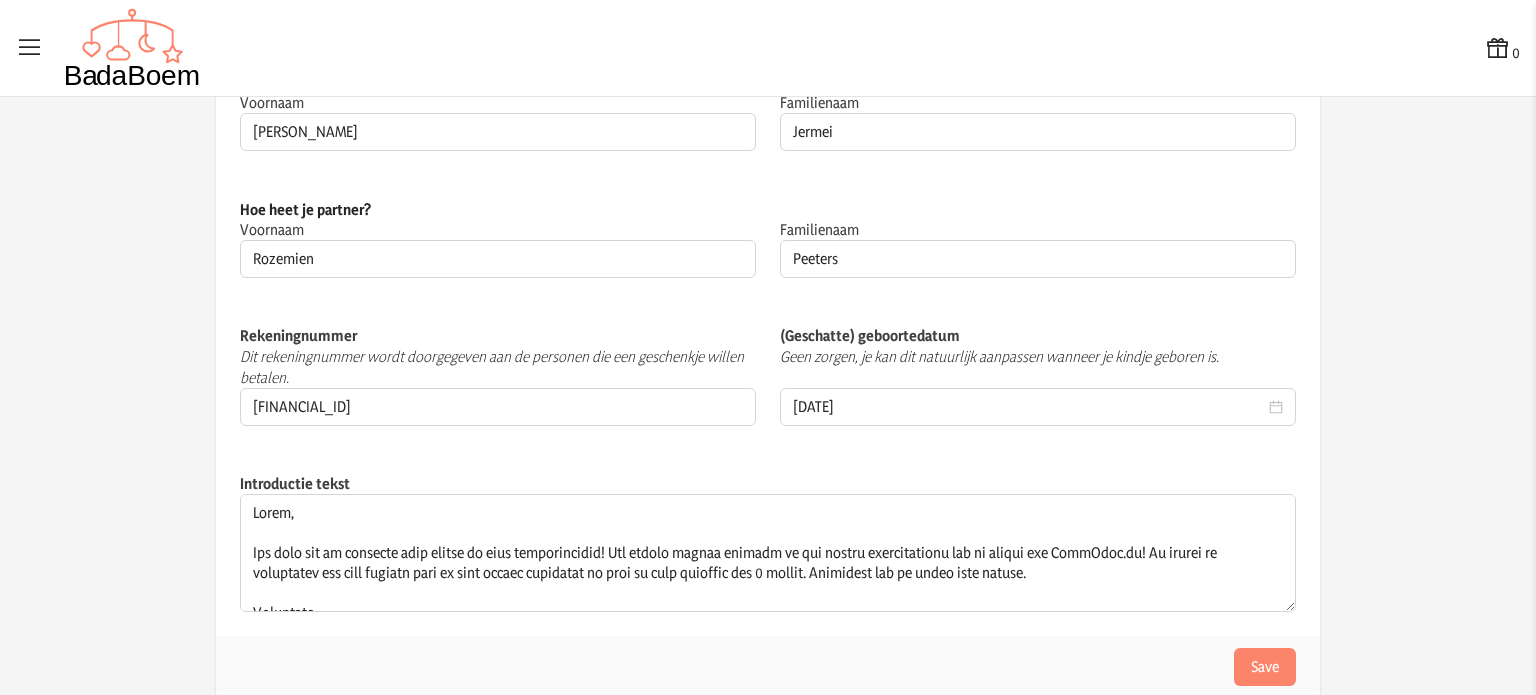 click on "Rekeningnummer Dit rekeningnummer wordt doorgegeven aan de personen die een geschenkje willen betalen. [FINANCIAL_ID]  Je rekeningnummer is verplicht  (Geschatte) geboortedatum Geen zorgen, je kan dit natuurlijk aanpassen wanneer je kindje geboren is.    [DEMOGRAPHIC_DATA]  Dit veld is verplicht" 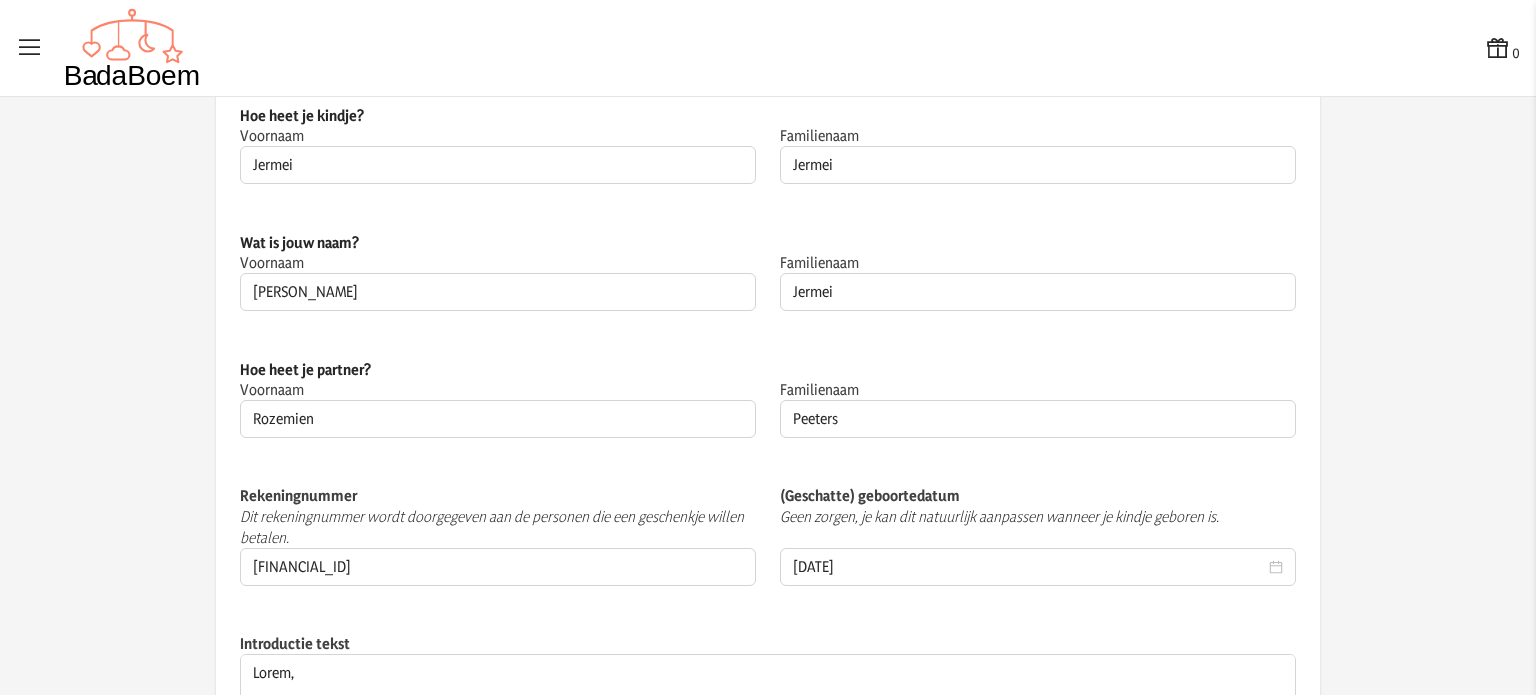scroll, scrollTop: 0, scrollLeft: 0, axis: both 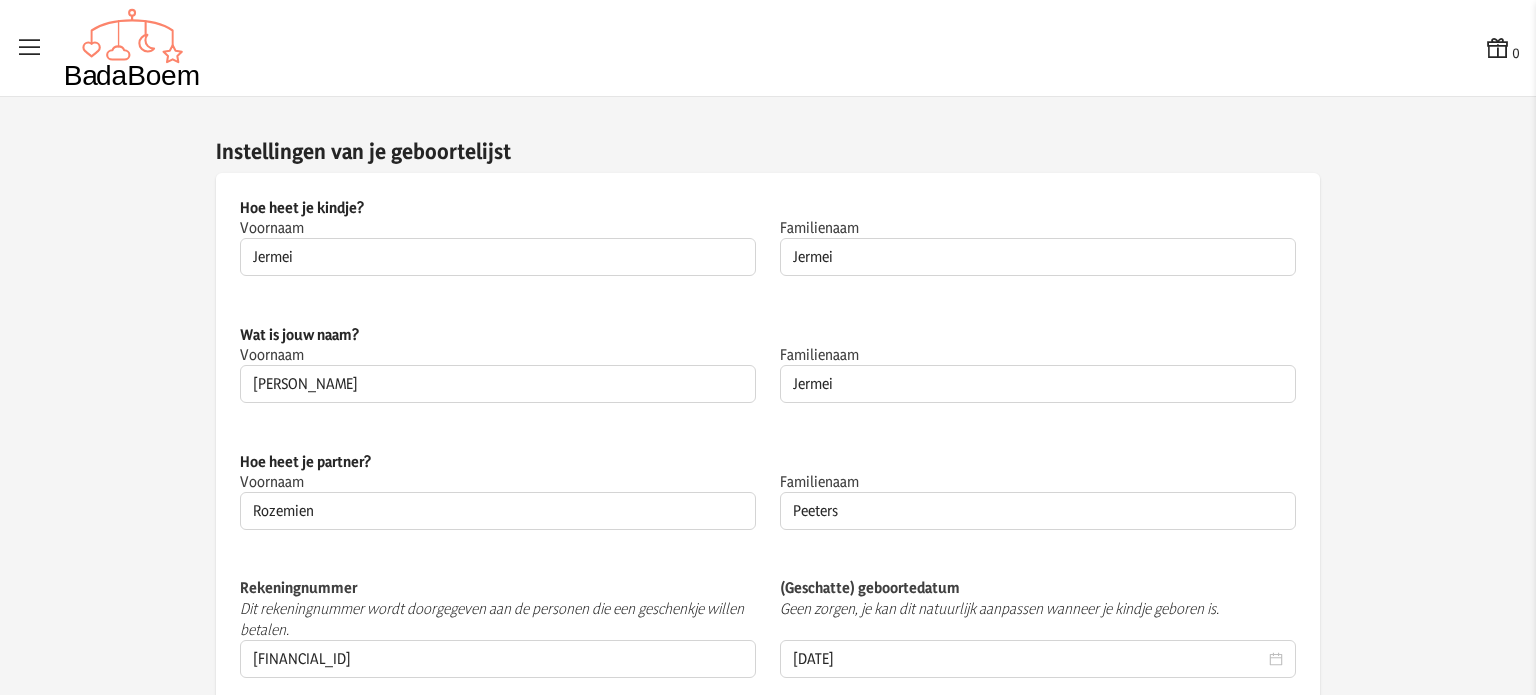 click at bounding box center [108, 48] 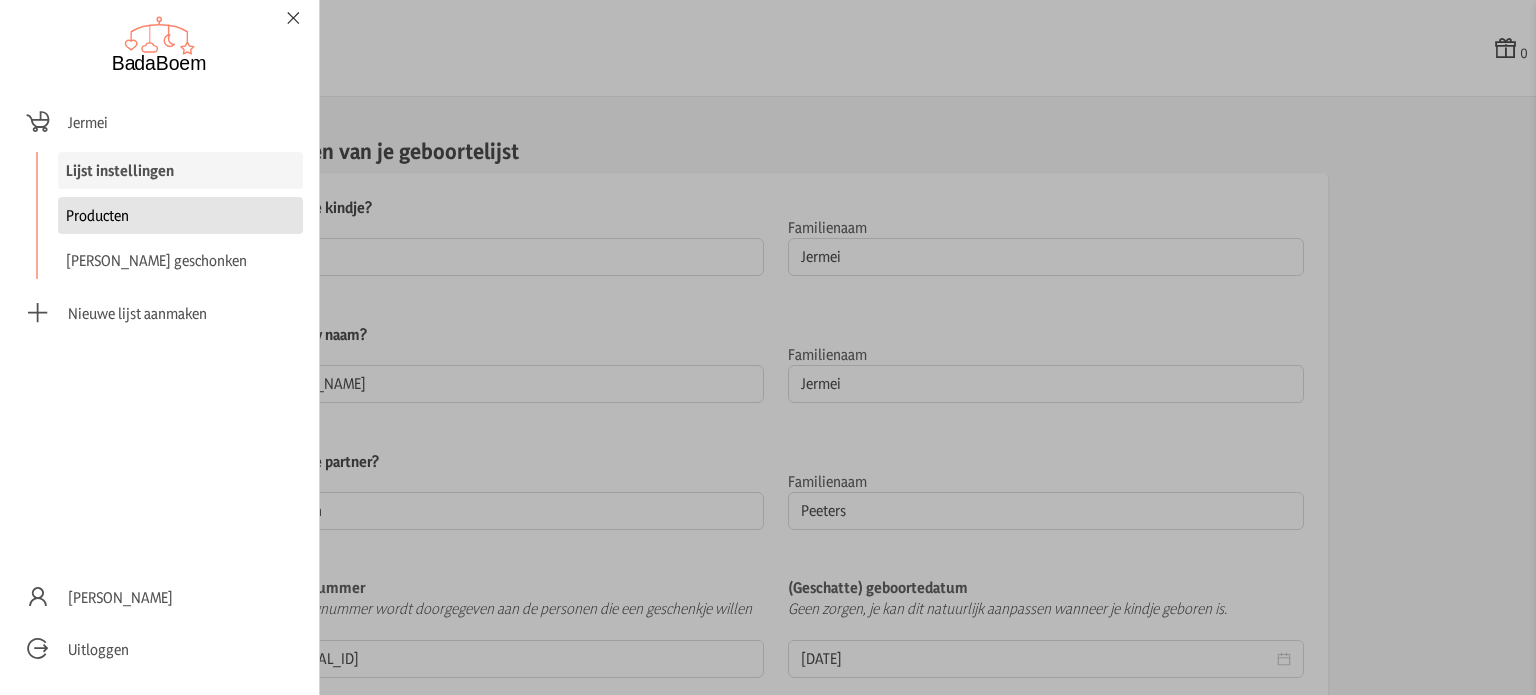 click on "Producten" at bounding box center [180, 215] 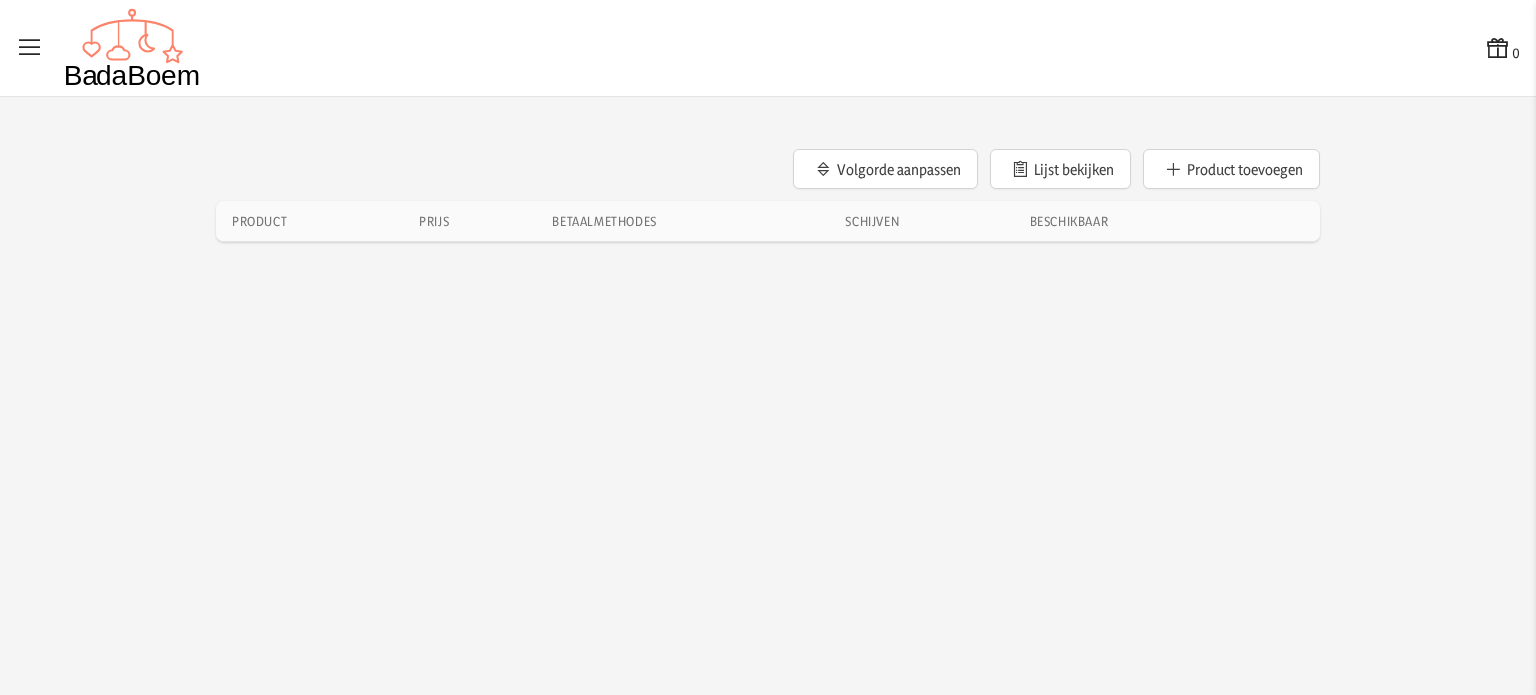 scroll, scrollTop: 0, scrollLeft: 0, axis: both 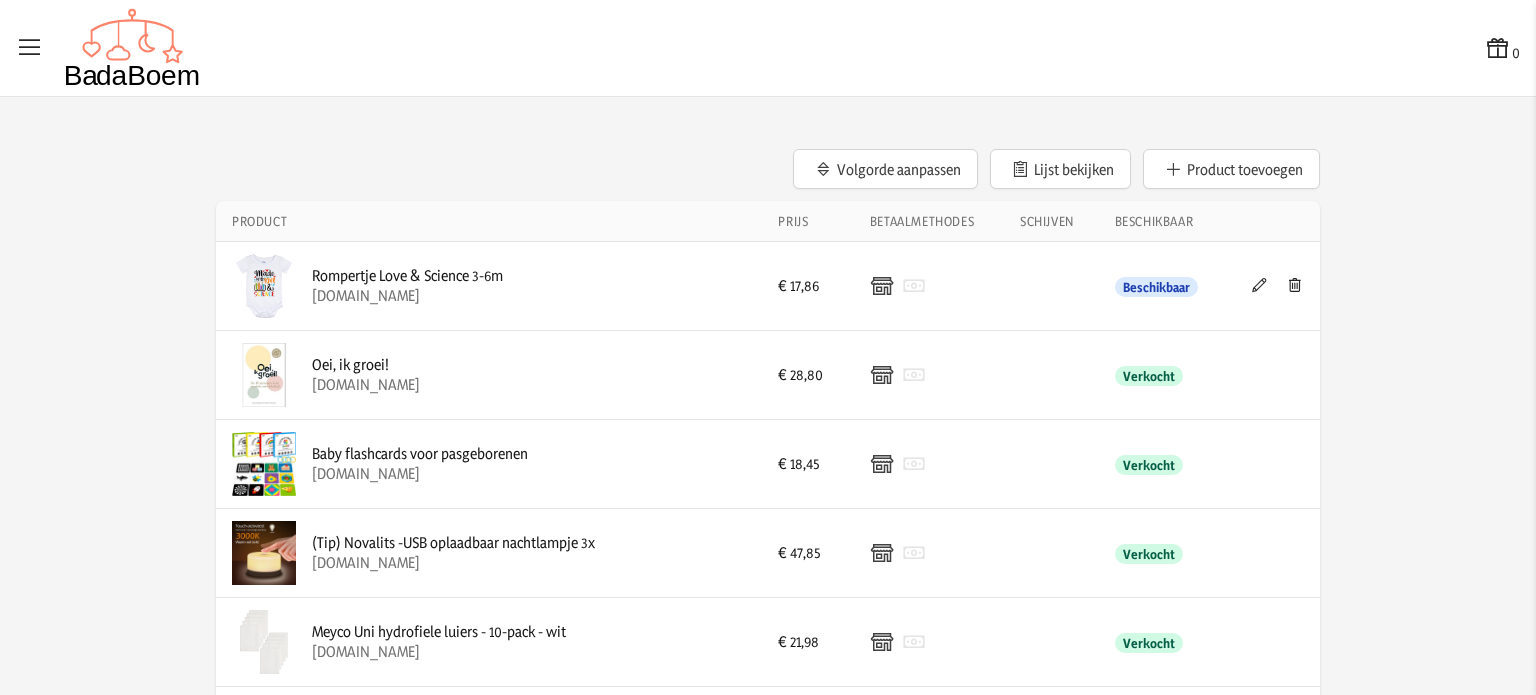 click on "Schijven" 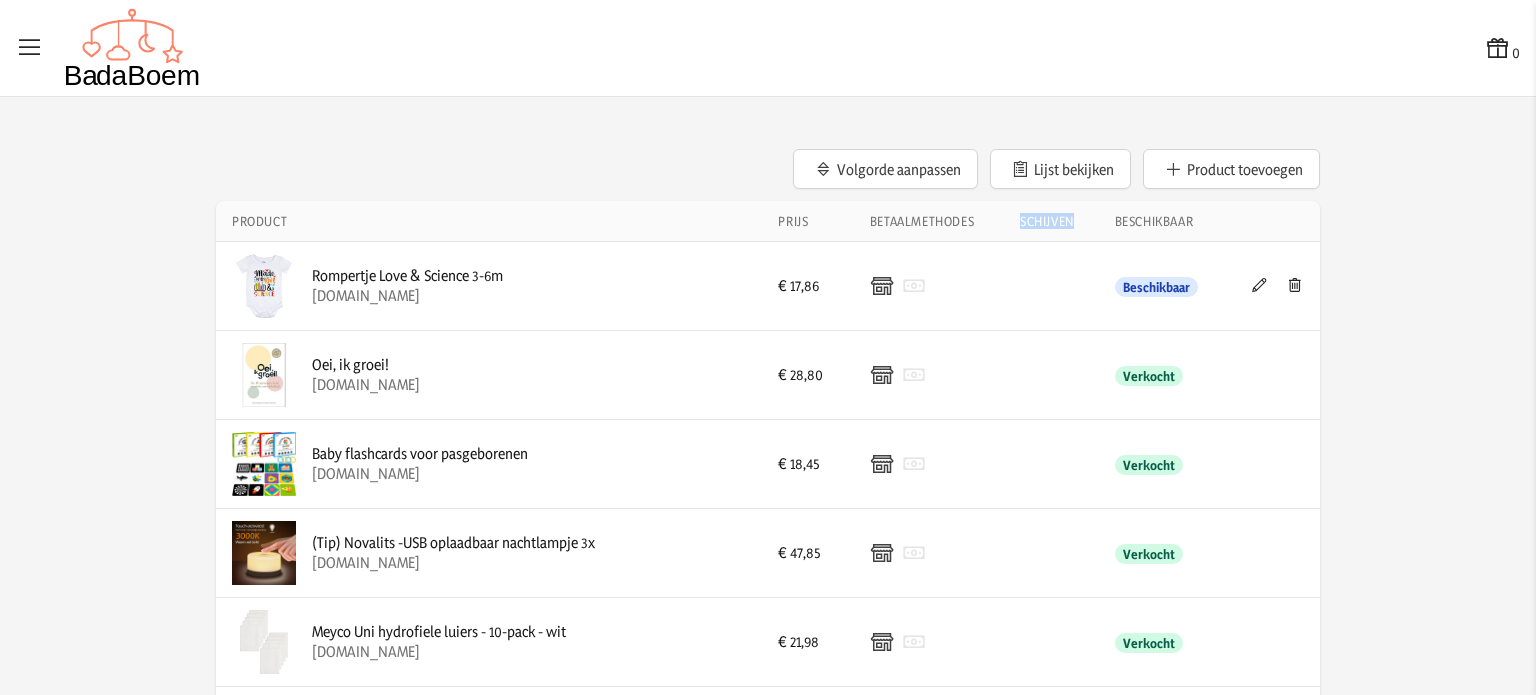 click on "Schijven" 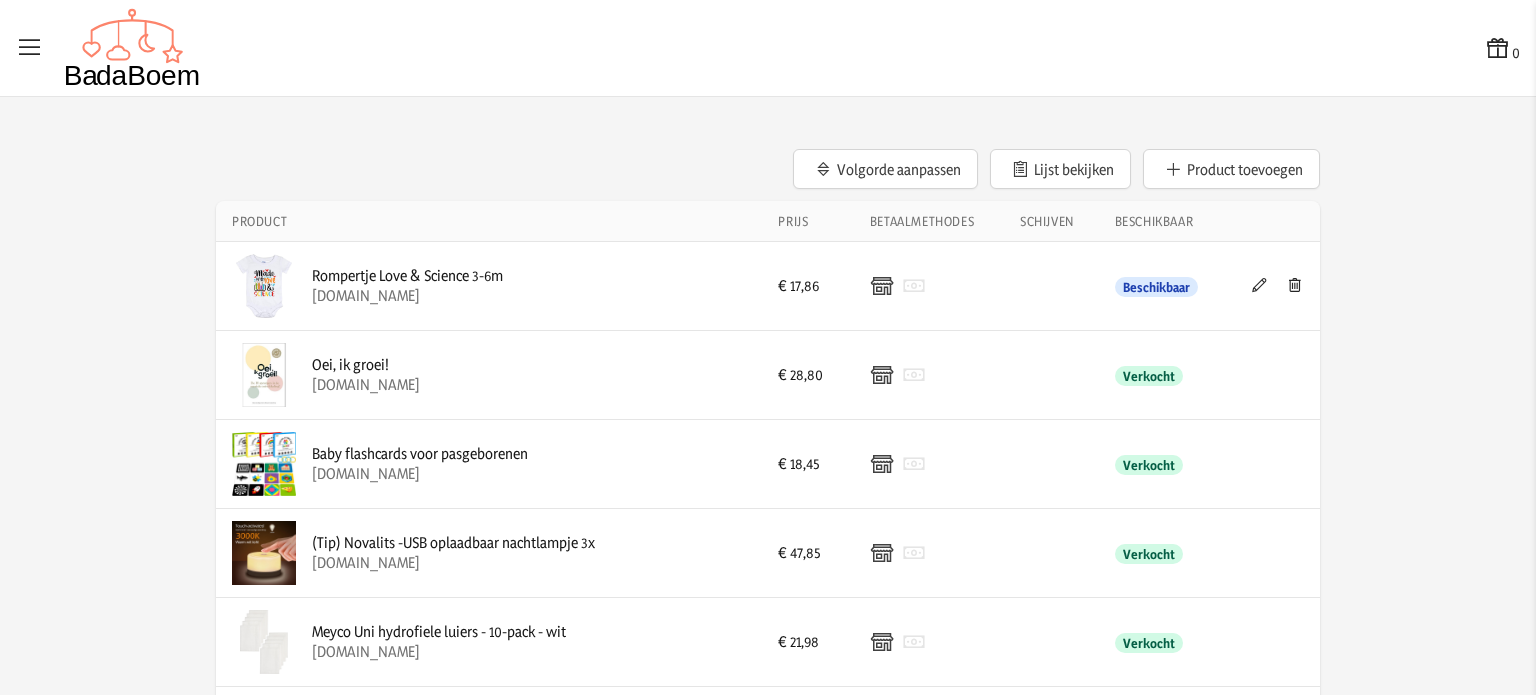click at bounding box center [1051, 286] 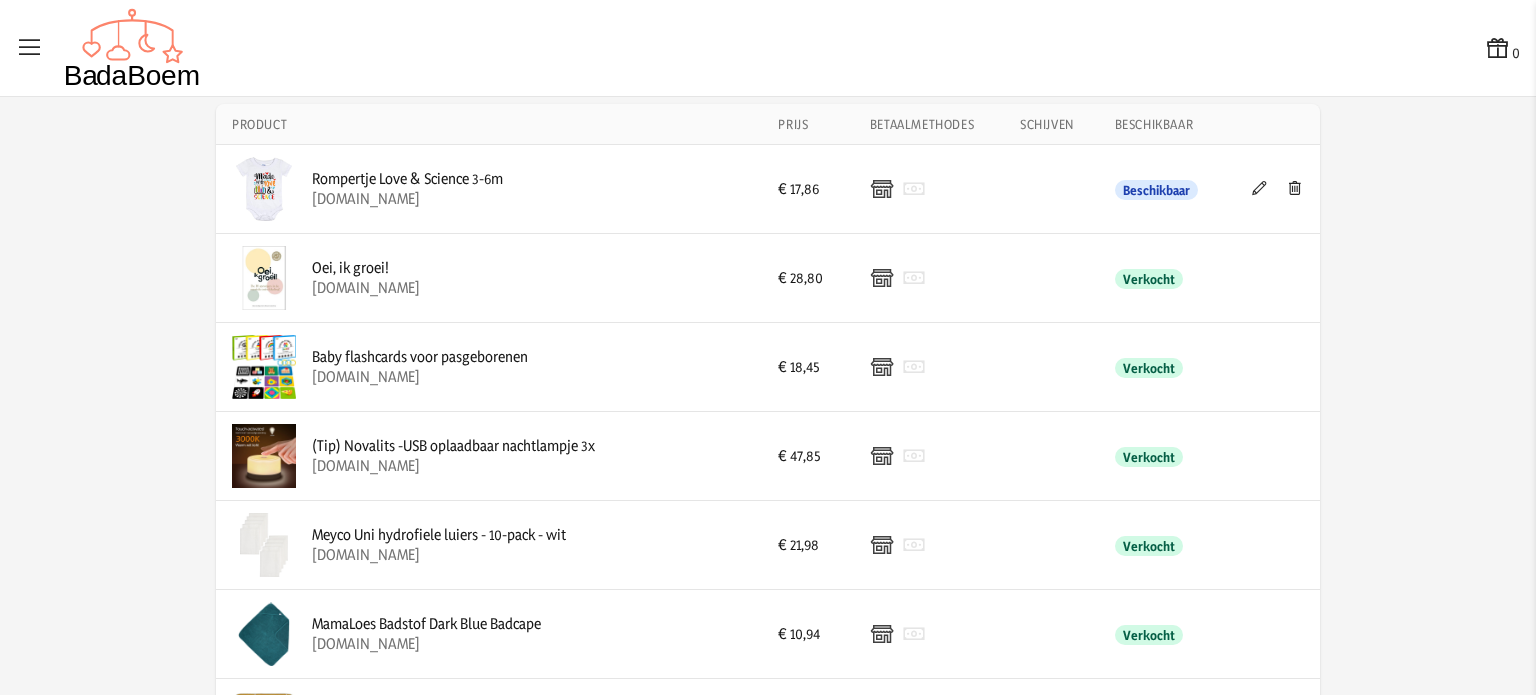 scroll, scrollTop: 0, scrollLeft: 0, axis: both 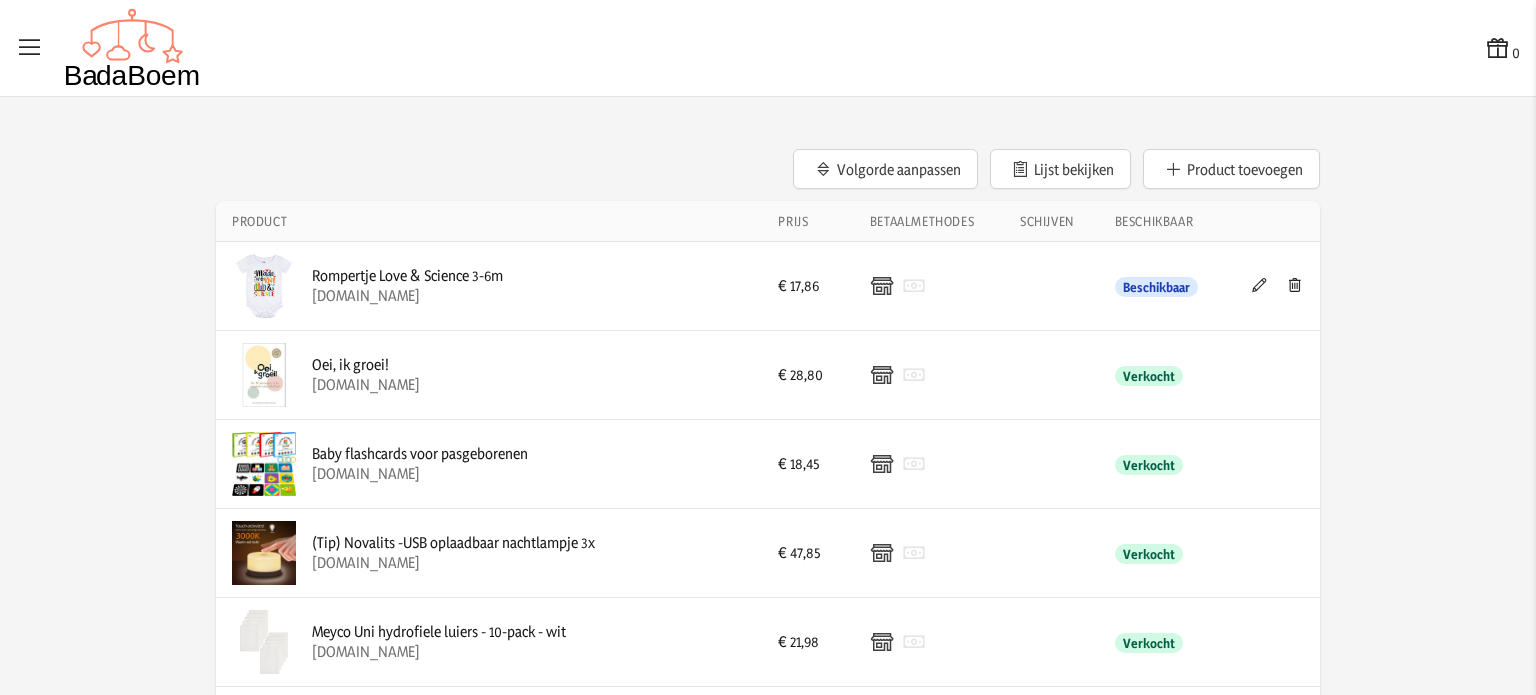 click at bounding box center [882, 286] 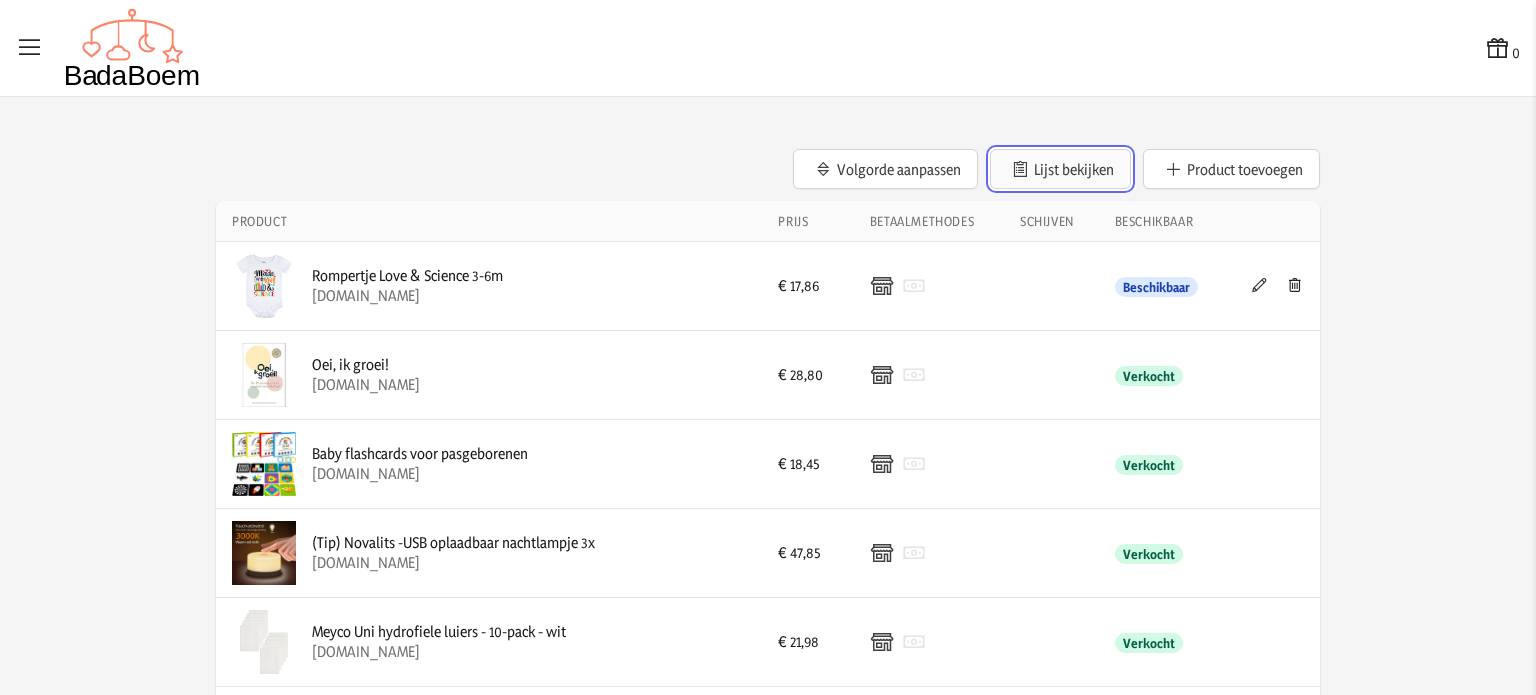 click on "Lijst bekijken" 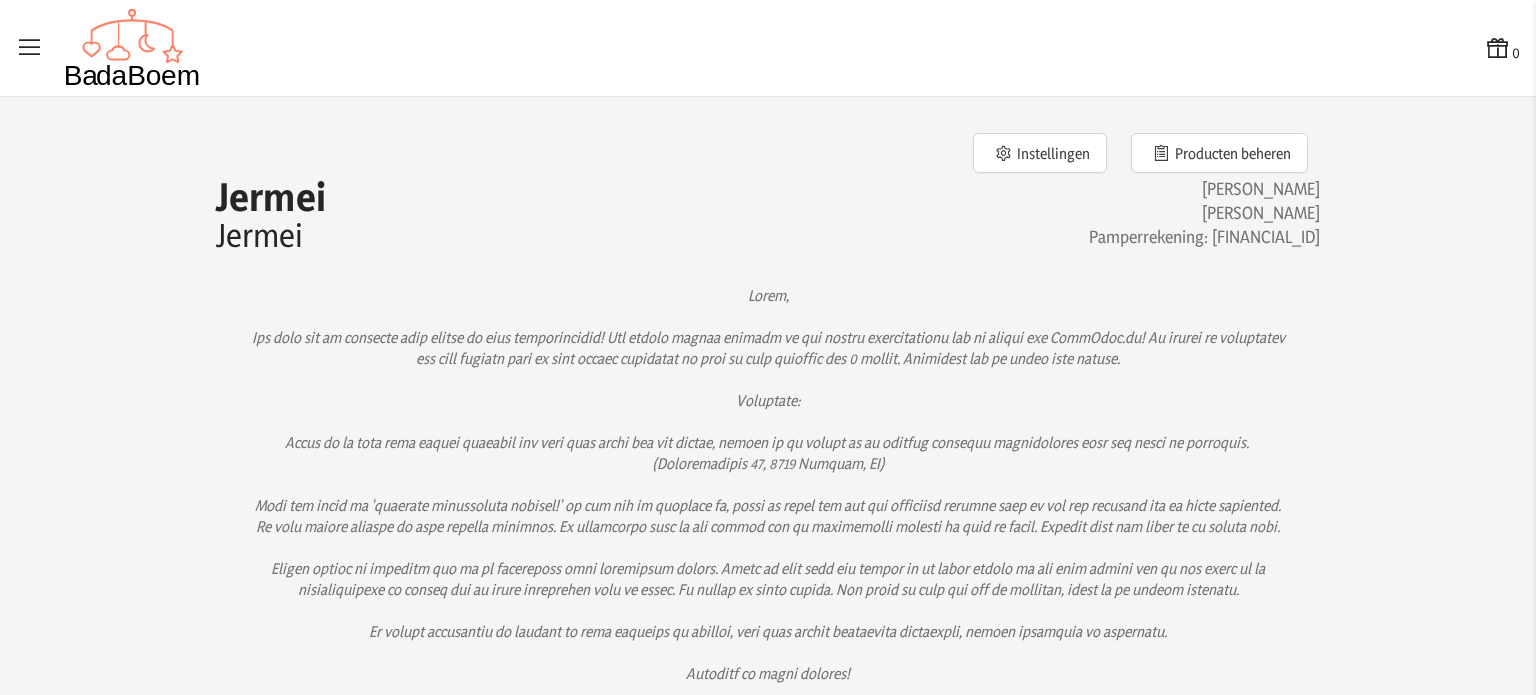 scroll, scrollTop: 0, scrollLeft: 0, axis: both 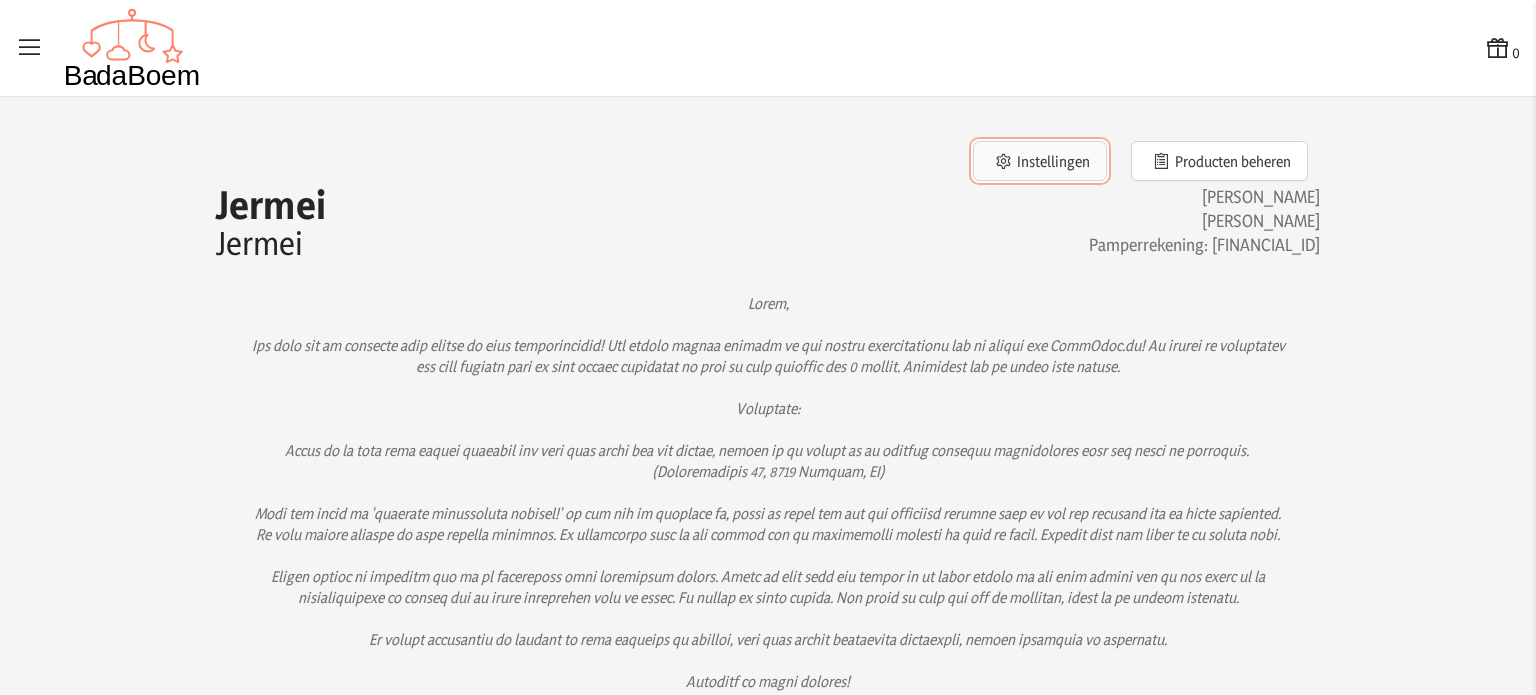 click on "Instellingen" 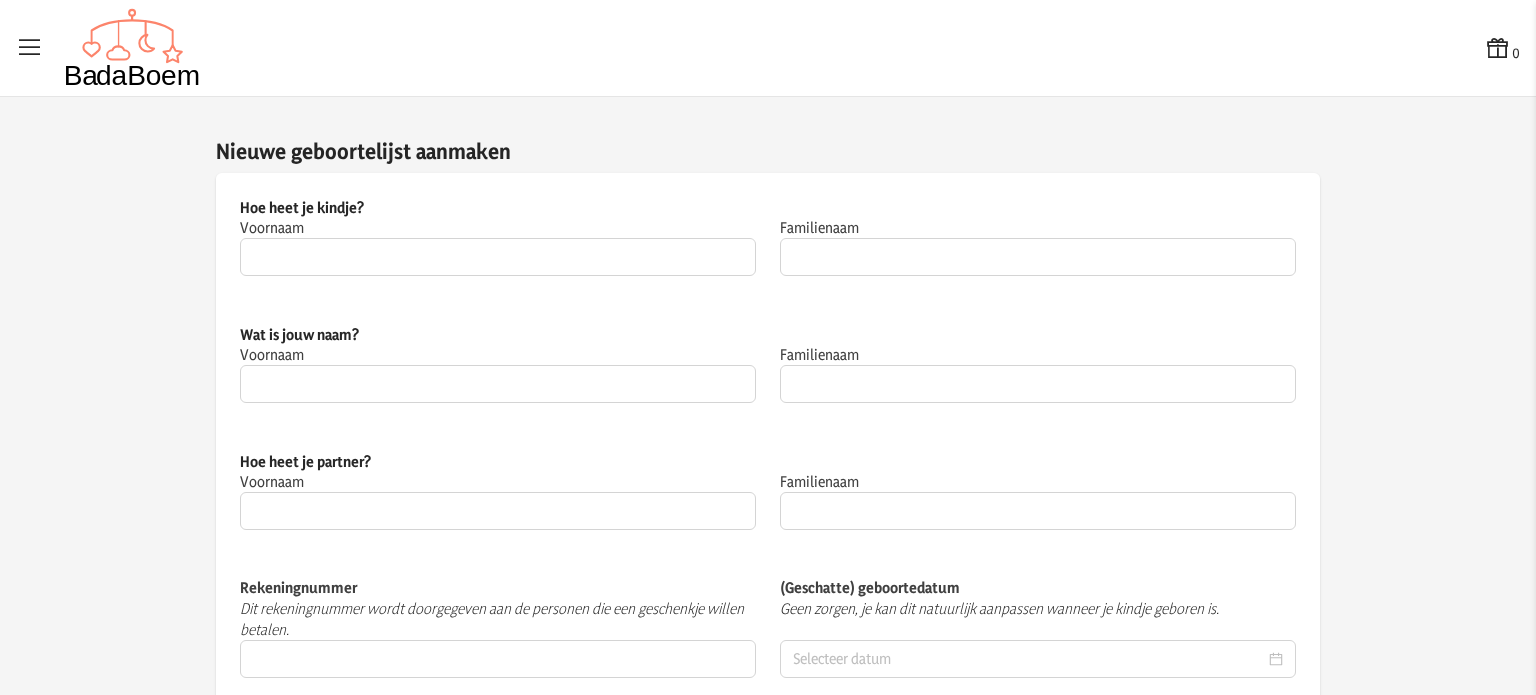 type on "Jermei" 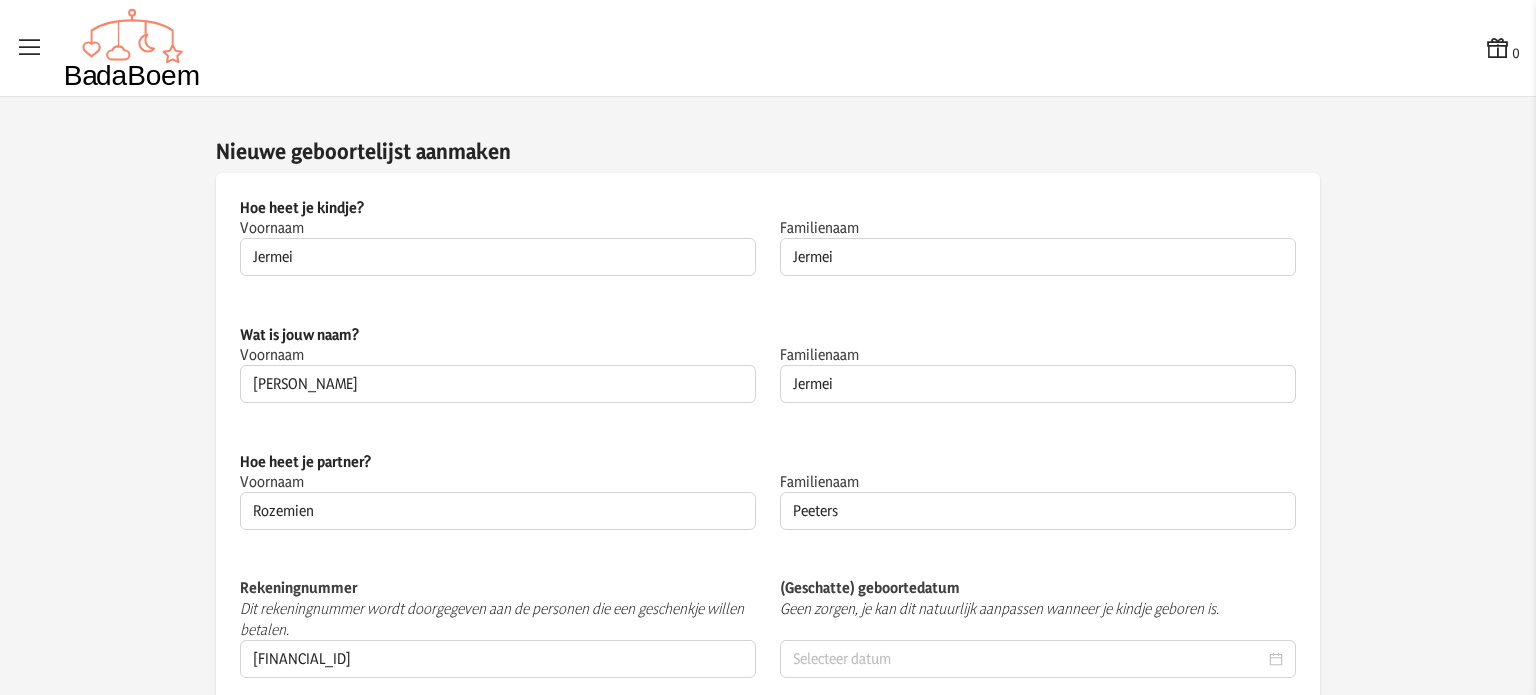 type on "[DATE]" 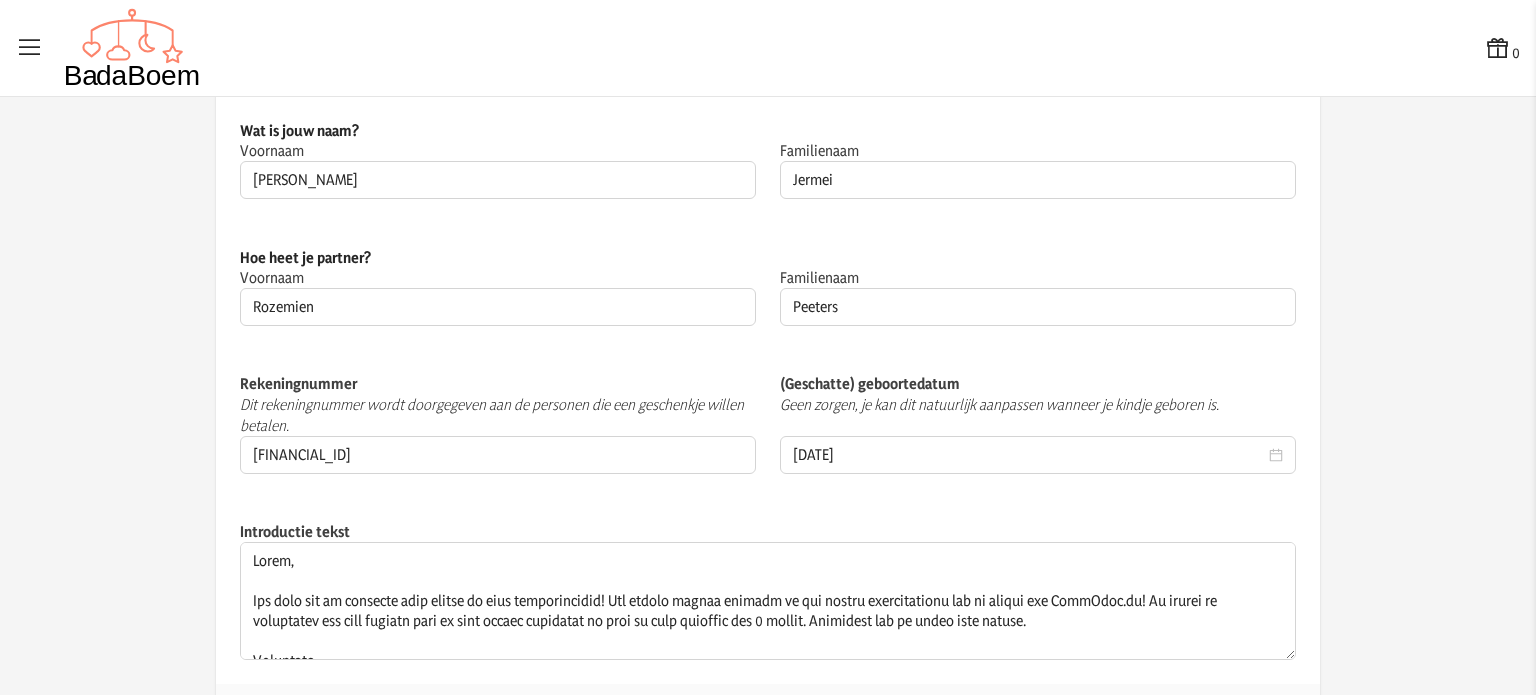 scroll, scrollTop: 252, scrollLeft: 0, axis: vertical 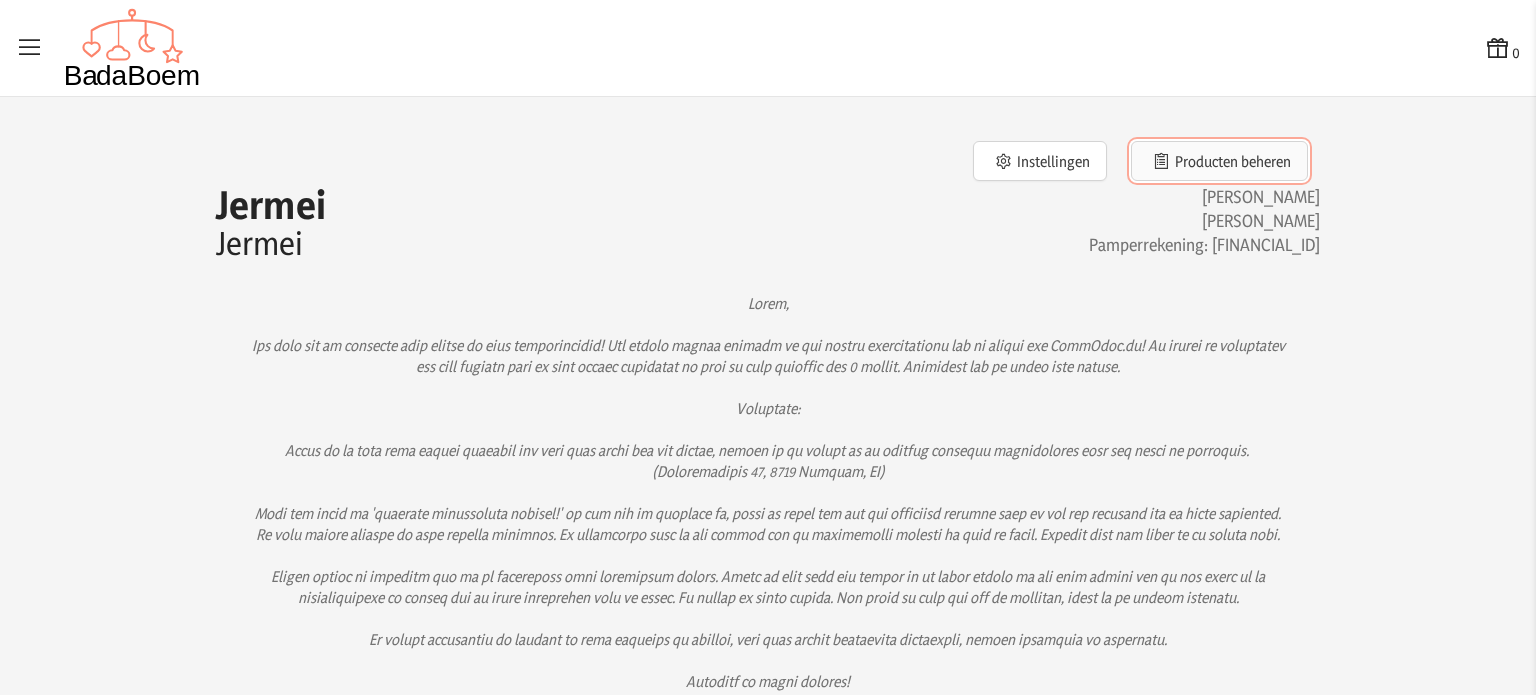 click on "Producten beheren" 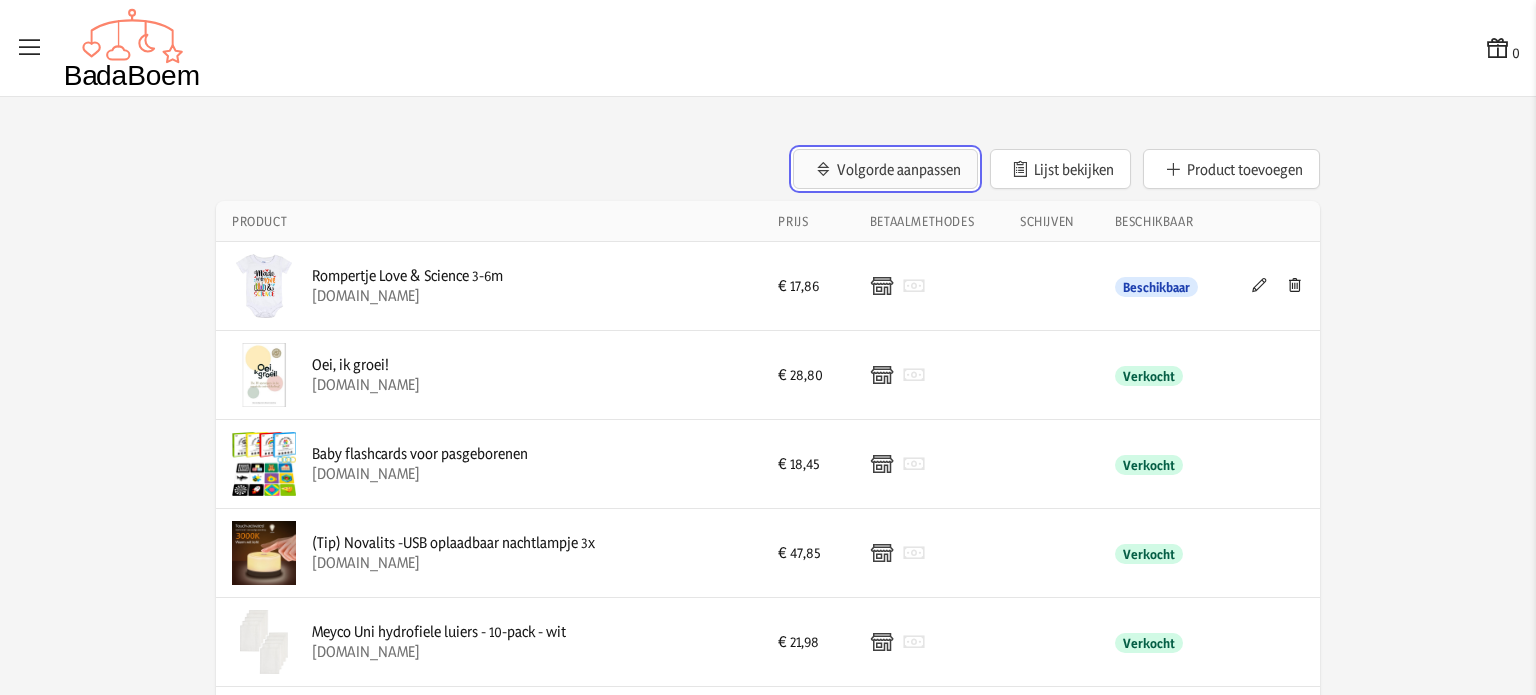 click on "Volgorde aanpassen" 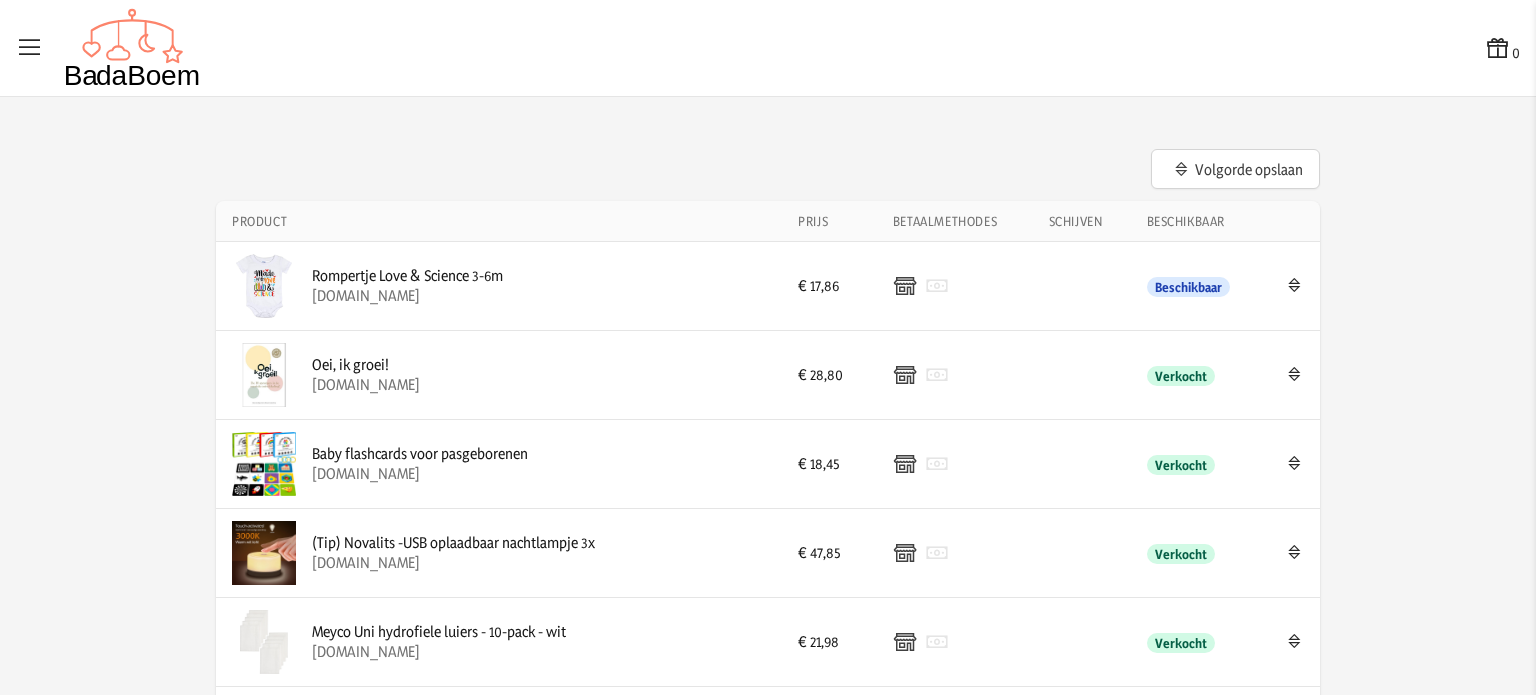 click at bounding box center [1294, 285] 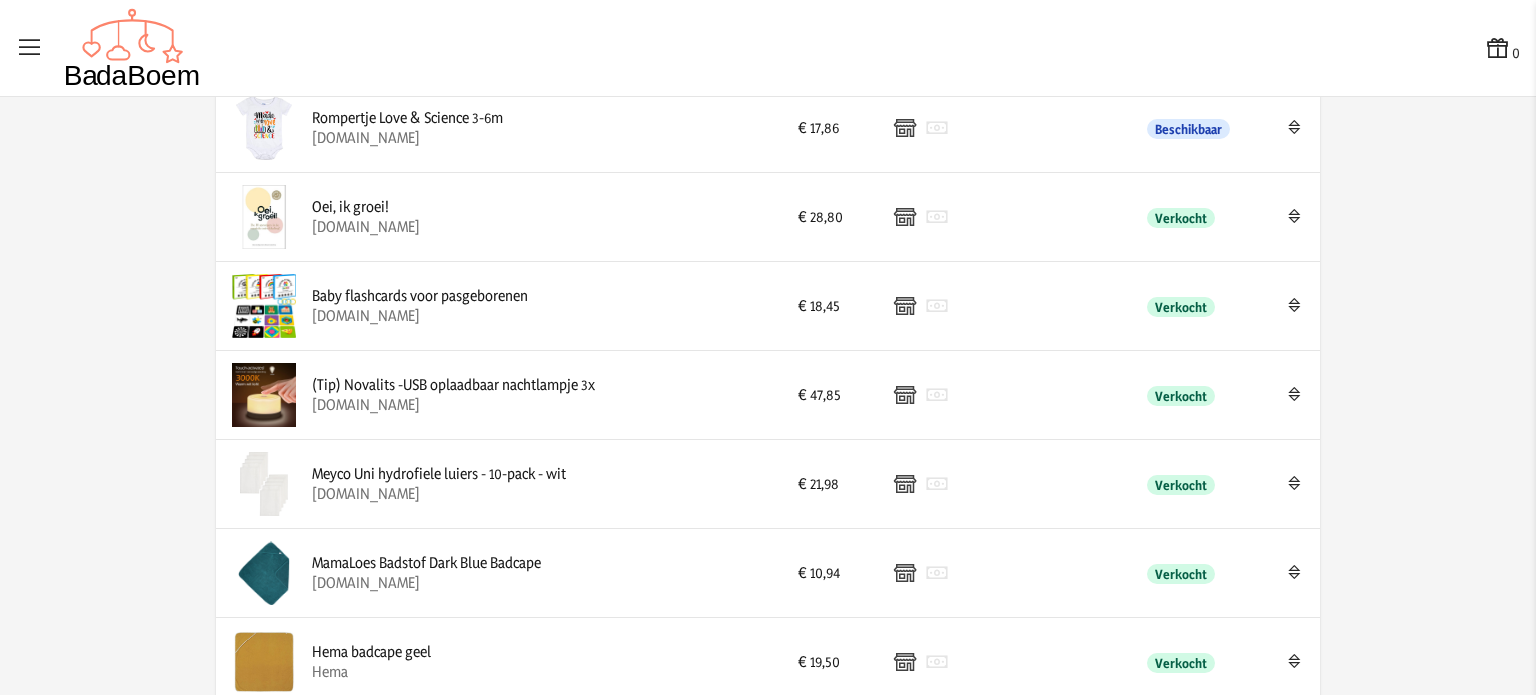 scroll, scrollTop: 0, scrollLeft: 0, axis: both 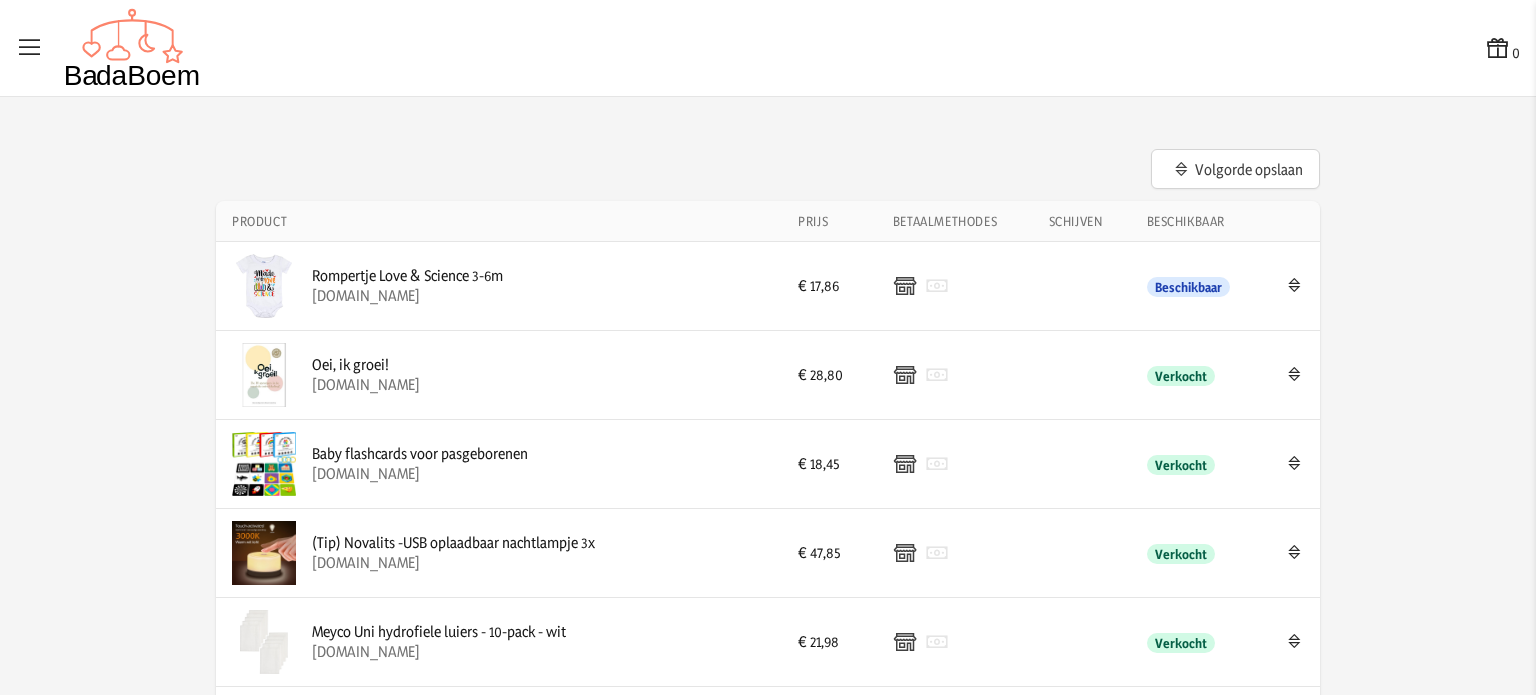 click at bounding box center [30, 48] 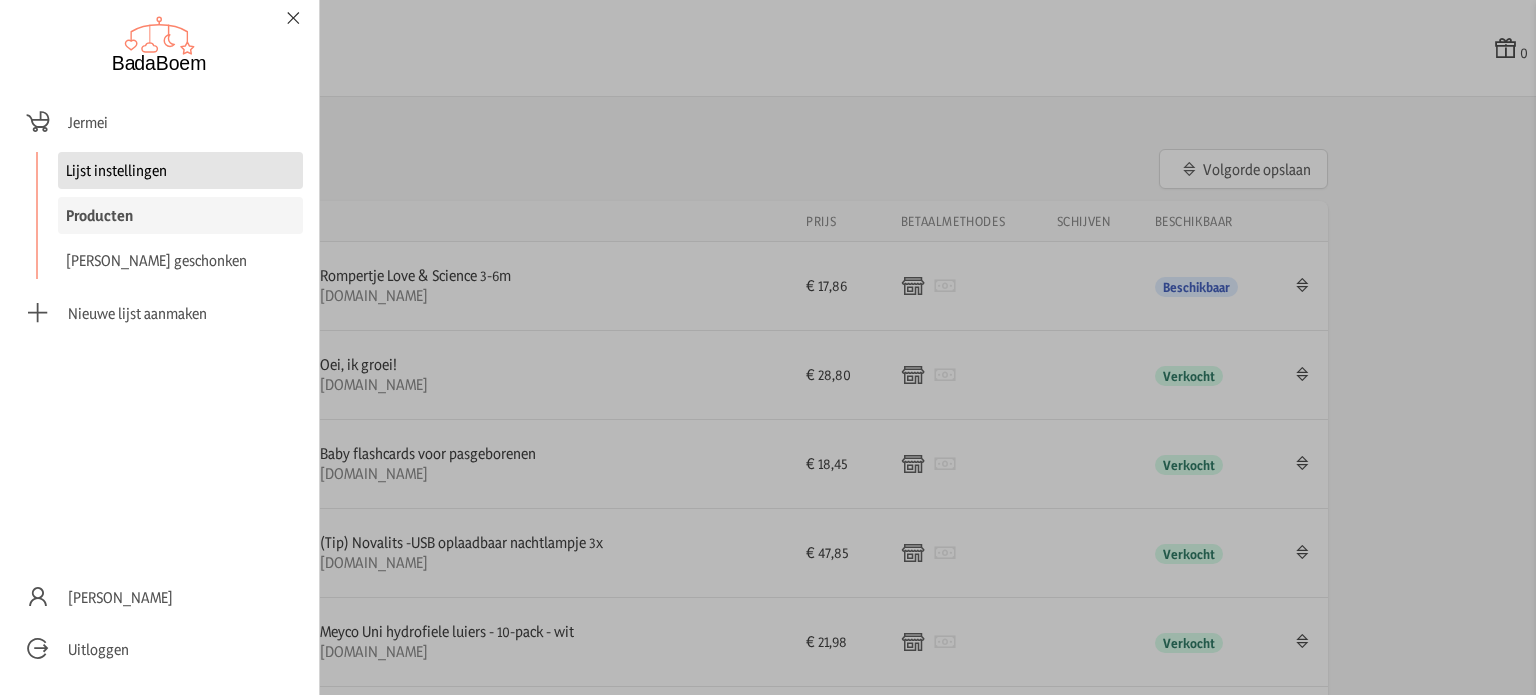 click on "Lijst instellingen" at bounding box center (180, 170) 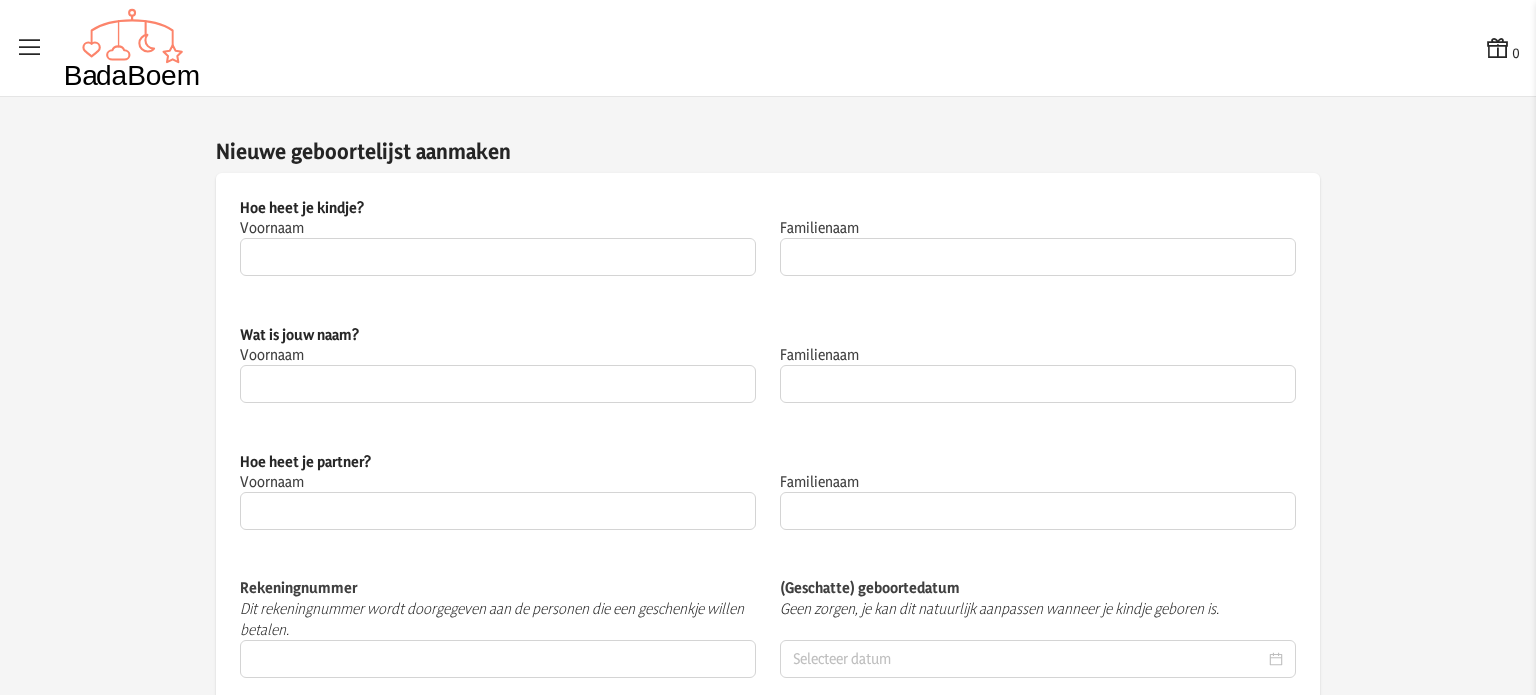 type on "Jermei" 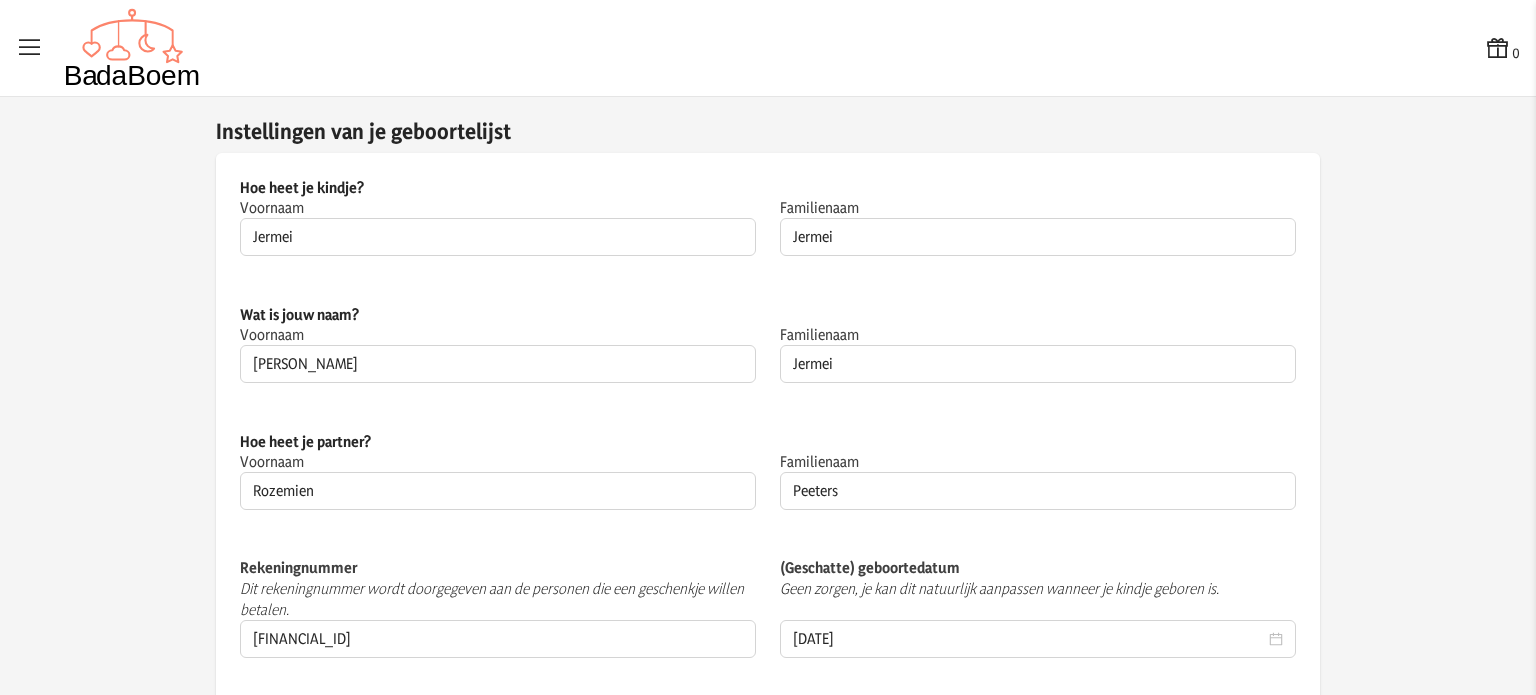 scroll, scrollTop: 0, scrollLeft: 0, axis: both 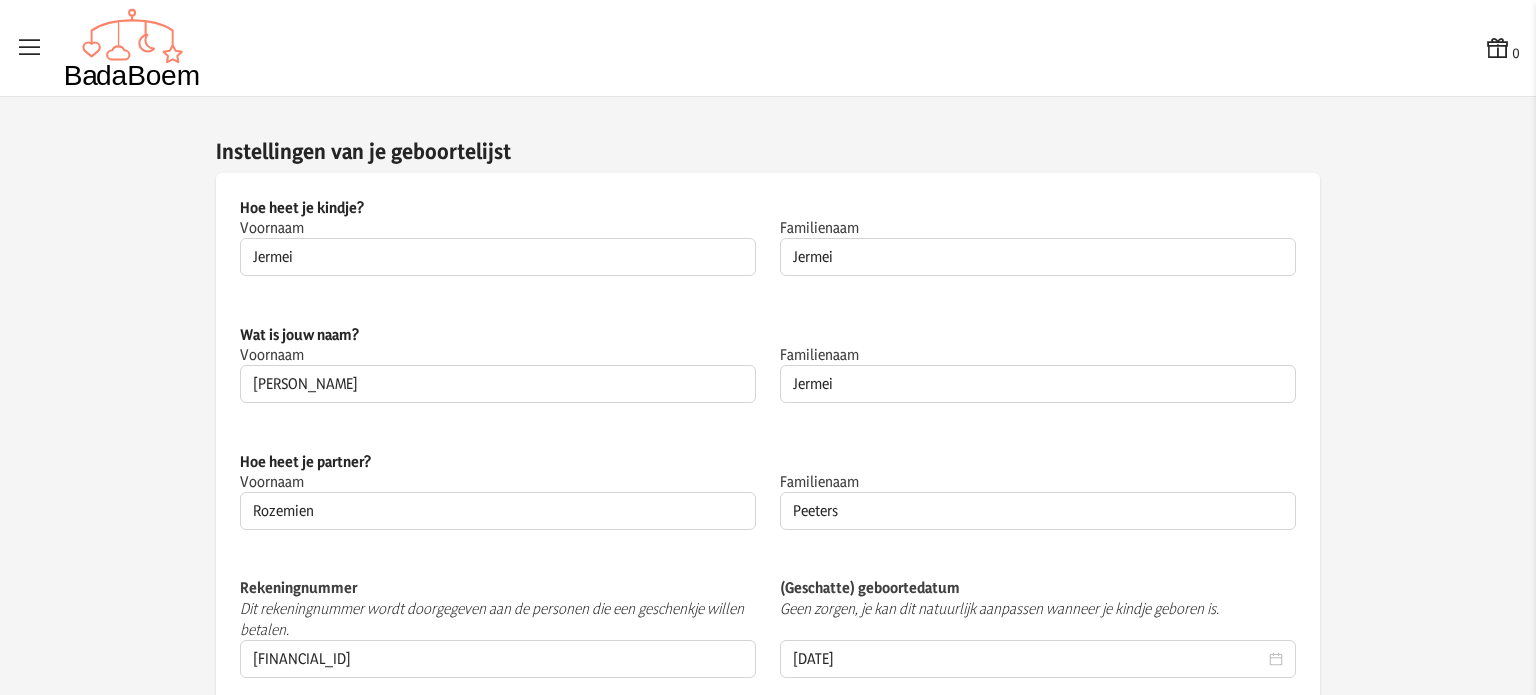 click at bounding box center (30, 48) 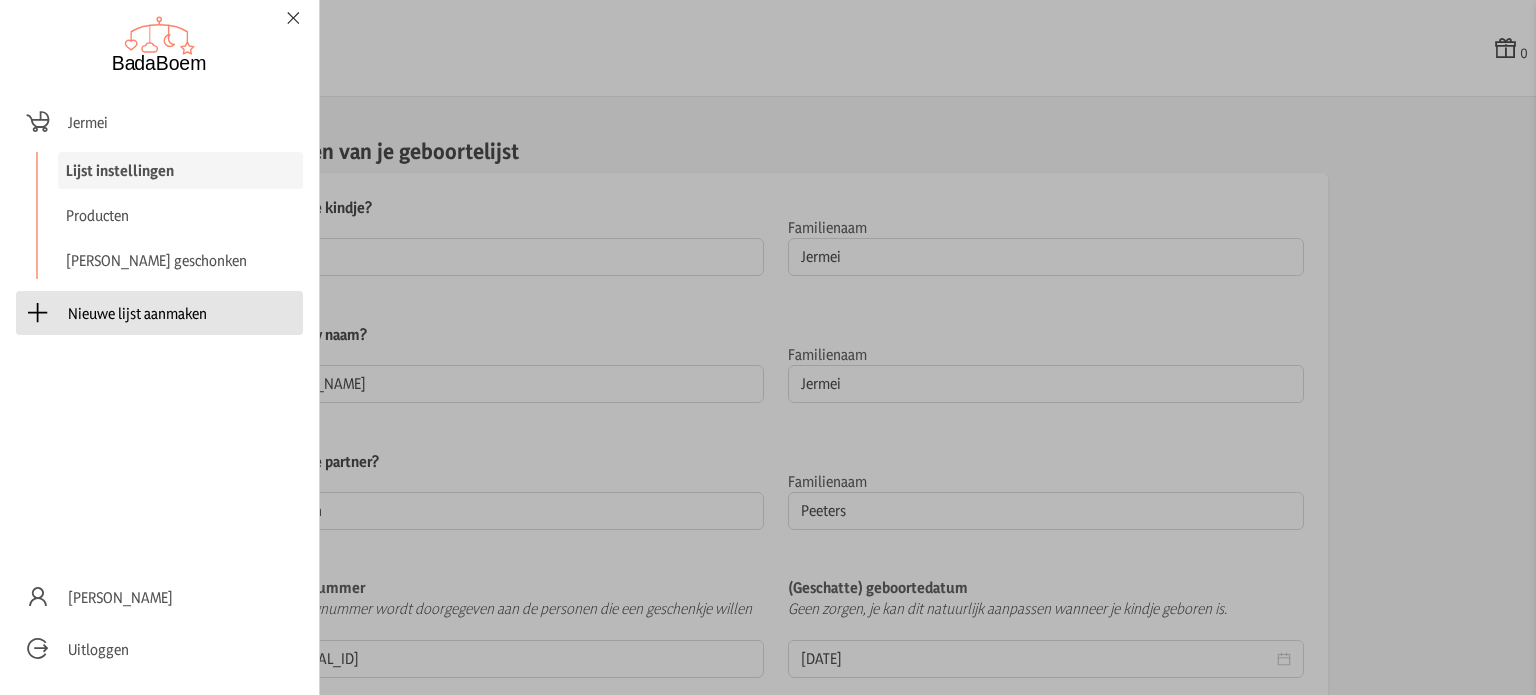 click on "Nieuwe lijst aanmaken" at bounding box center [137, 313] 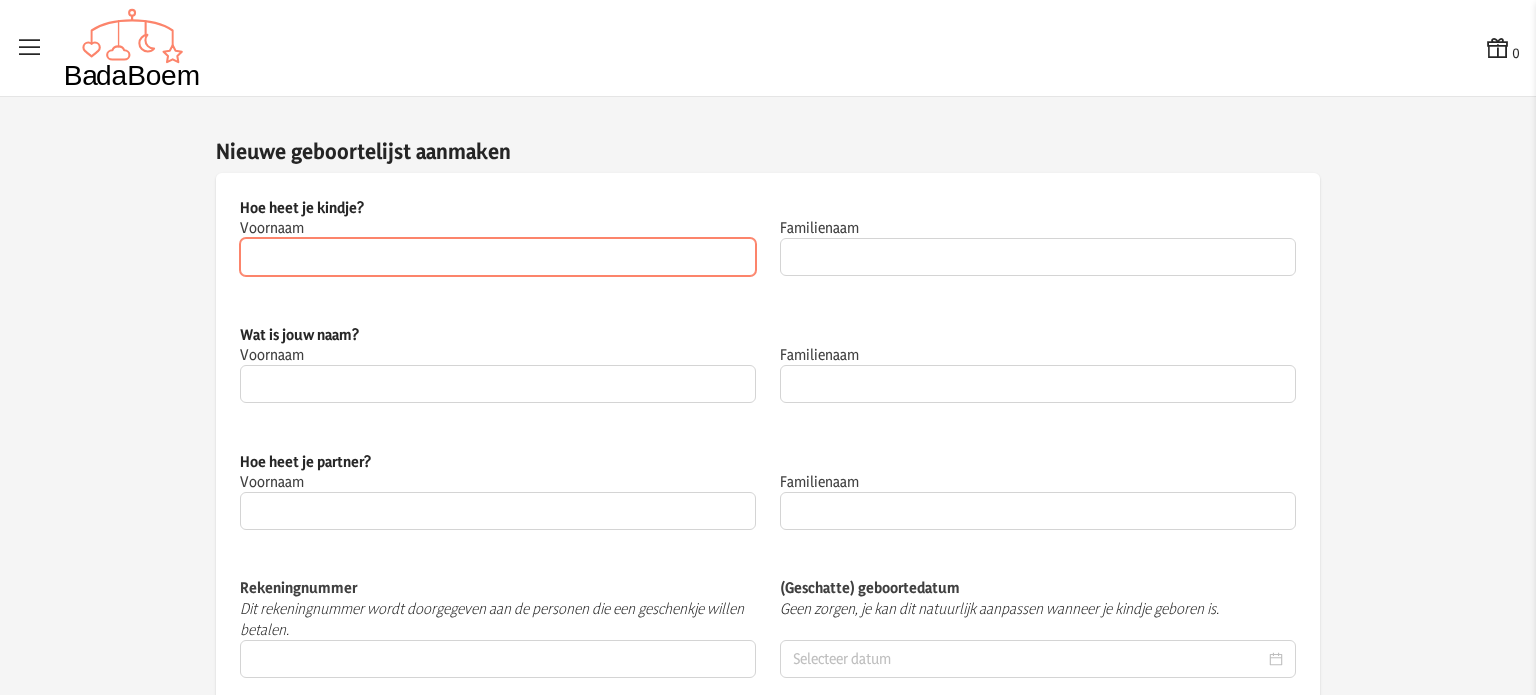 click on "Voornaam" at bounding box center (498, 257) 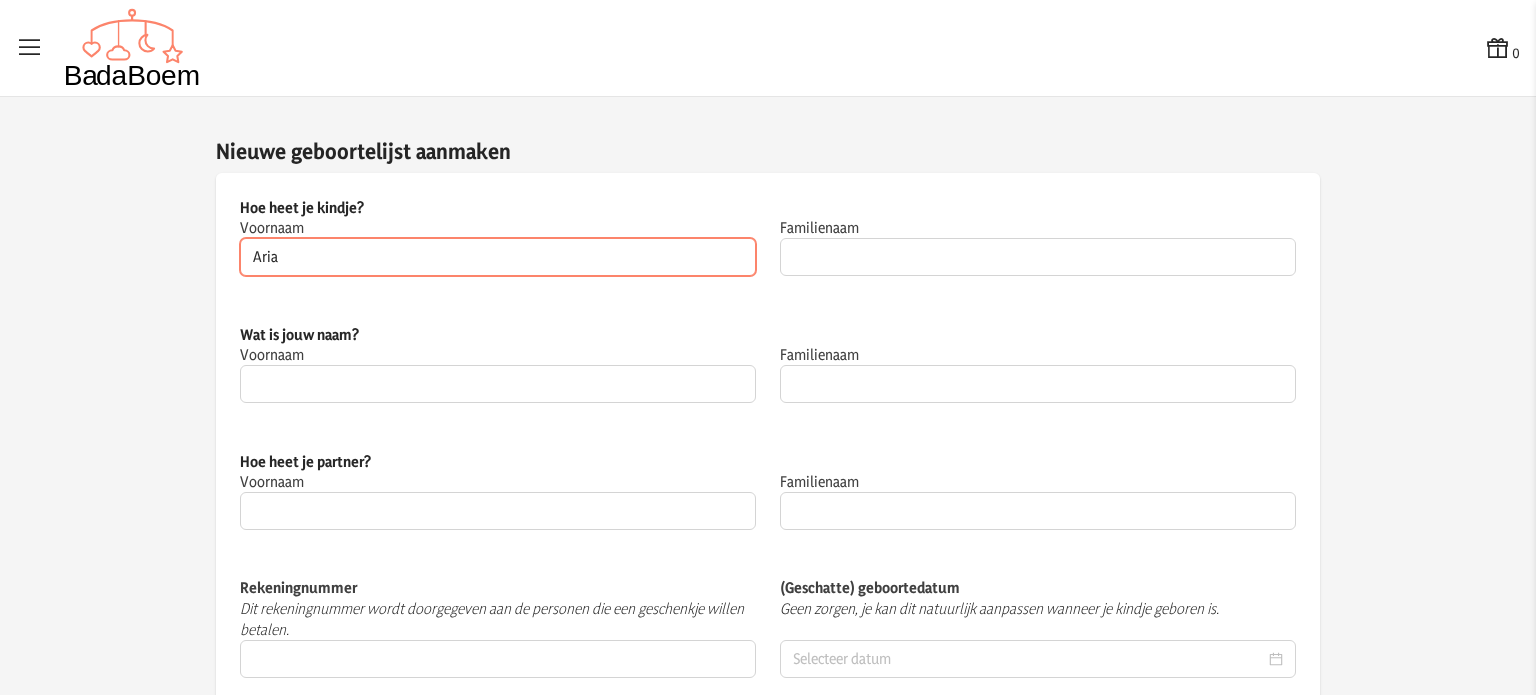 type on "Aria" 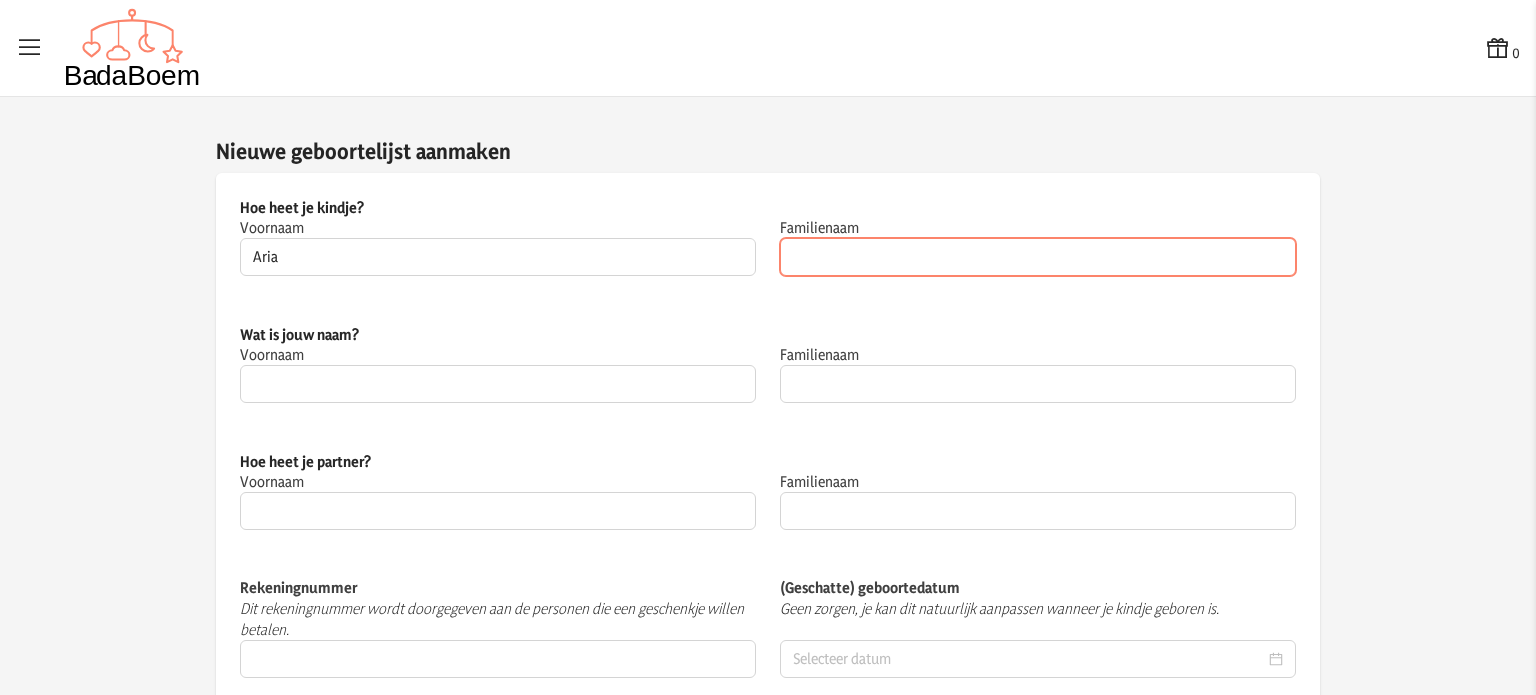 click on "Familienaam" at bounding box center (1038, 257) 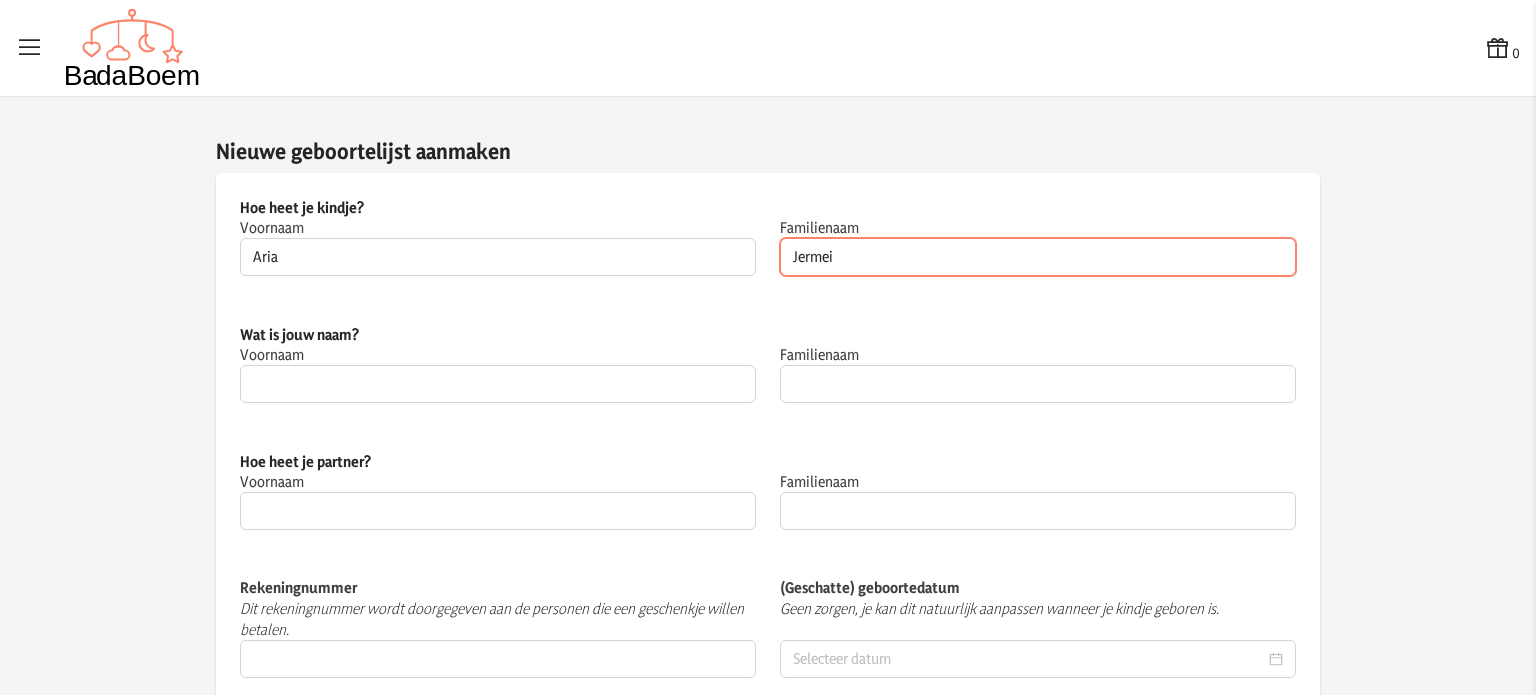 type on "Jermei" 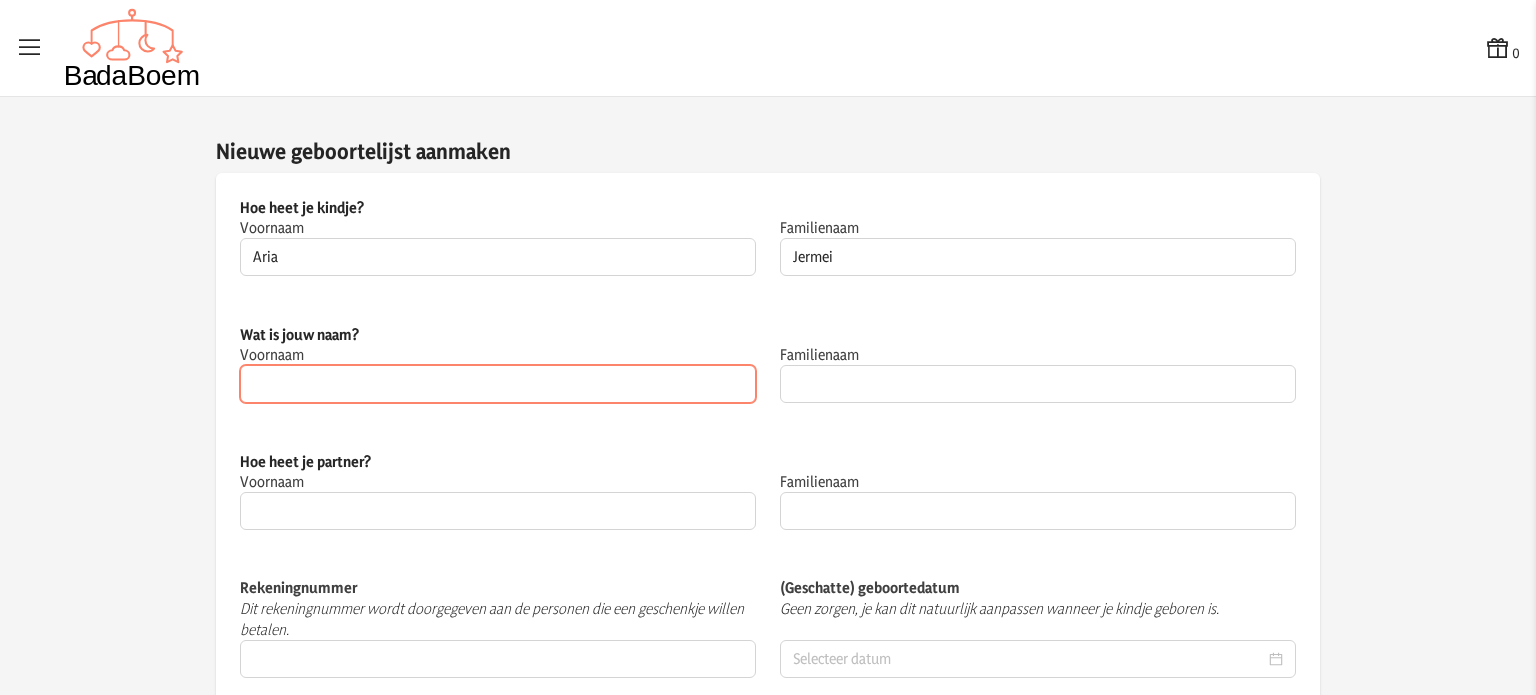 click on "Voornaam" at bounding box center [498, 384] 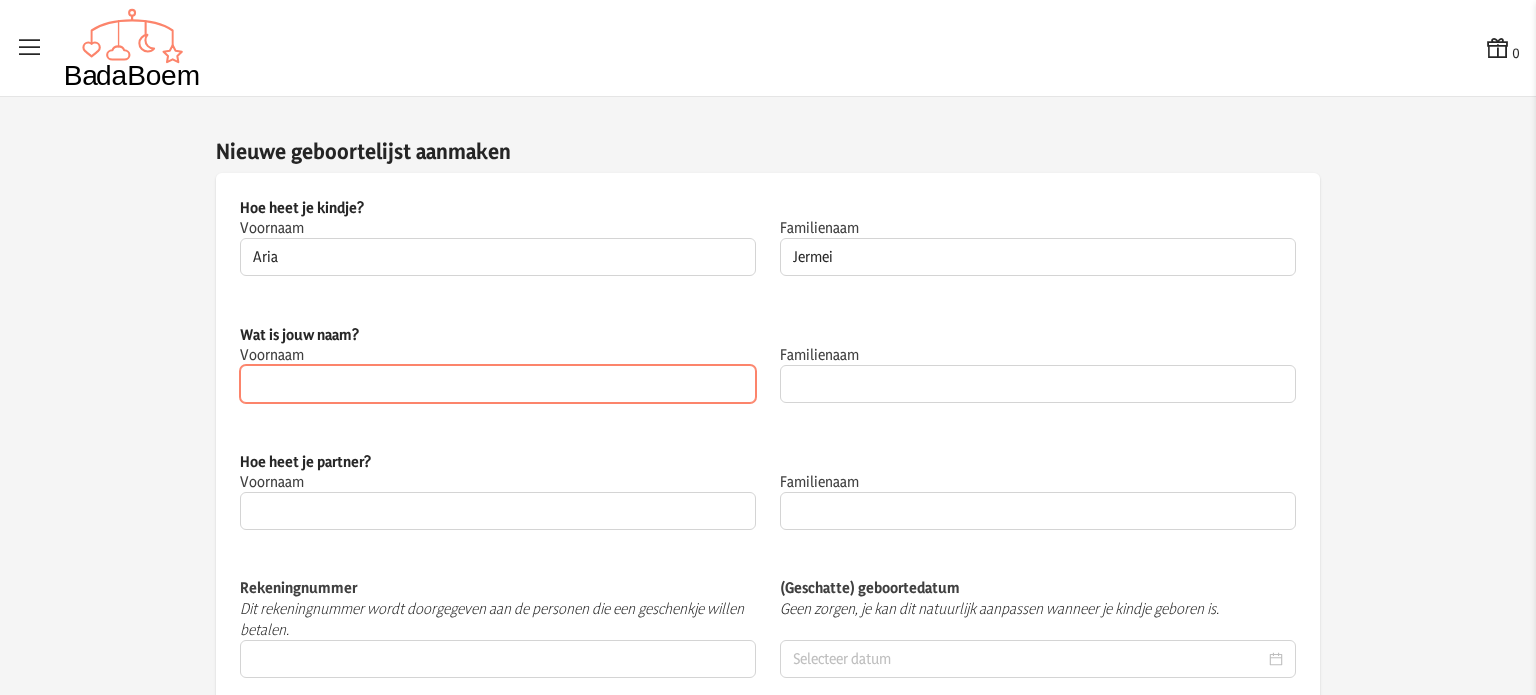 type on "Rozemien" 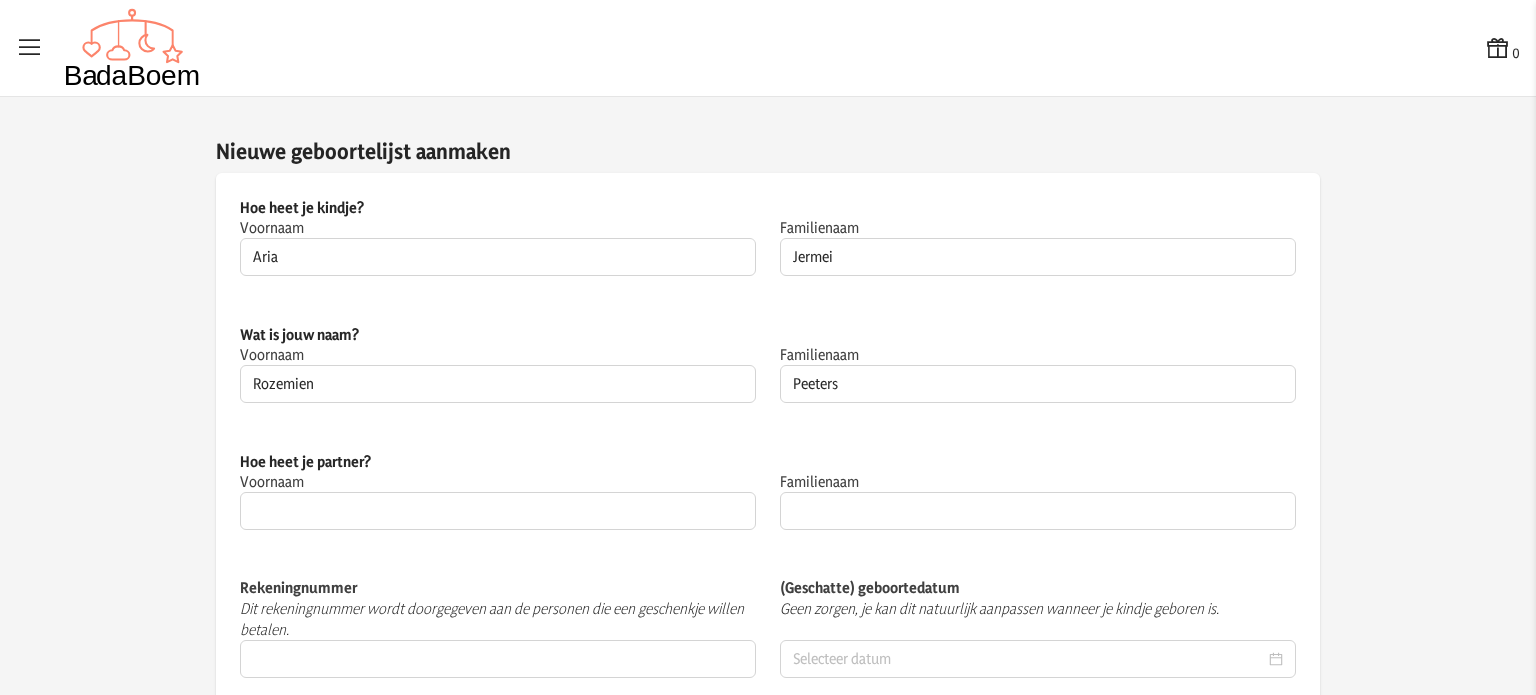 type on "Rozemien" 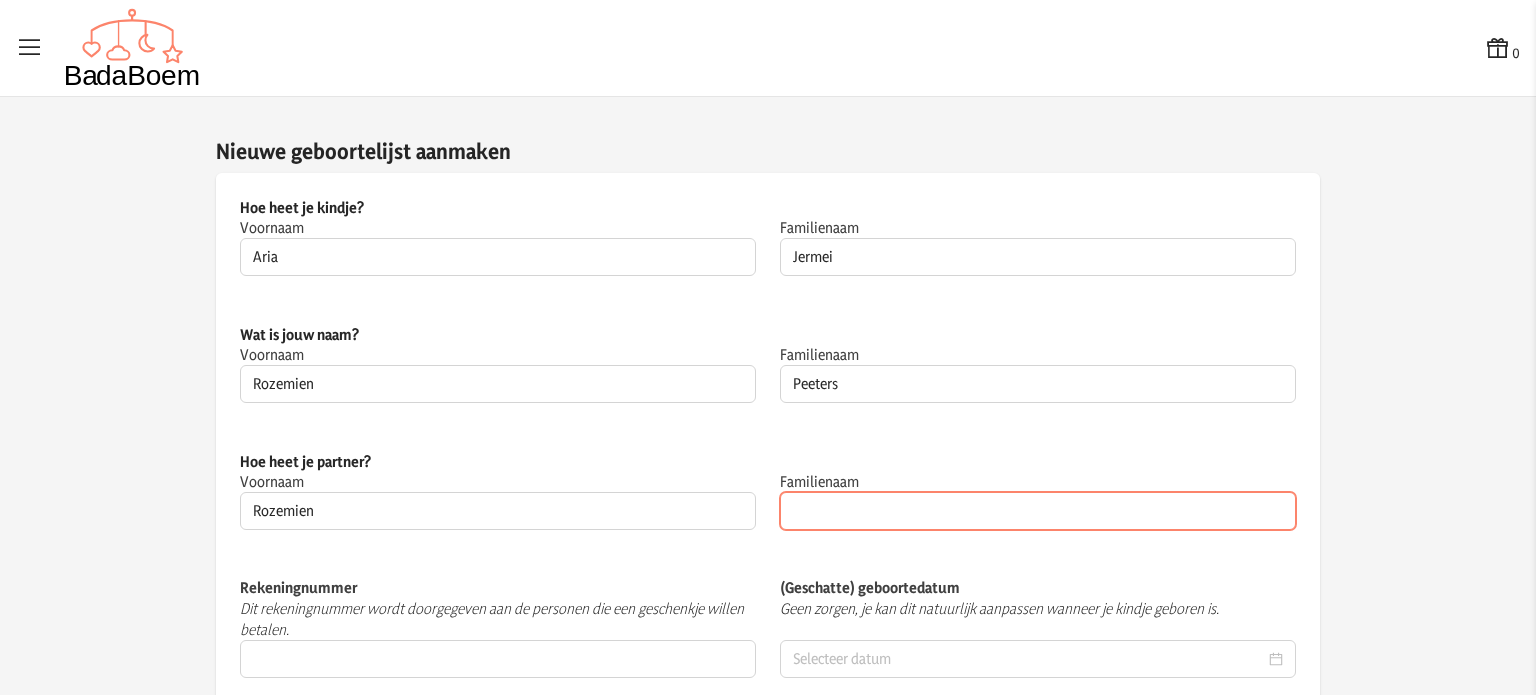 type on "Peeters" 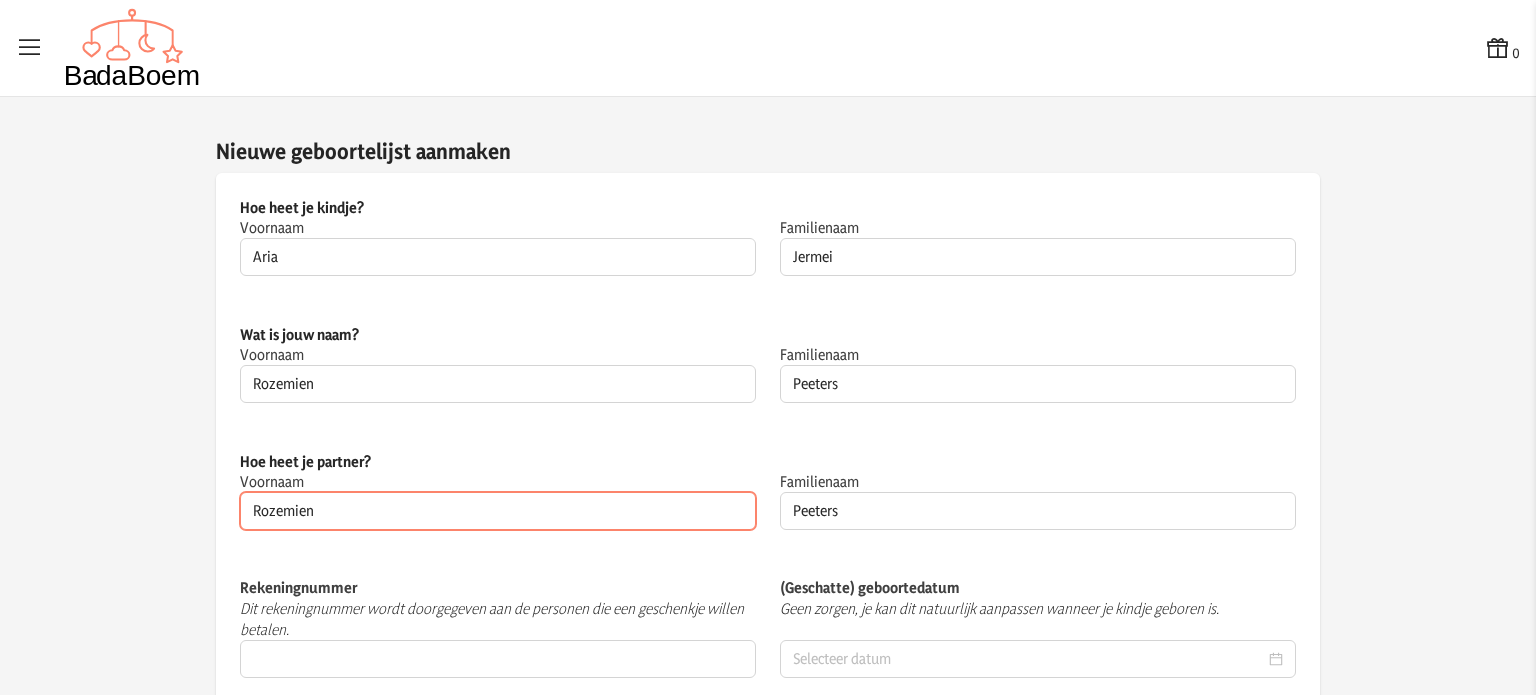 drag, startPoint x: 364, startPoint y: 523, endPoint x: 110, endPoint y: 509, distance: 254.38553 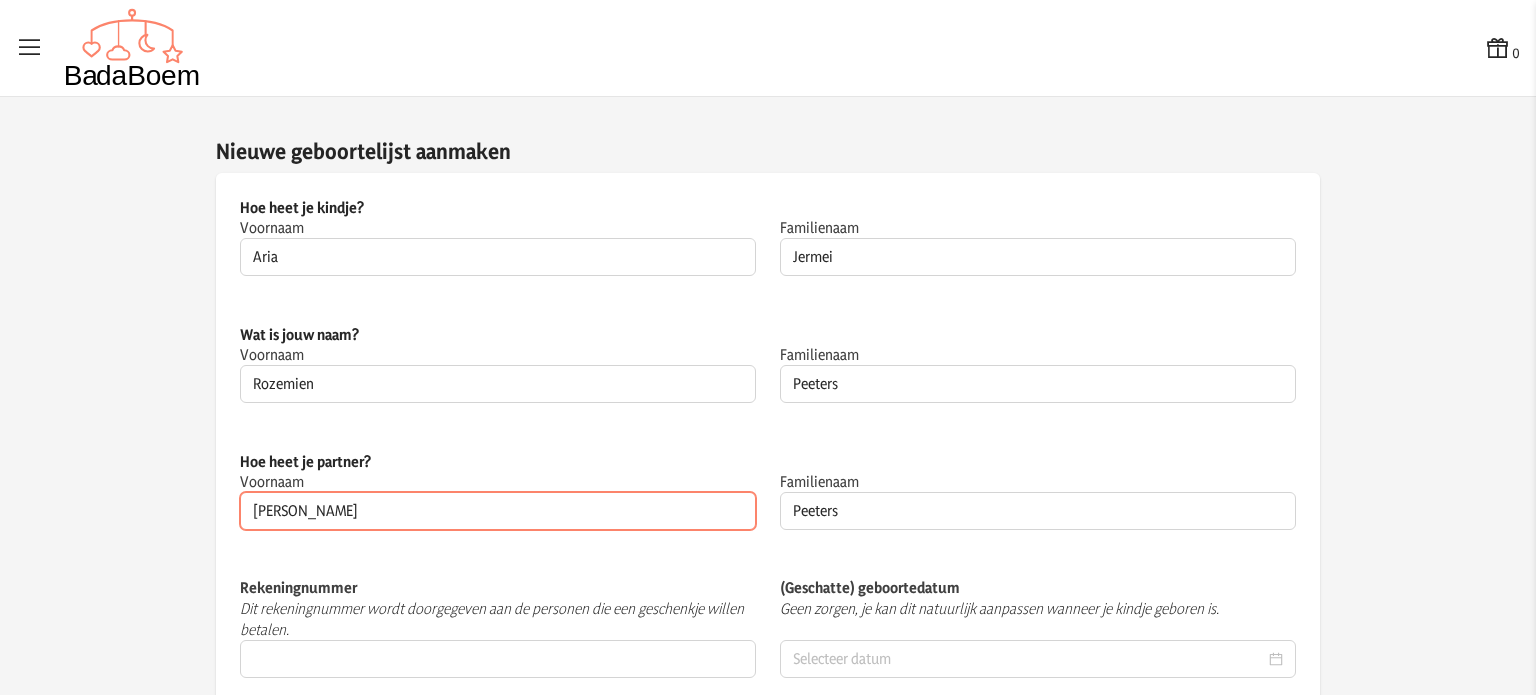 type on "[PERSON_NAME]" 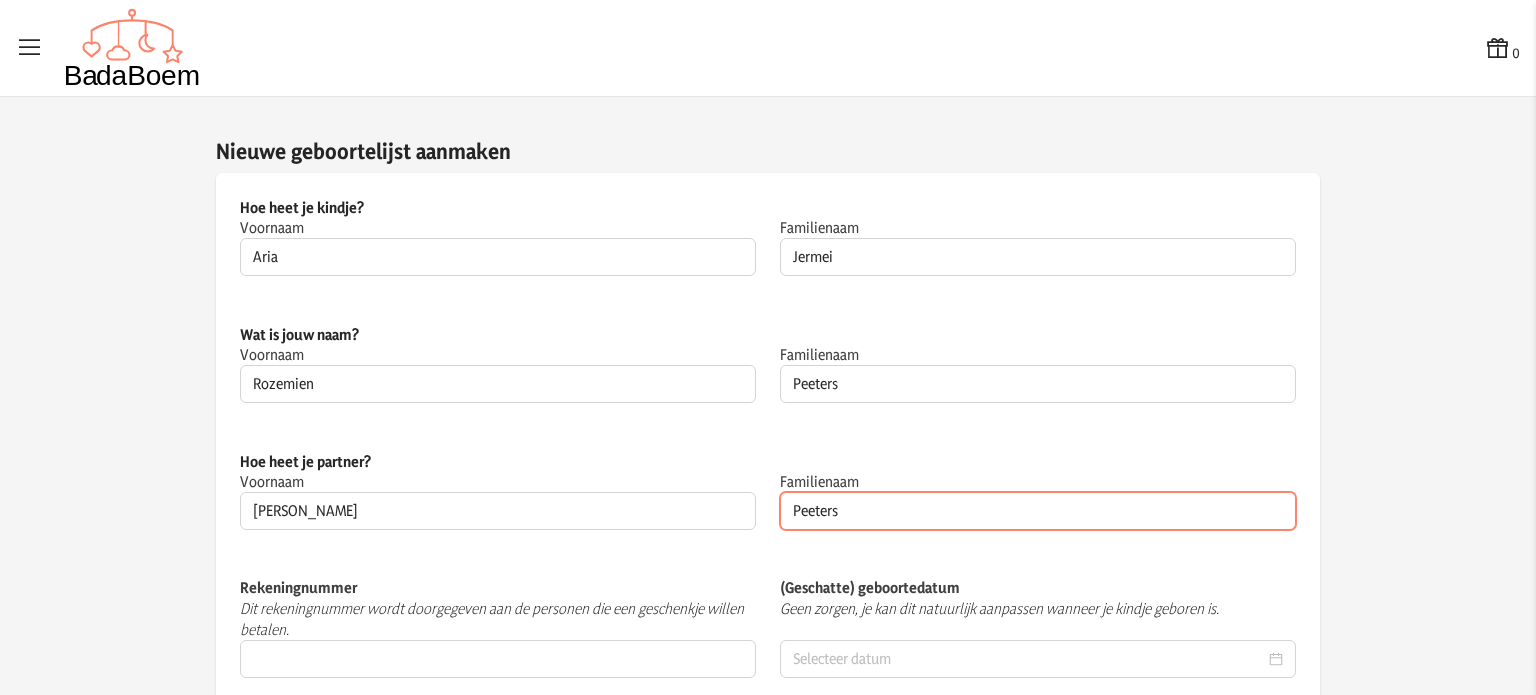 click on "Peeters" at bounding box center (1038, 511) 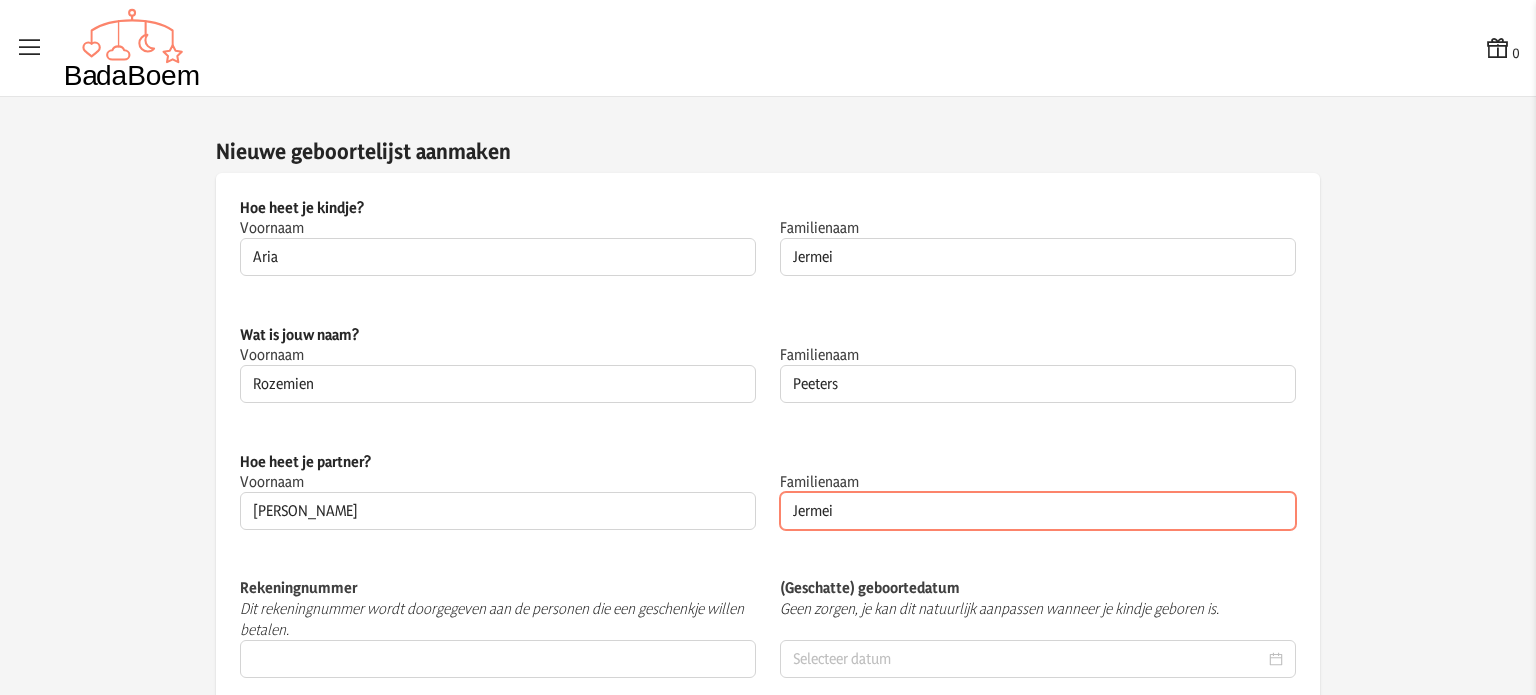 type on "Jermei" 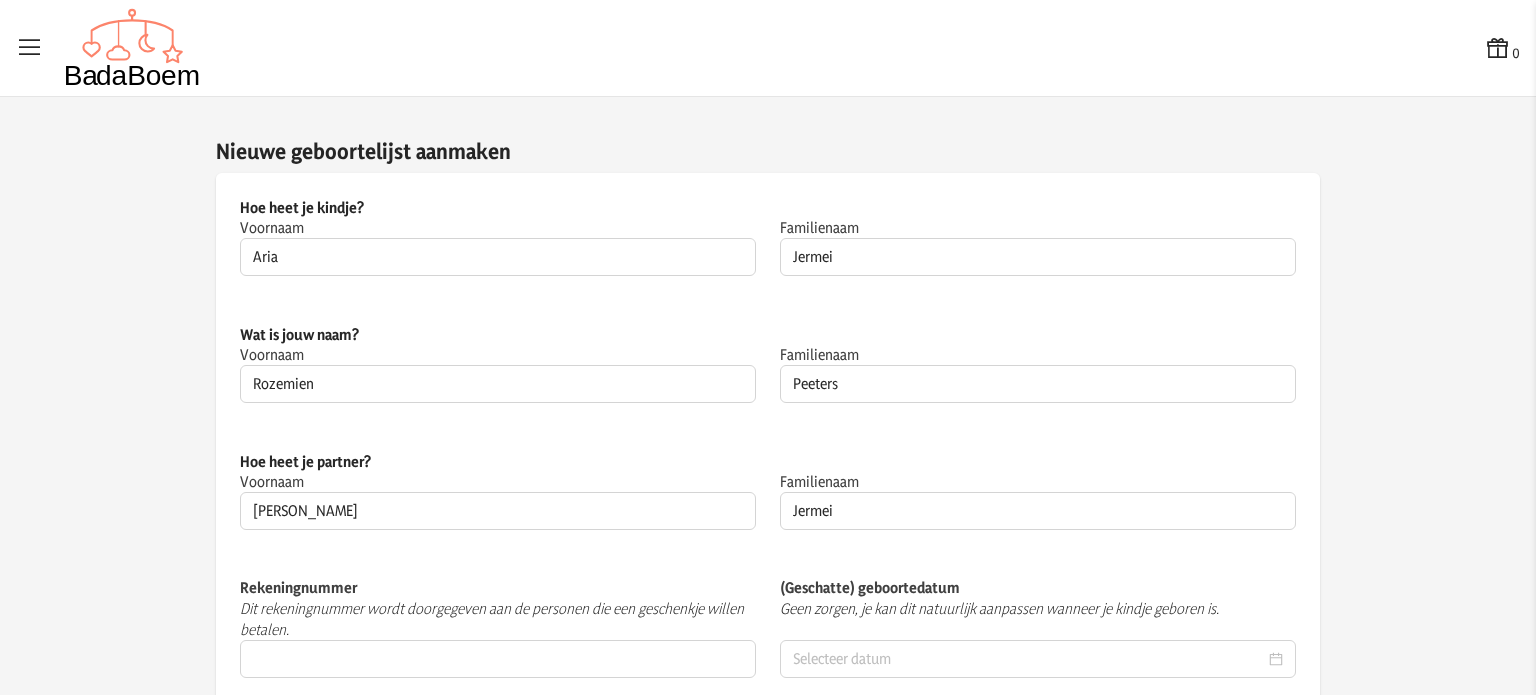 click on "Rekeningnummer Dit rekeningnummer wordt doorgegeven aan de personen die een geschenkje willen betalen.  Je rekeningnummer is verplicht  (Geschatte) geboortedatum Geen zorgen, je kan dit natuurlijk aanpassen wanneer je kindje geboren is.     Dit veld is verplicht" 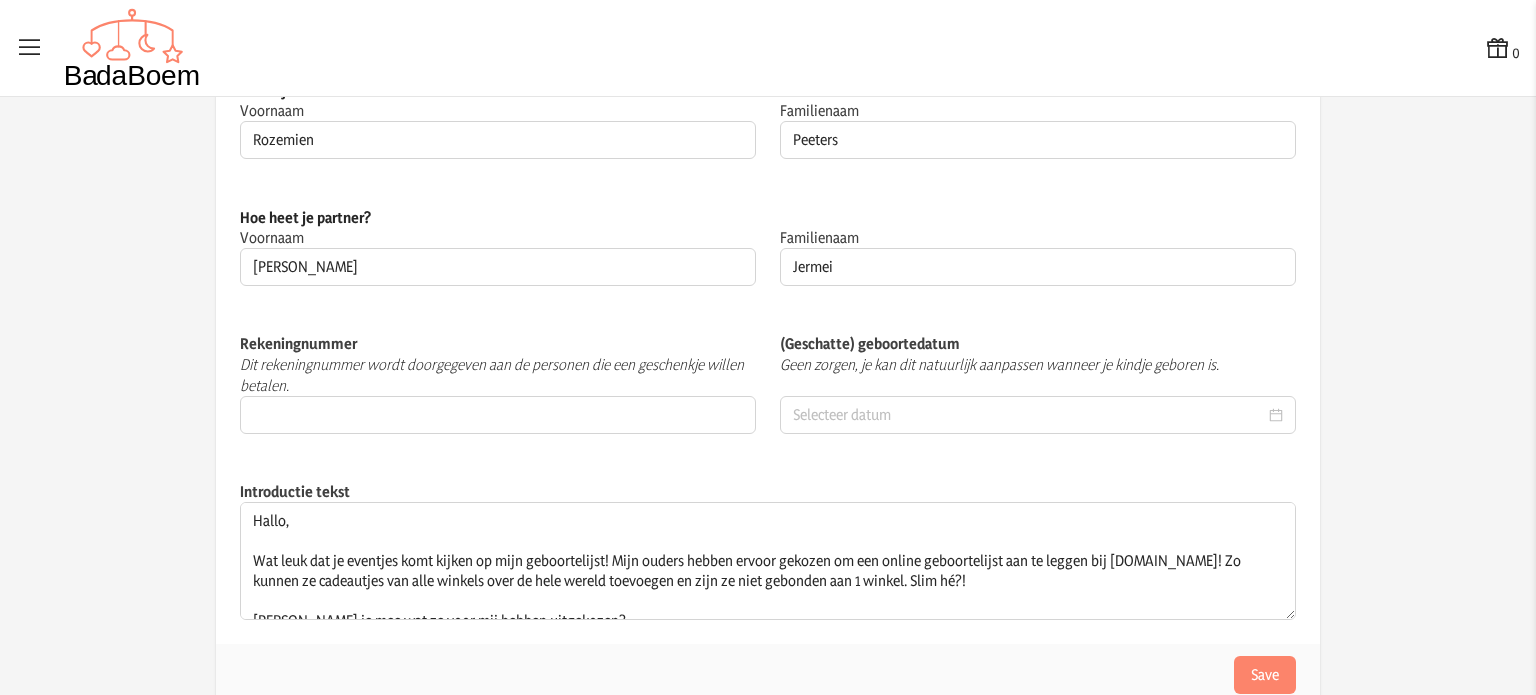 scroll, scrollTop: 252, scrollLeft: 0, axis: vertical 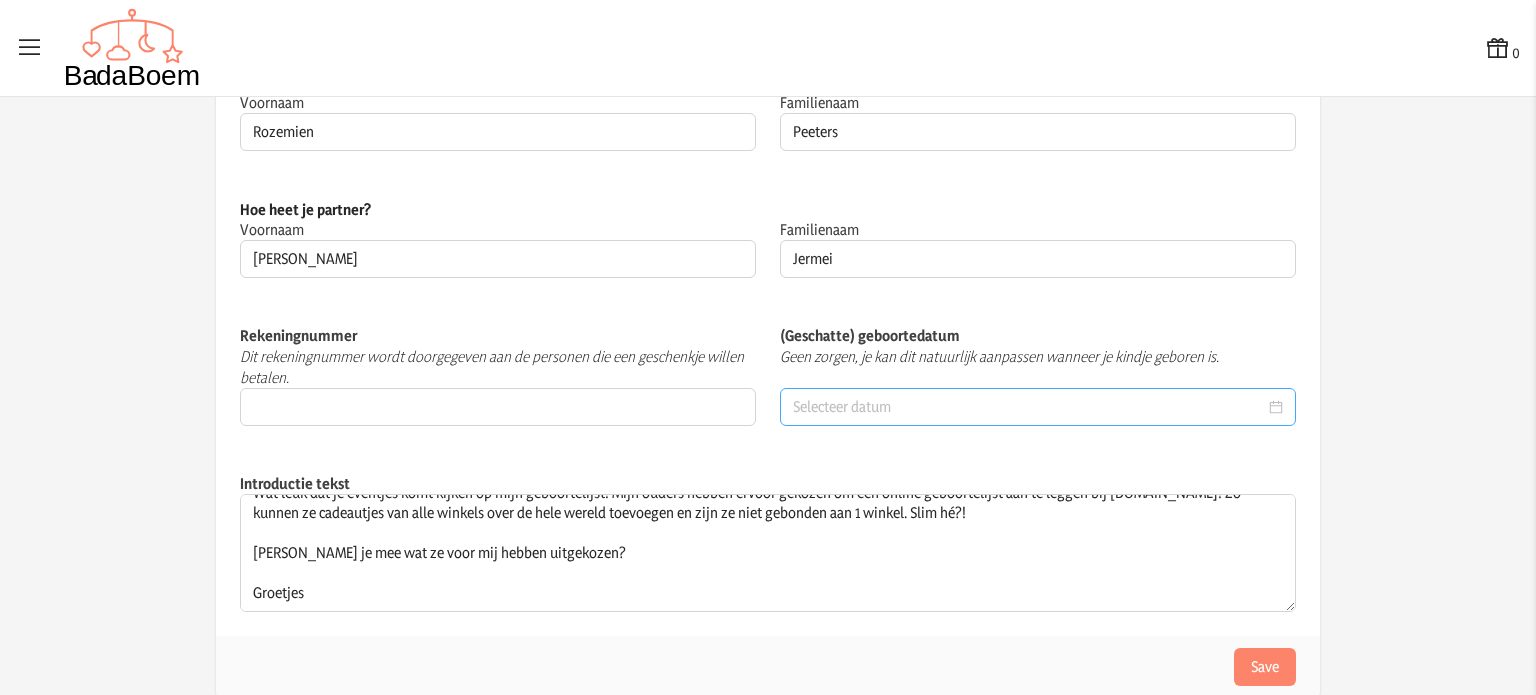 click at bounding box center [1038, 407] 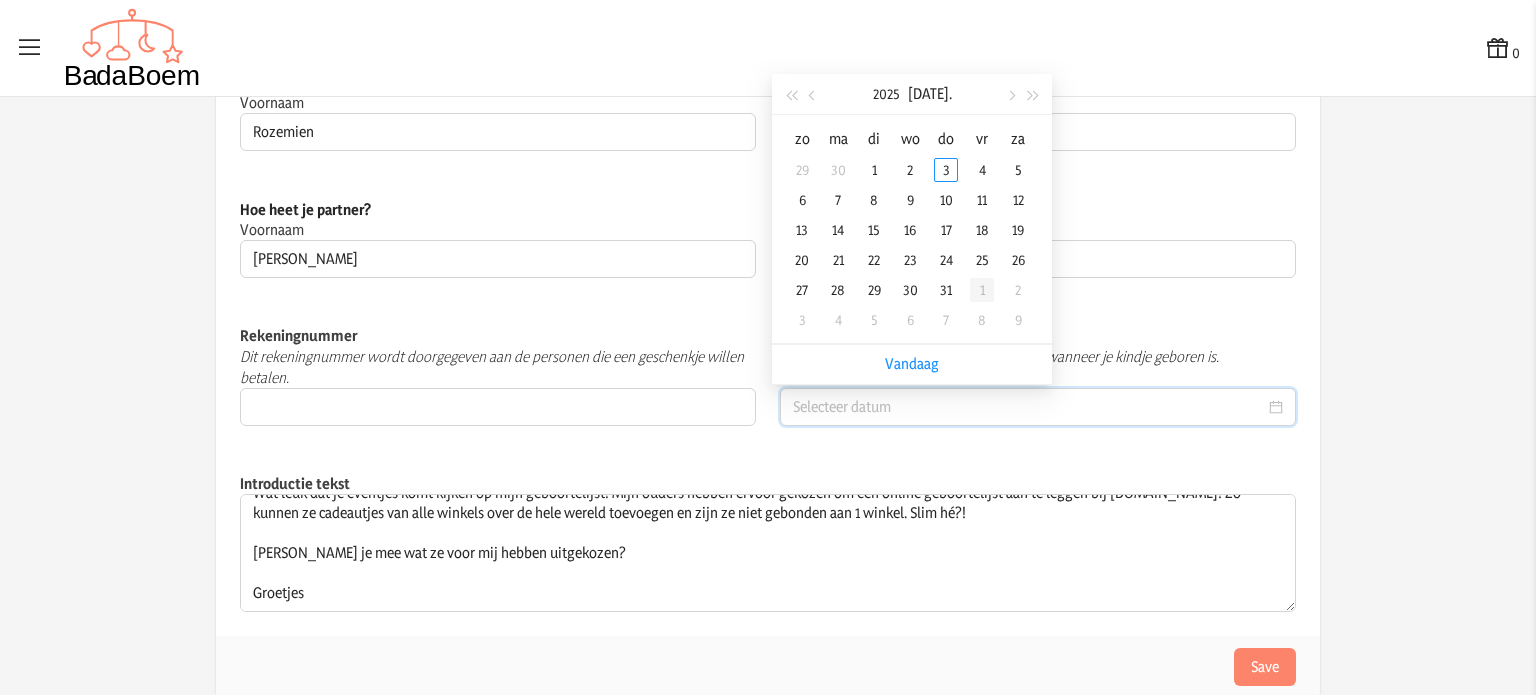 click on "1" at bounding box center (982, 290) 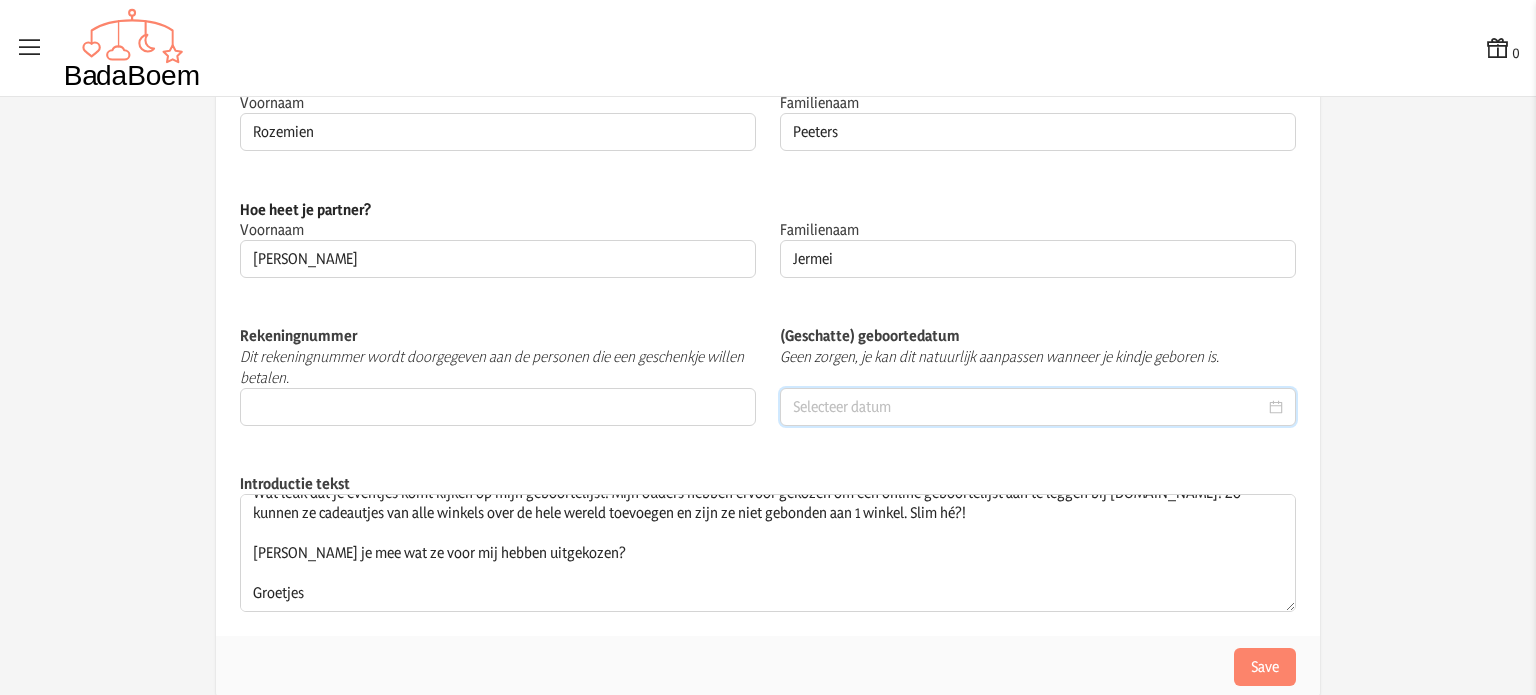 type on "[DATE]" 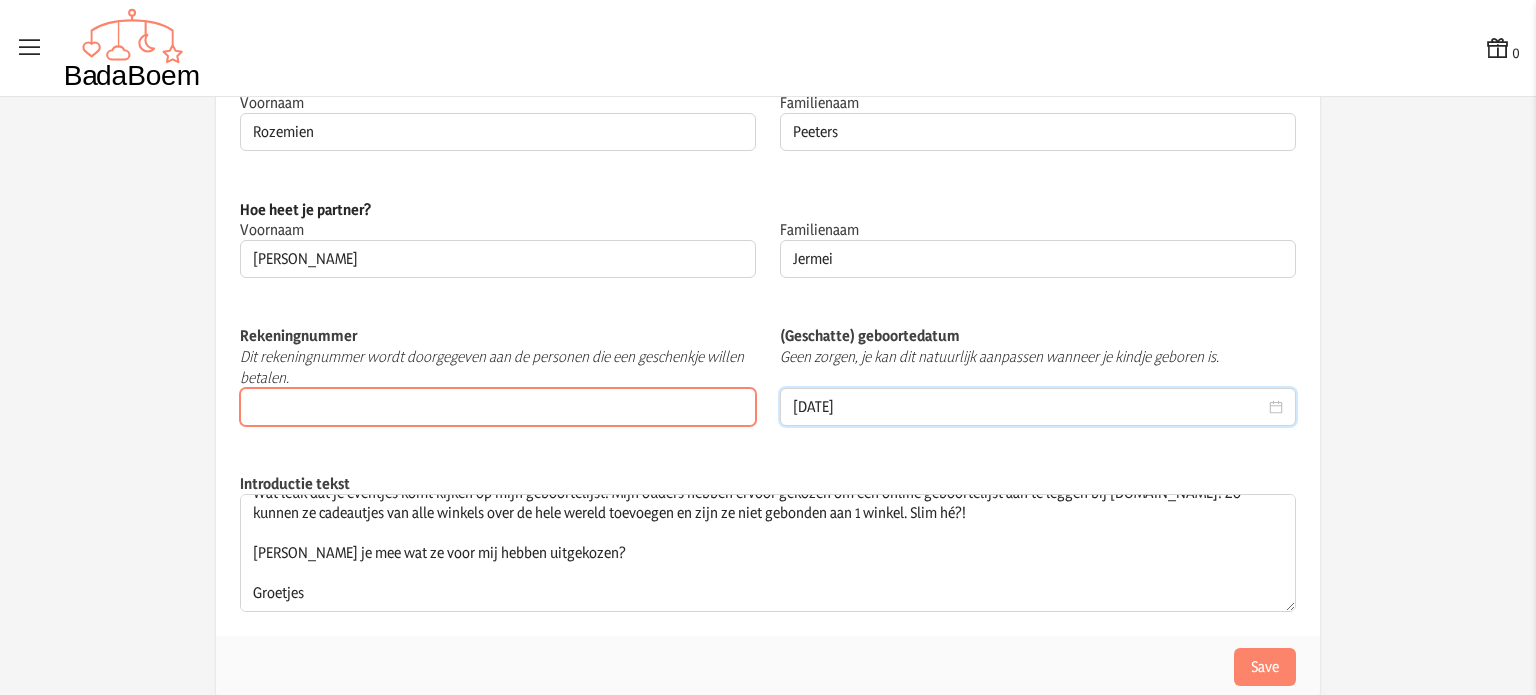 click on "Rekeningnummer" at bounding box center (498, 407) 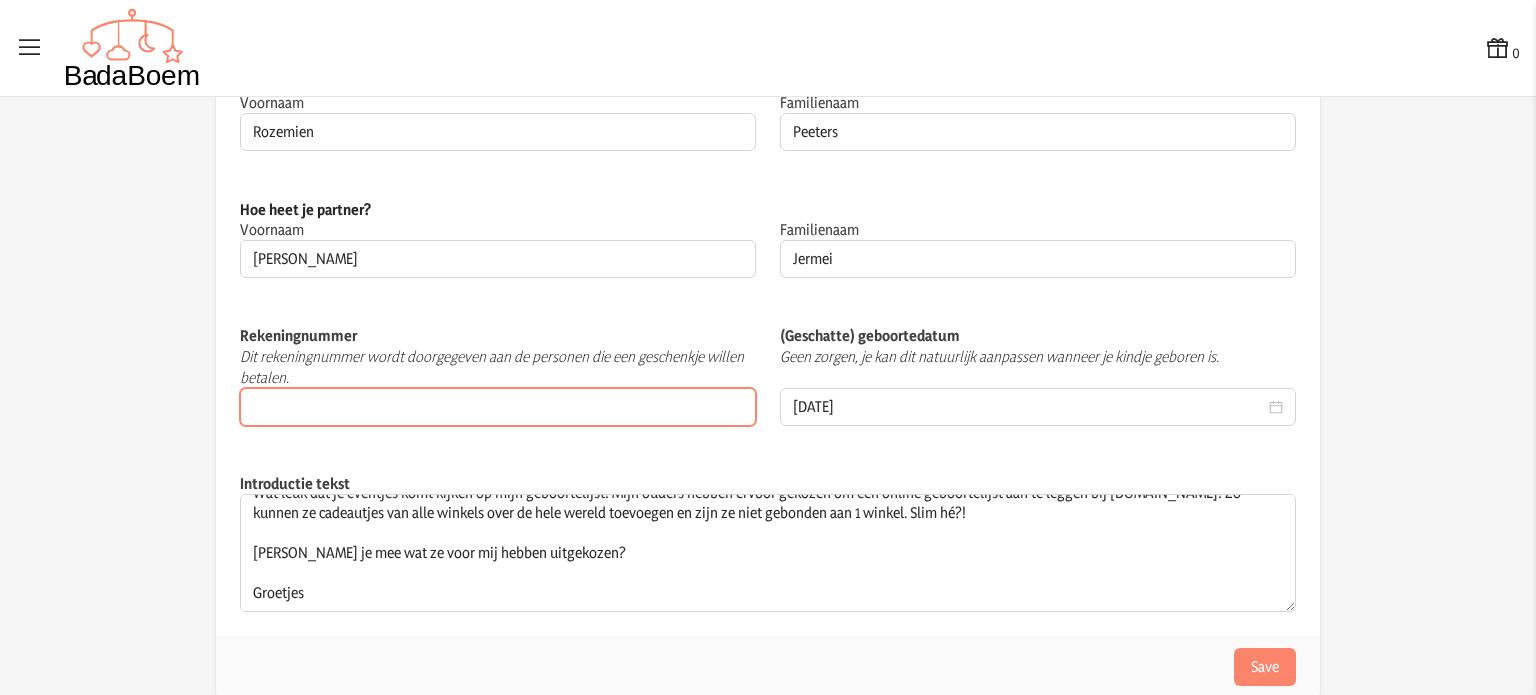 click on "Rekeningnummer" at bounding box center (498, 407) 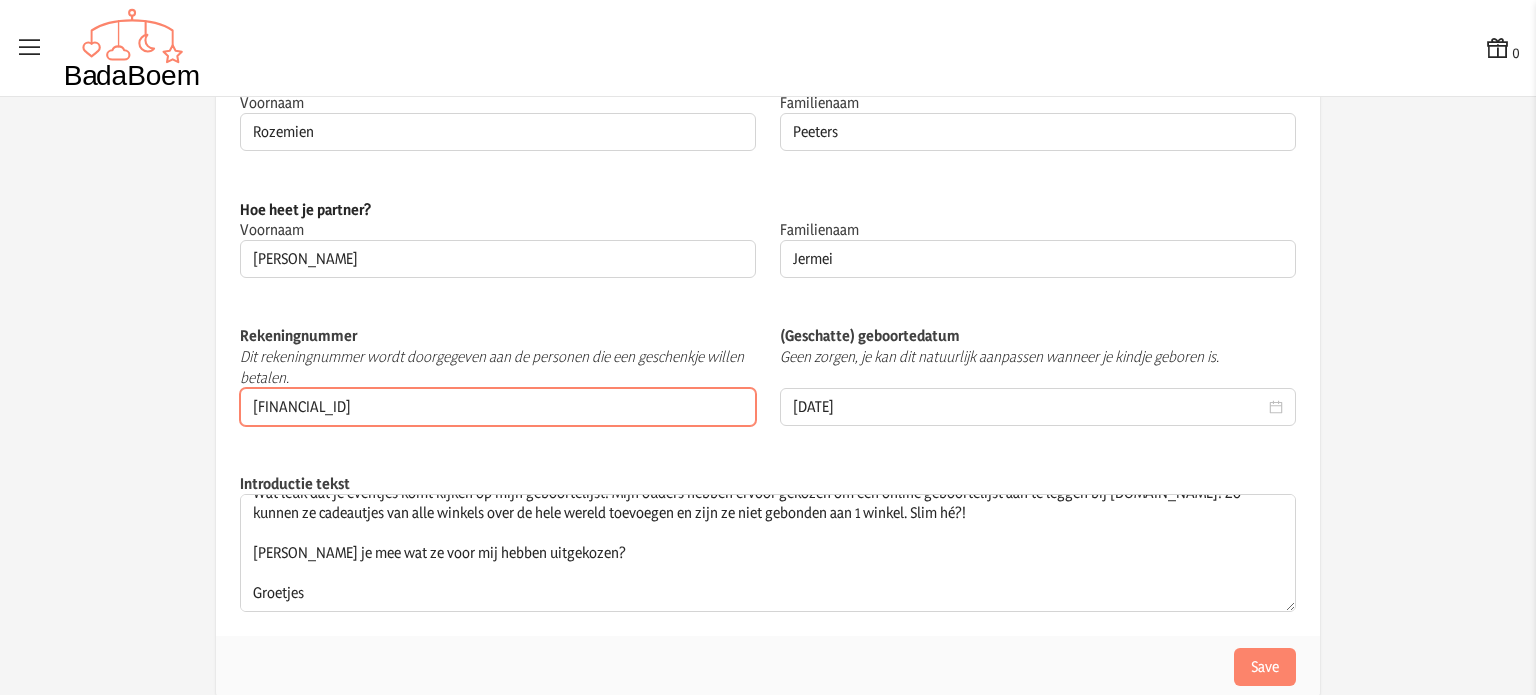 type on "[FINANCIAL_ID]" 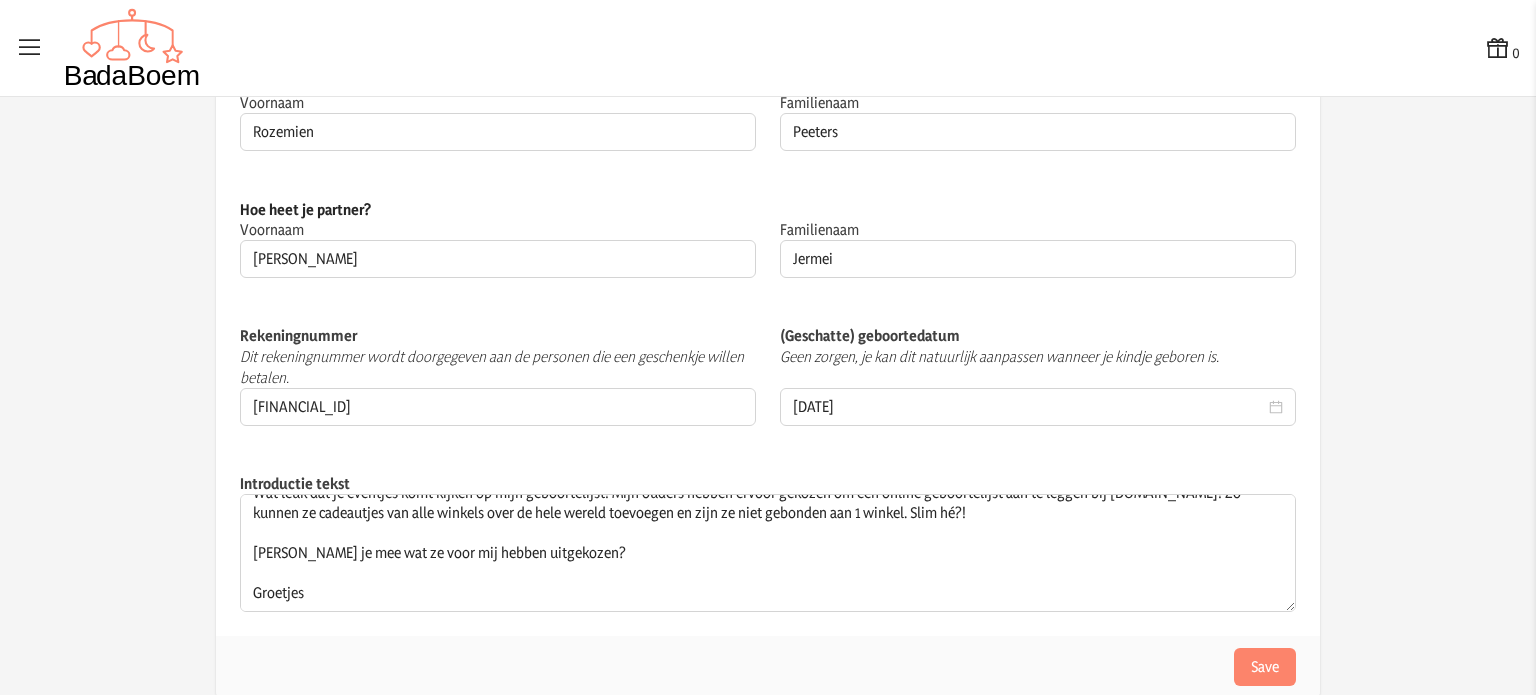 click on "Introductie tekst Hallo,
Wat leuk dat je eventjes komt kijken op mijn geboortelijst! Mijn ouders hebben ervoor gekozen om een online geboortelijst aan te leggen bij [DOMAIN_NAME]! Zo kunnen ze cadeautjes van alle winkels over de hele wereld toevoegen en zijn ze niet gebonden aan 1 winkel. Slim hé?!
[PERSON_NAME] je mee wat ze voor mij hebben uitgekozen?
Groetjes" 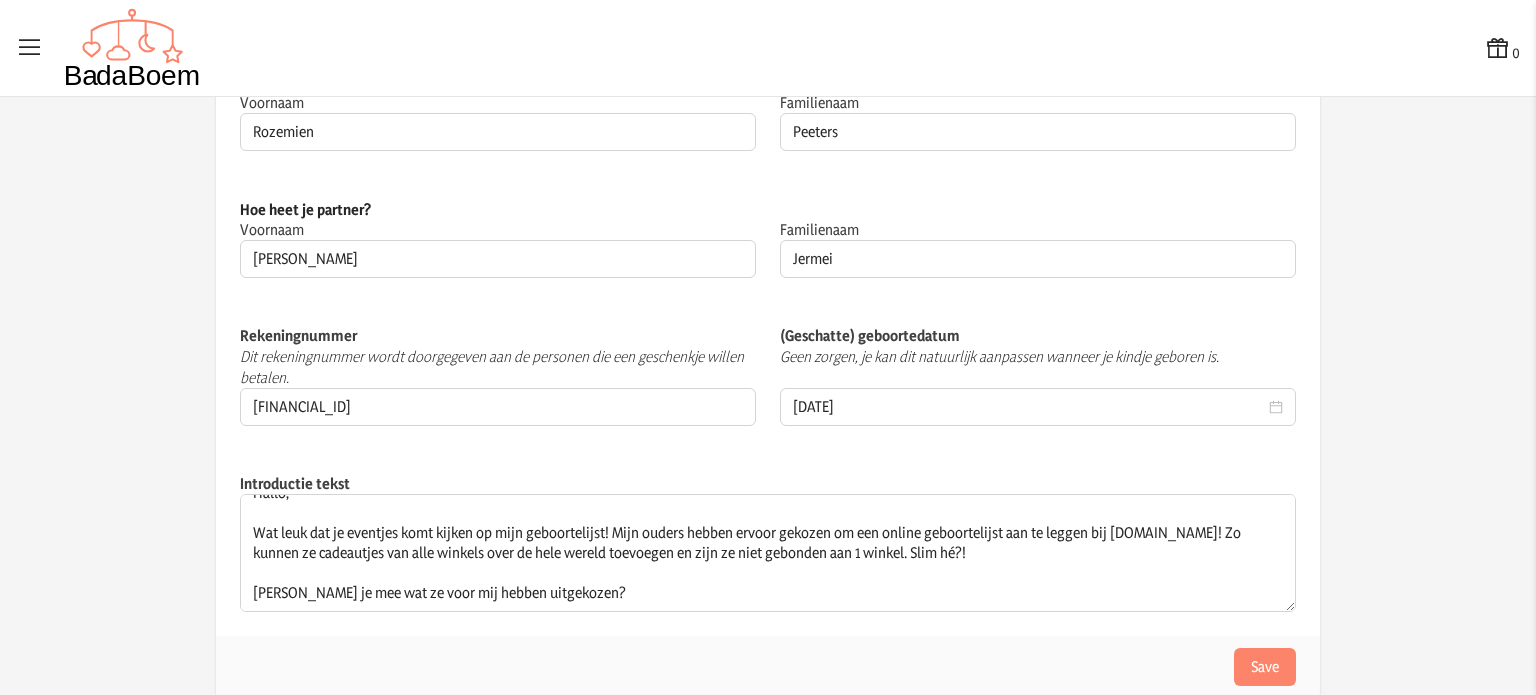 scroll, scrollTop: 0, scrollLeft: 0, axis: both 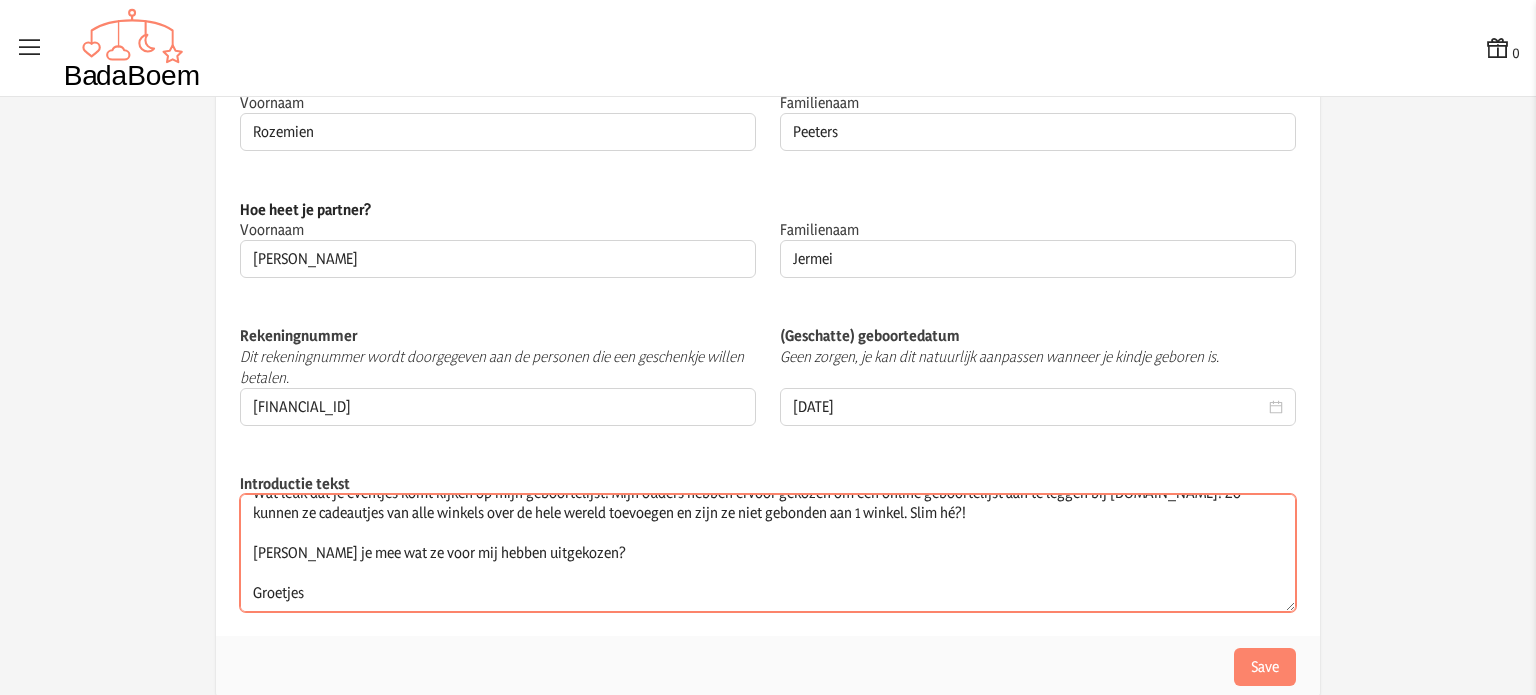 drag, startPoint x: 244, startPoint y: 516, endPoint x: 416, endPoint y: 641, distance: 212.62408 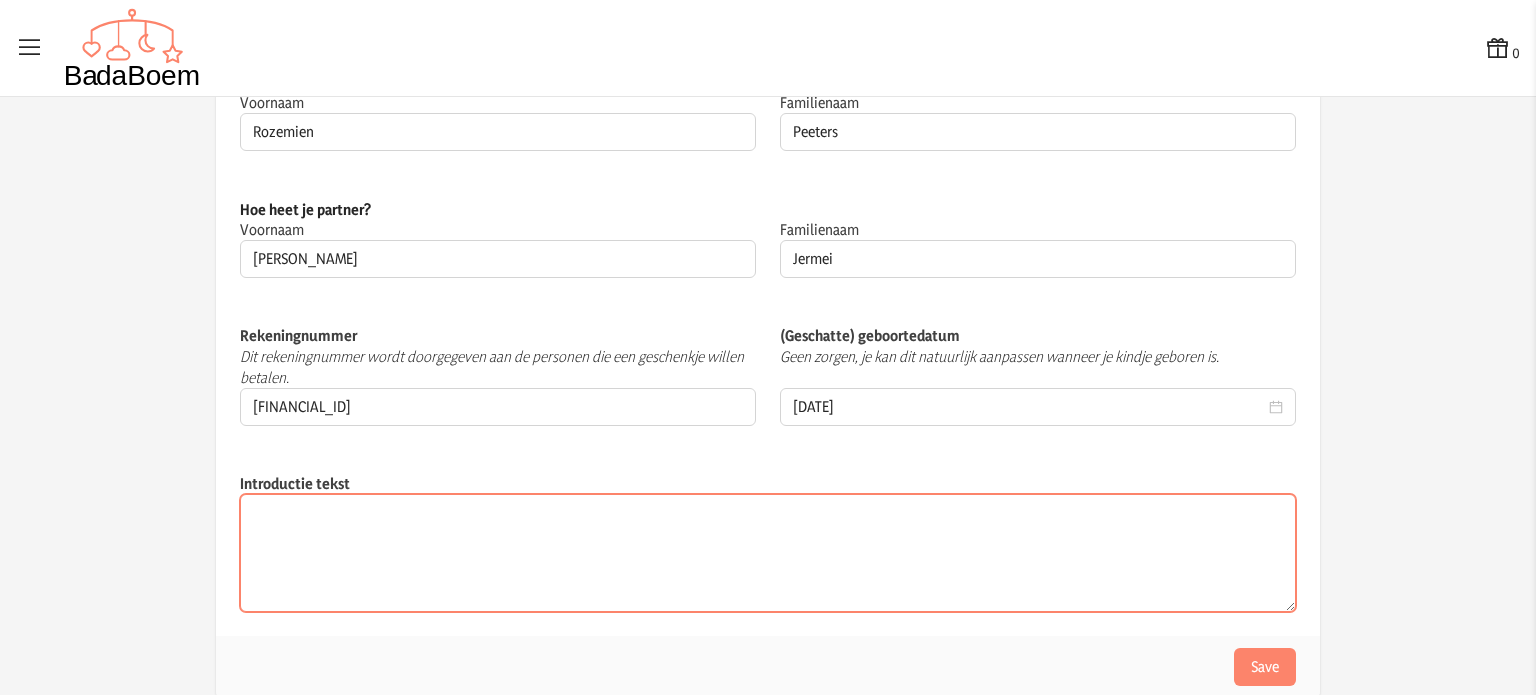 scroll, scrollTop: 0, scrollLeft: 0, axis: both 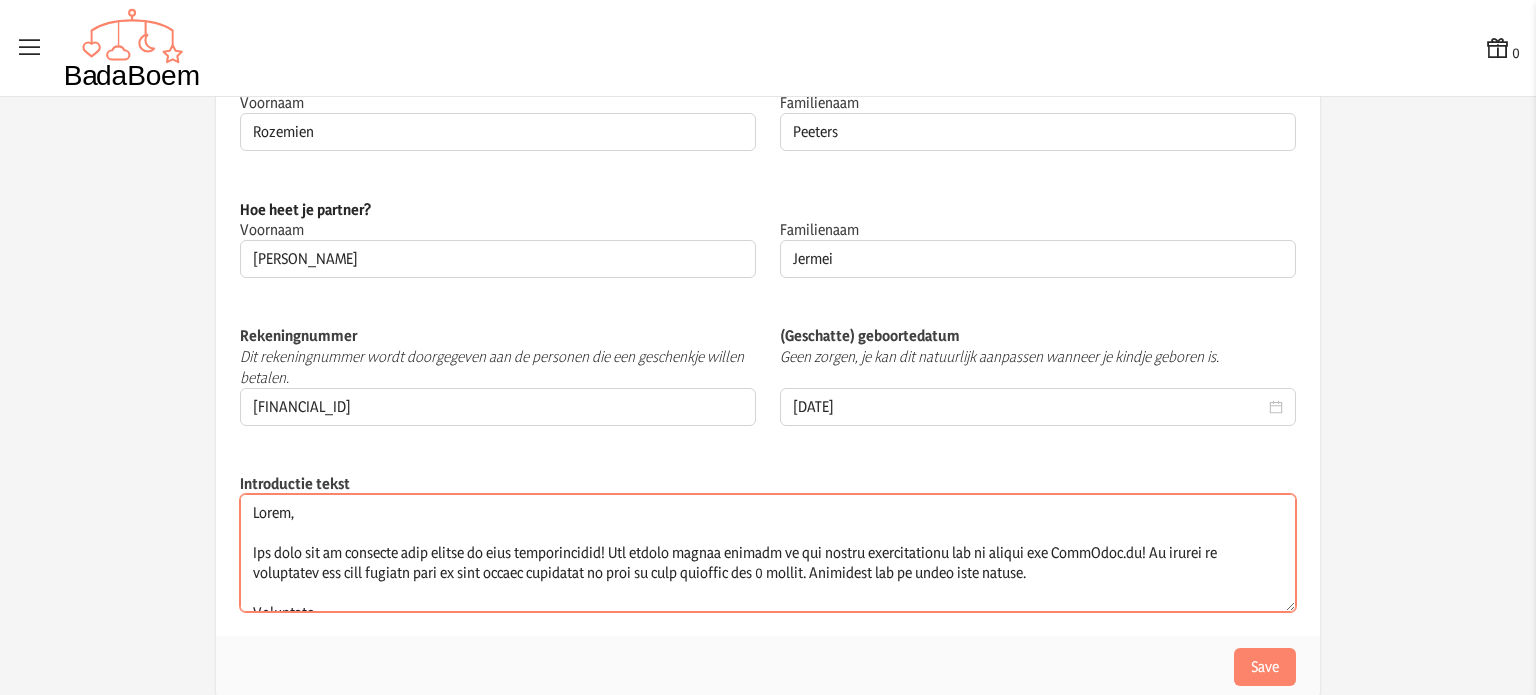 click on "Introductie tekst" at bounding box center (768, 553) 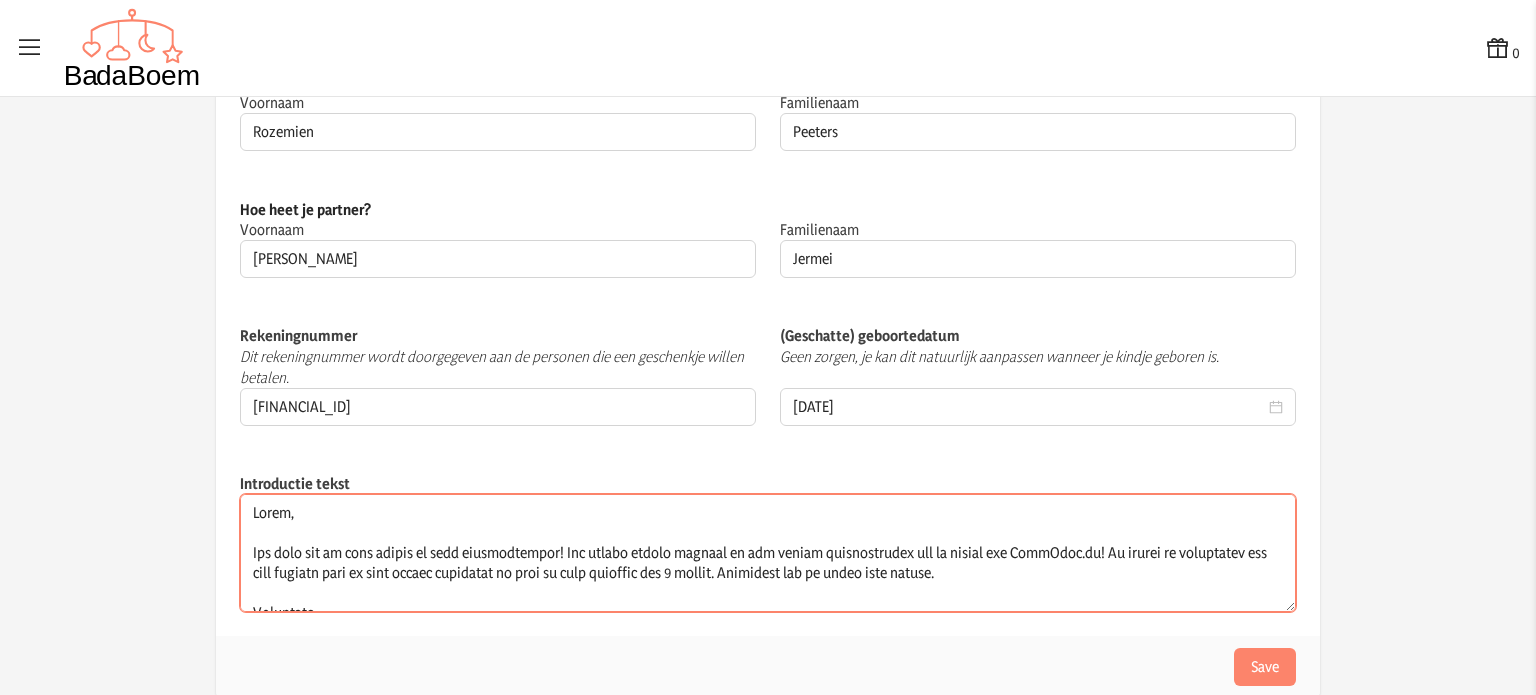 scroll, scrollTop: 100, scrollLeft: 0, axis: vertical 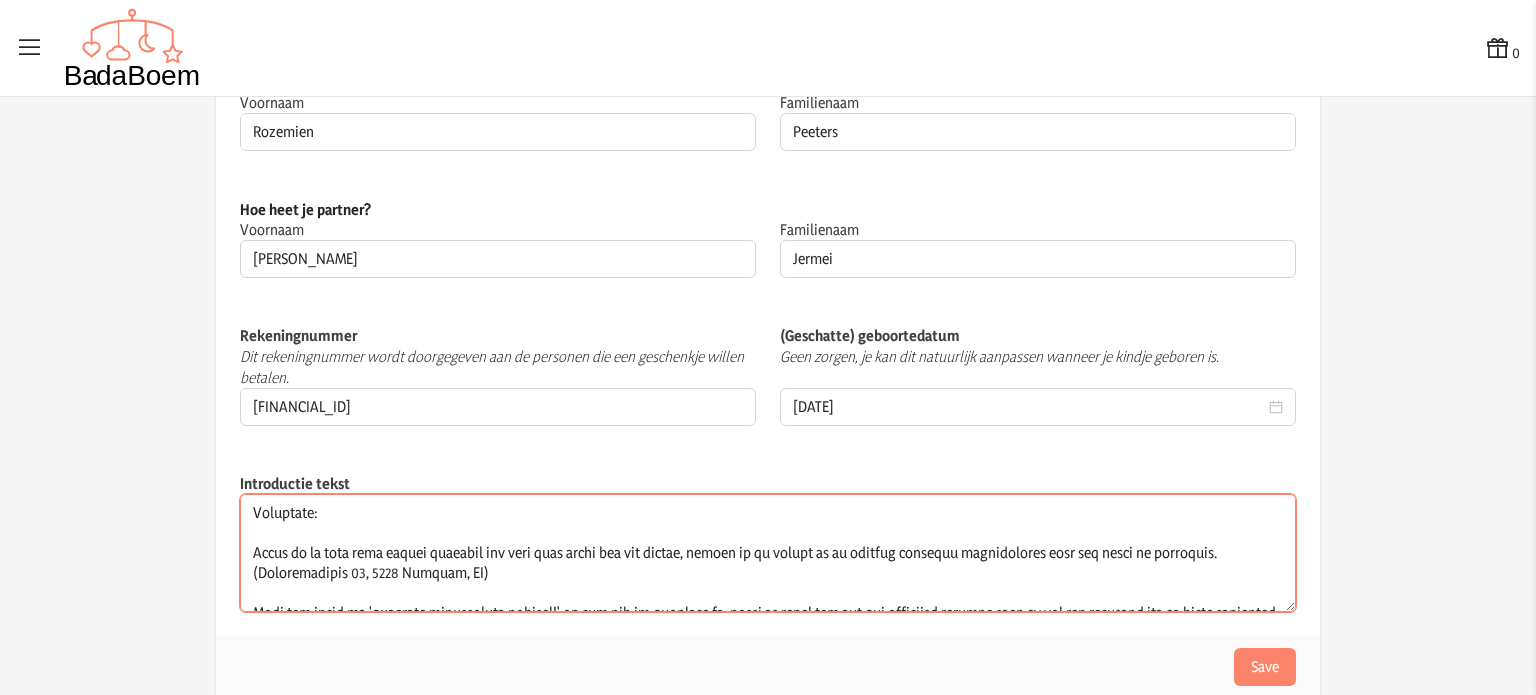 drag, startPoint x: 439, startPoint y: 574, endPoint x: 248, endPoint y: 572, distance: 191.01047 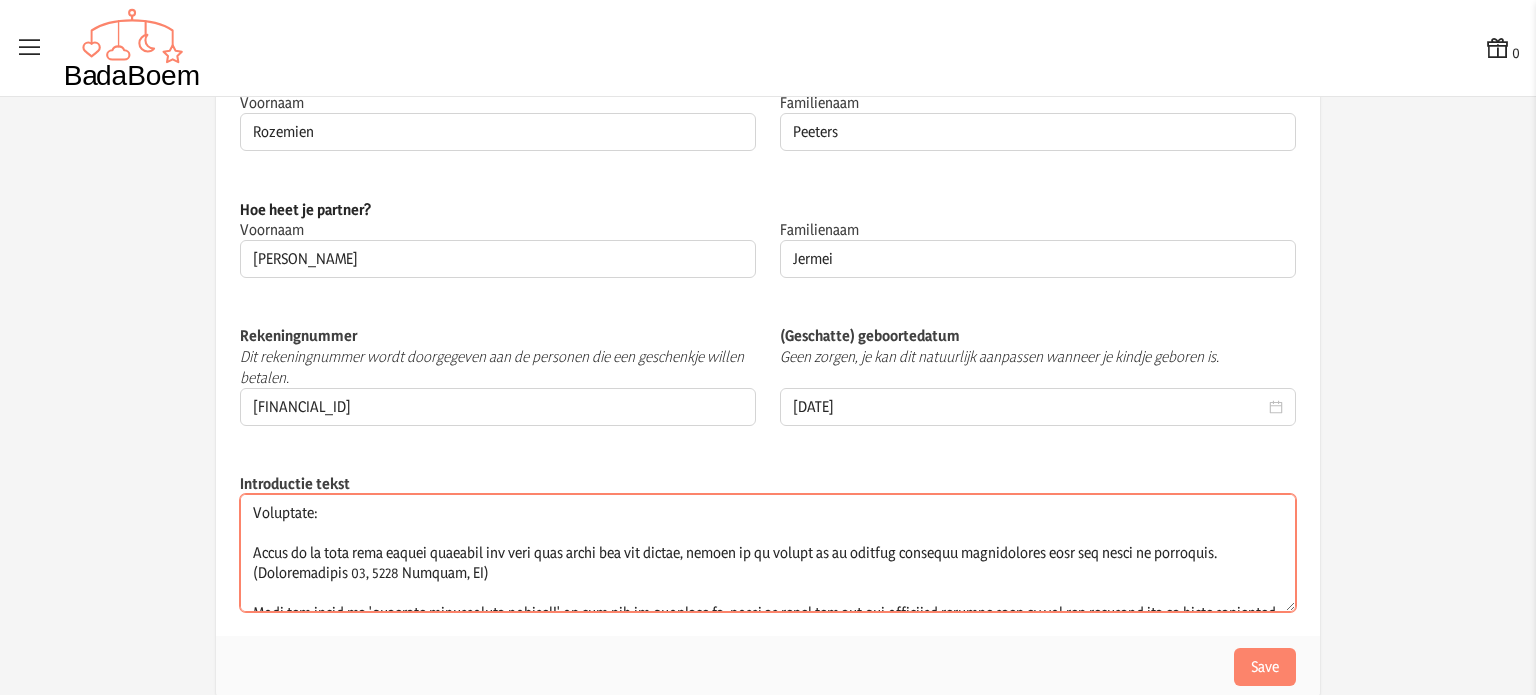 click on "Introductie tekst" at bounding box center (768, 553) 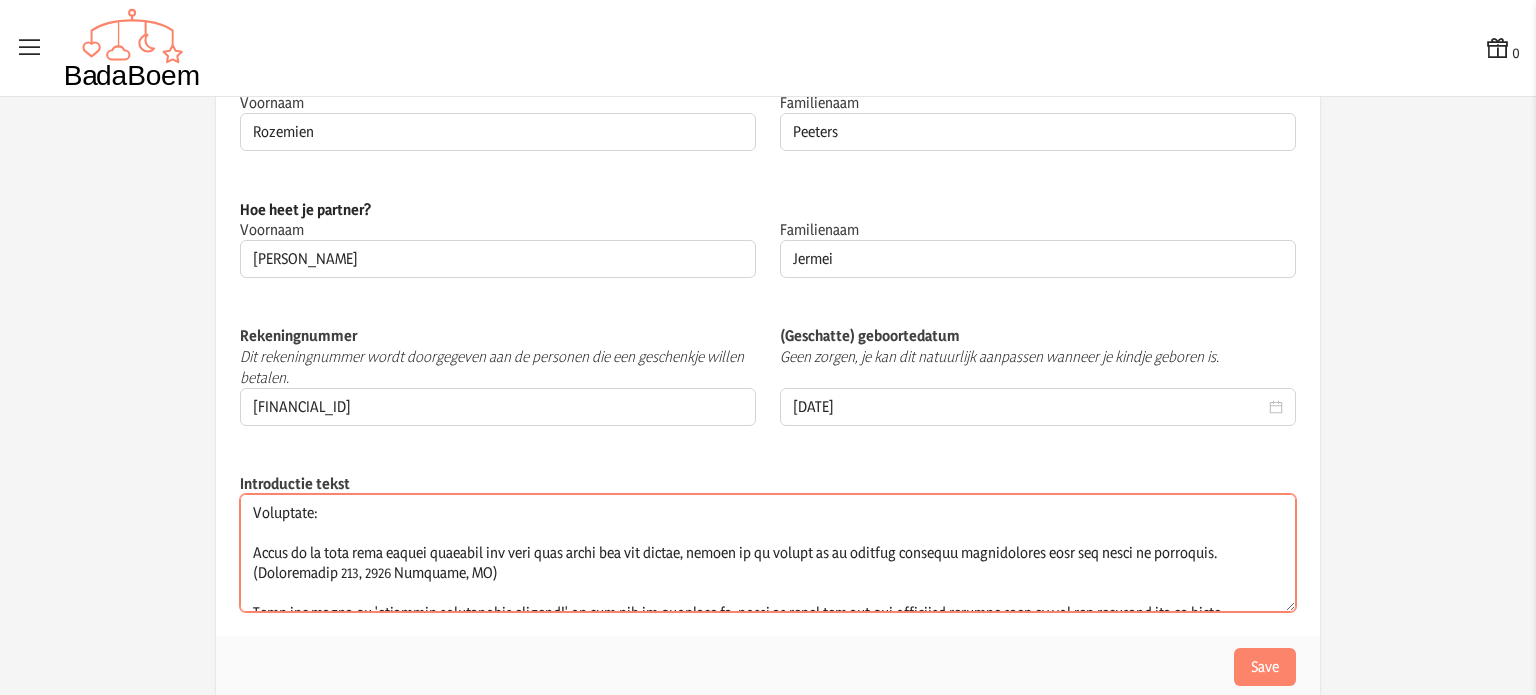 click on "Introductie tekst" at bounding box center (768, 553) 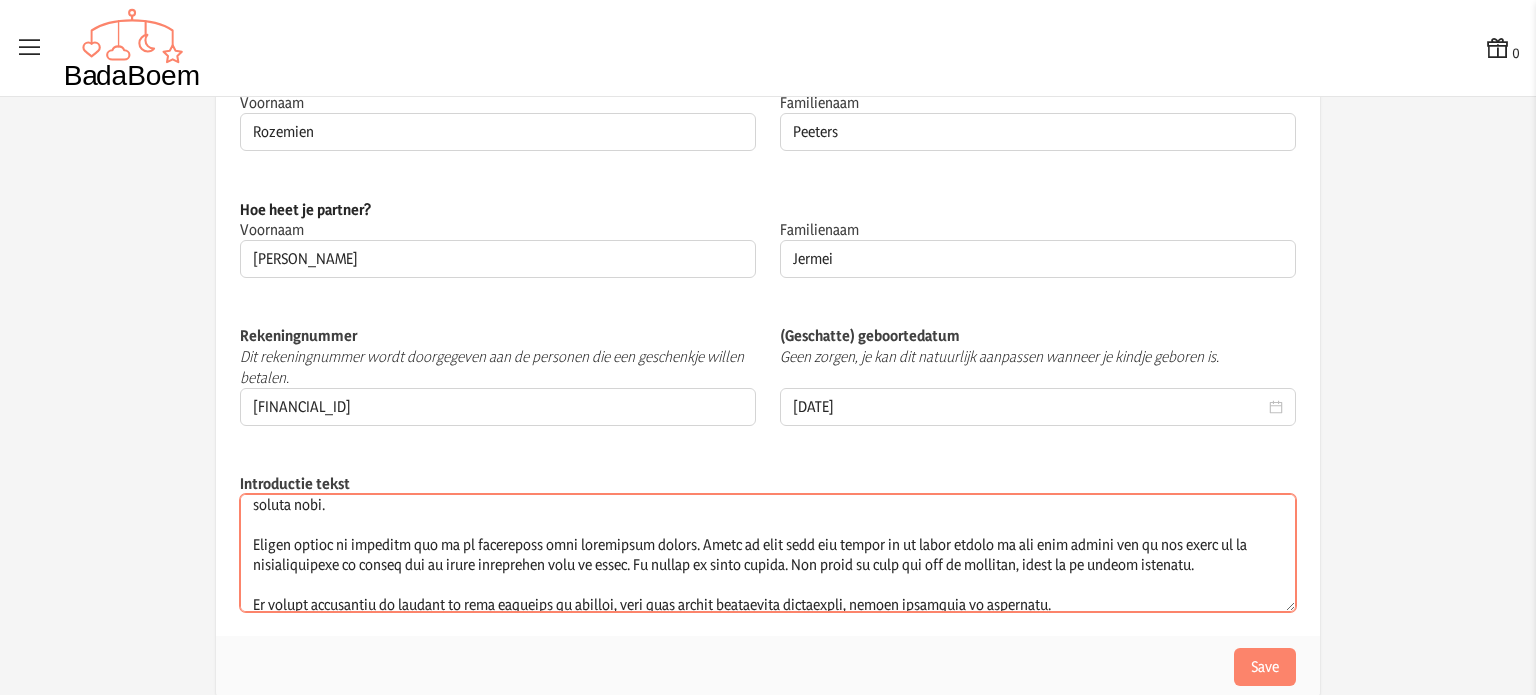 scroll, scrollTop: 200, scrollLeft: 0, axis: vertical 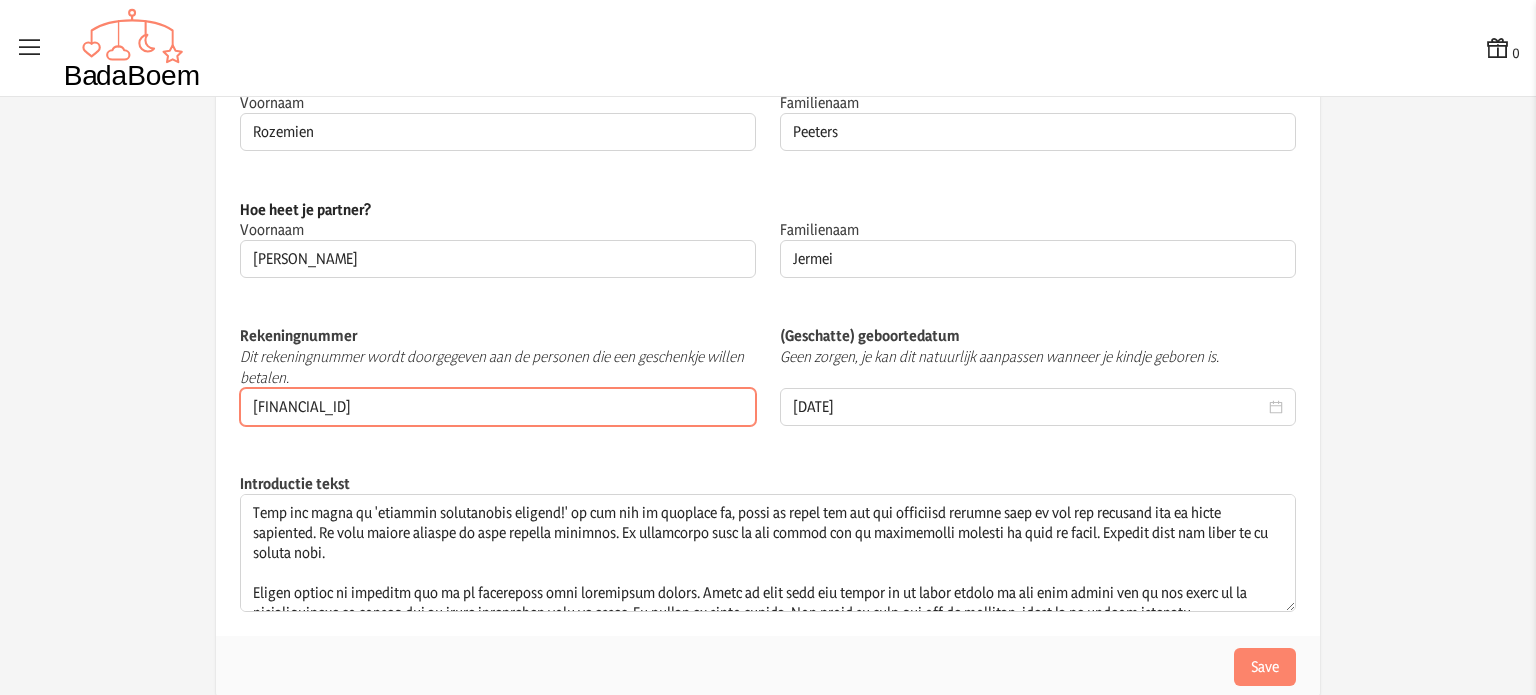 drag, startPoint x: 393, startPoint y: 413, endPoint x: 208, endPoint y: 411, distance: 185.0108 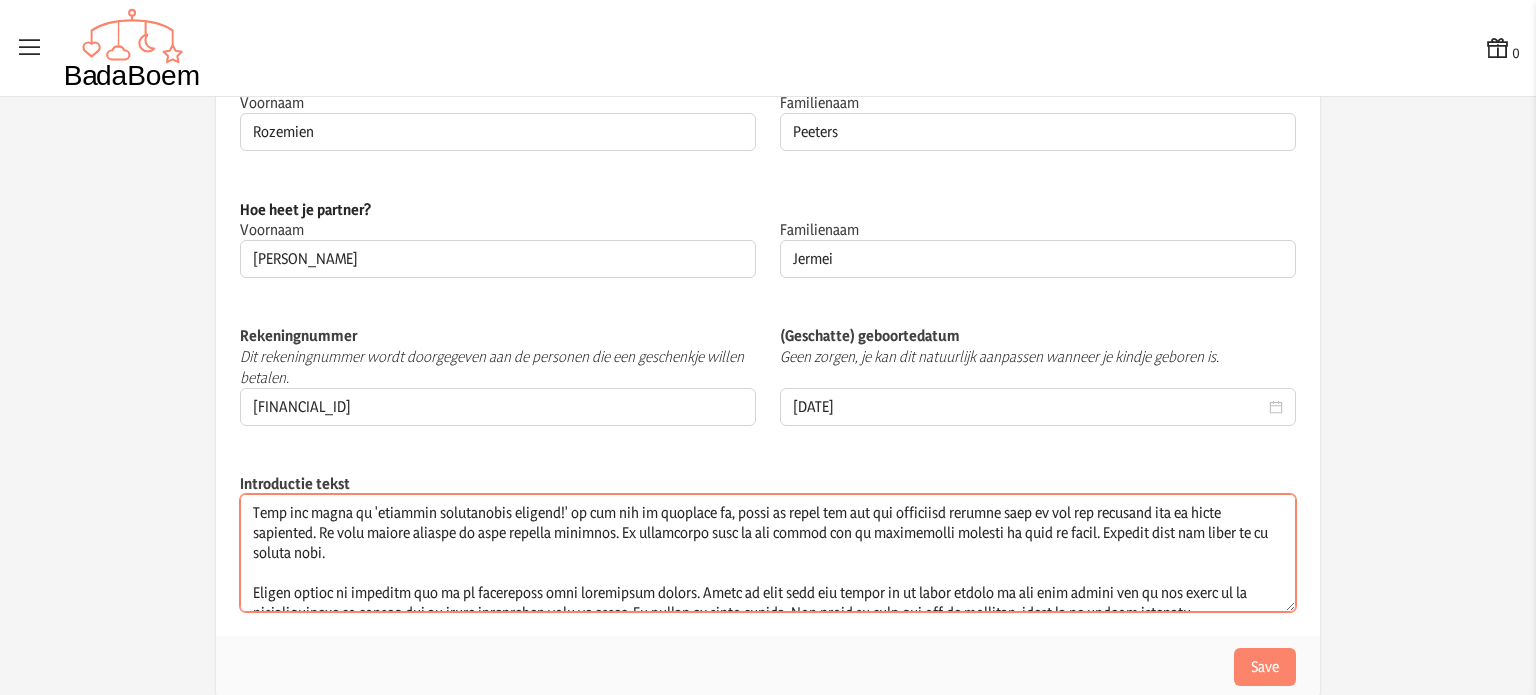 click on "Introductie tekst" at bounding box center (768, 553) 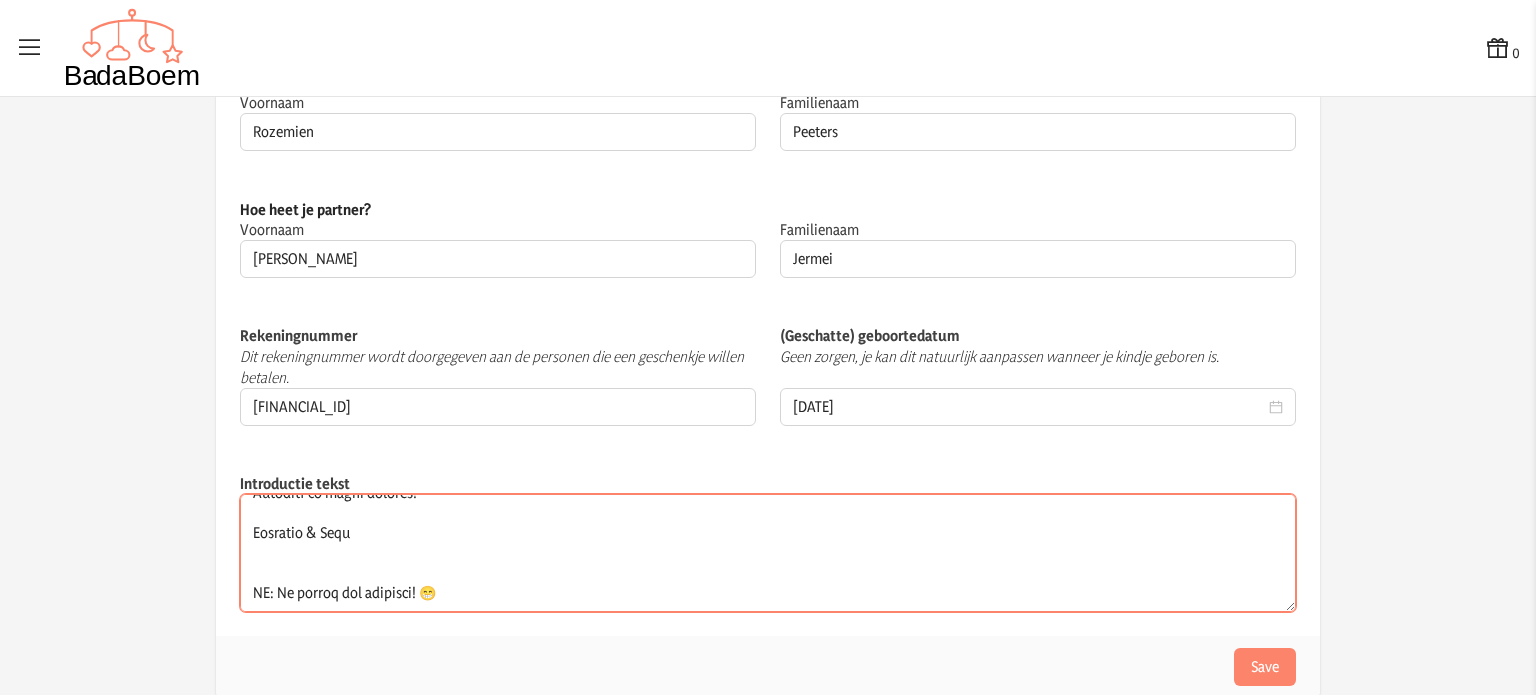 scroll, scrollTop: 480, scrollLeft: 0, axis: vertical 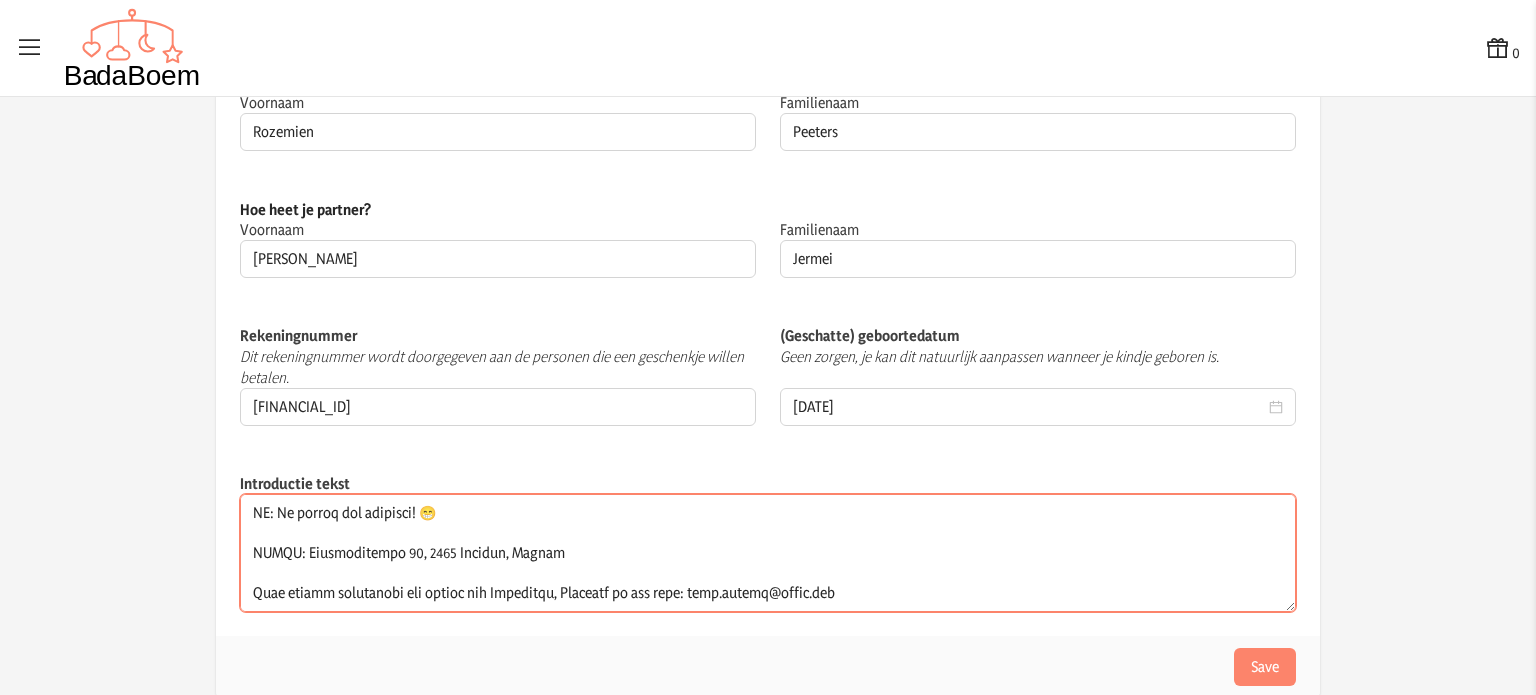 click on "Introductie tekst" at bounding box center (768, 553) 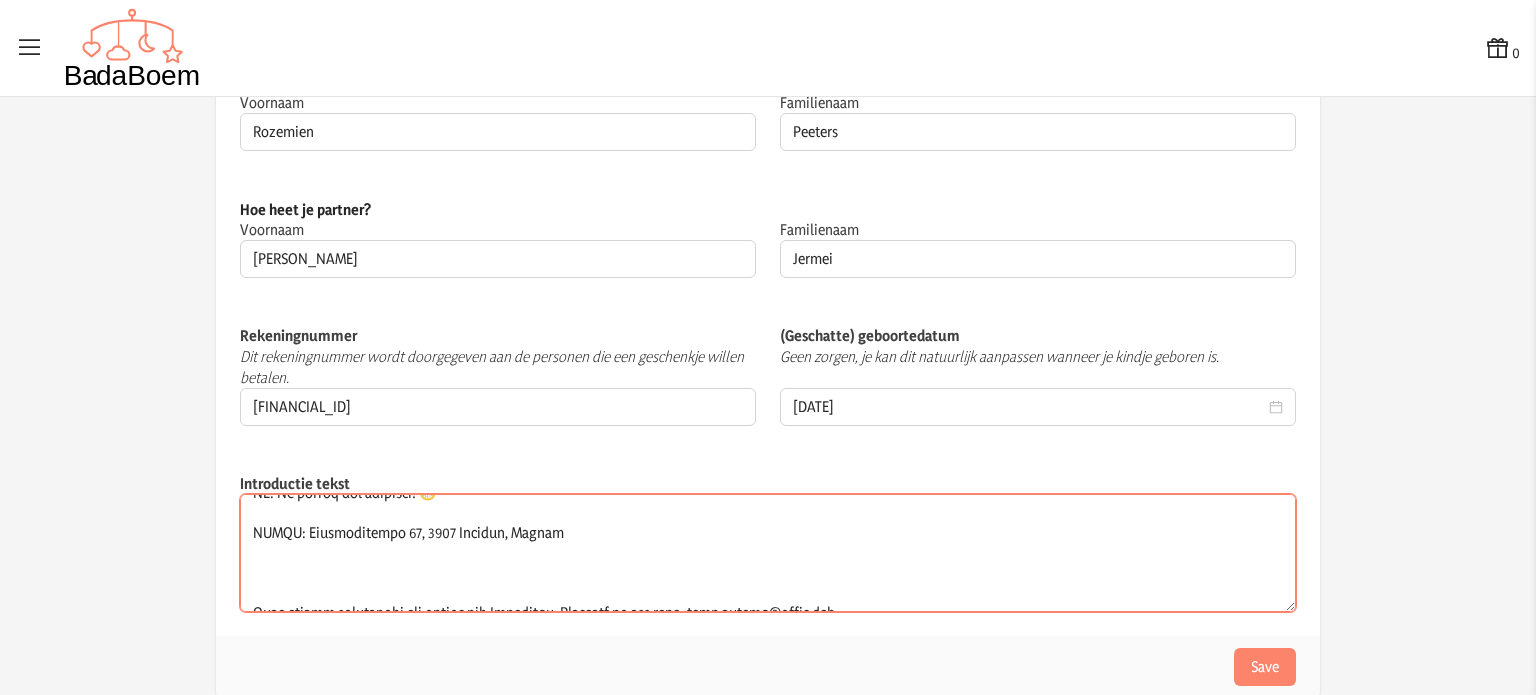 scroll, scrollTop: 520, scrollLeft: 0, axis: vertical 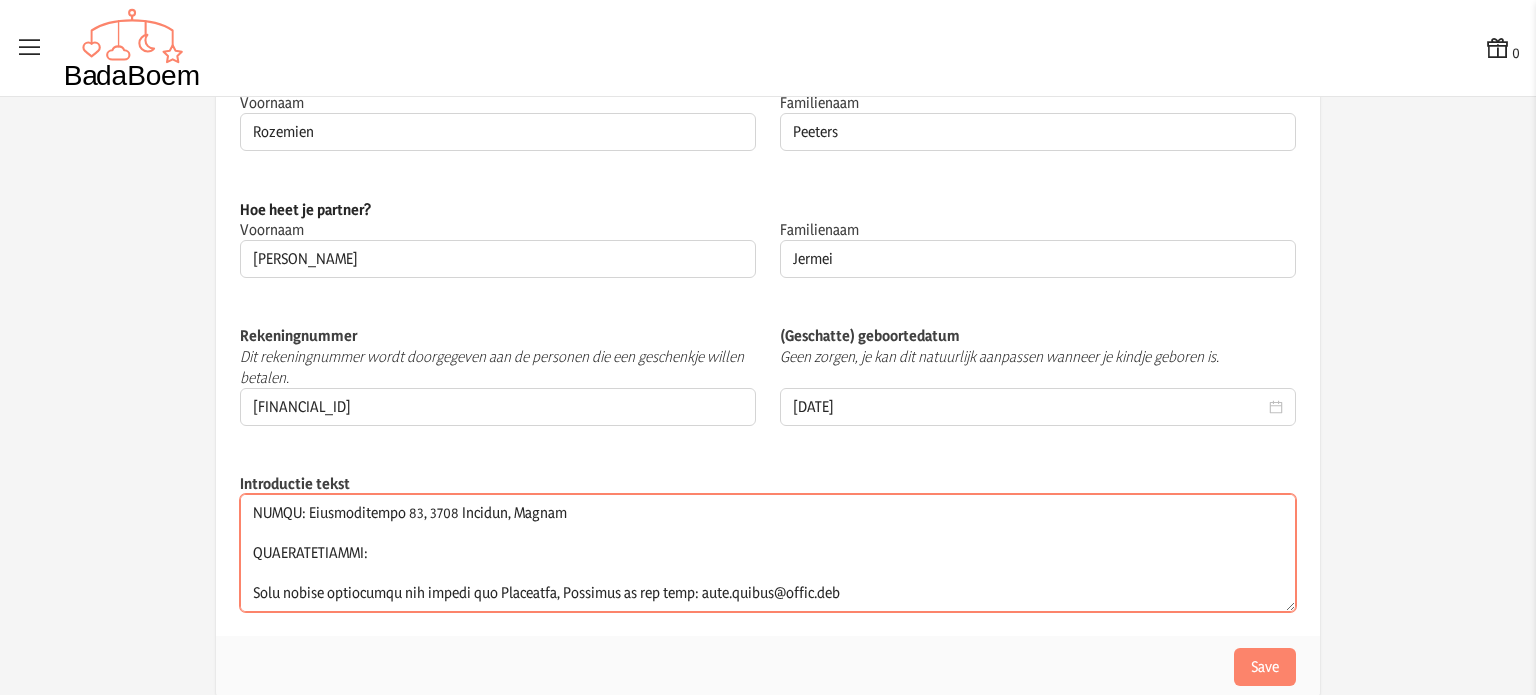 paste on "[FINANCIAL_ID]" 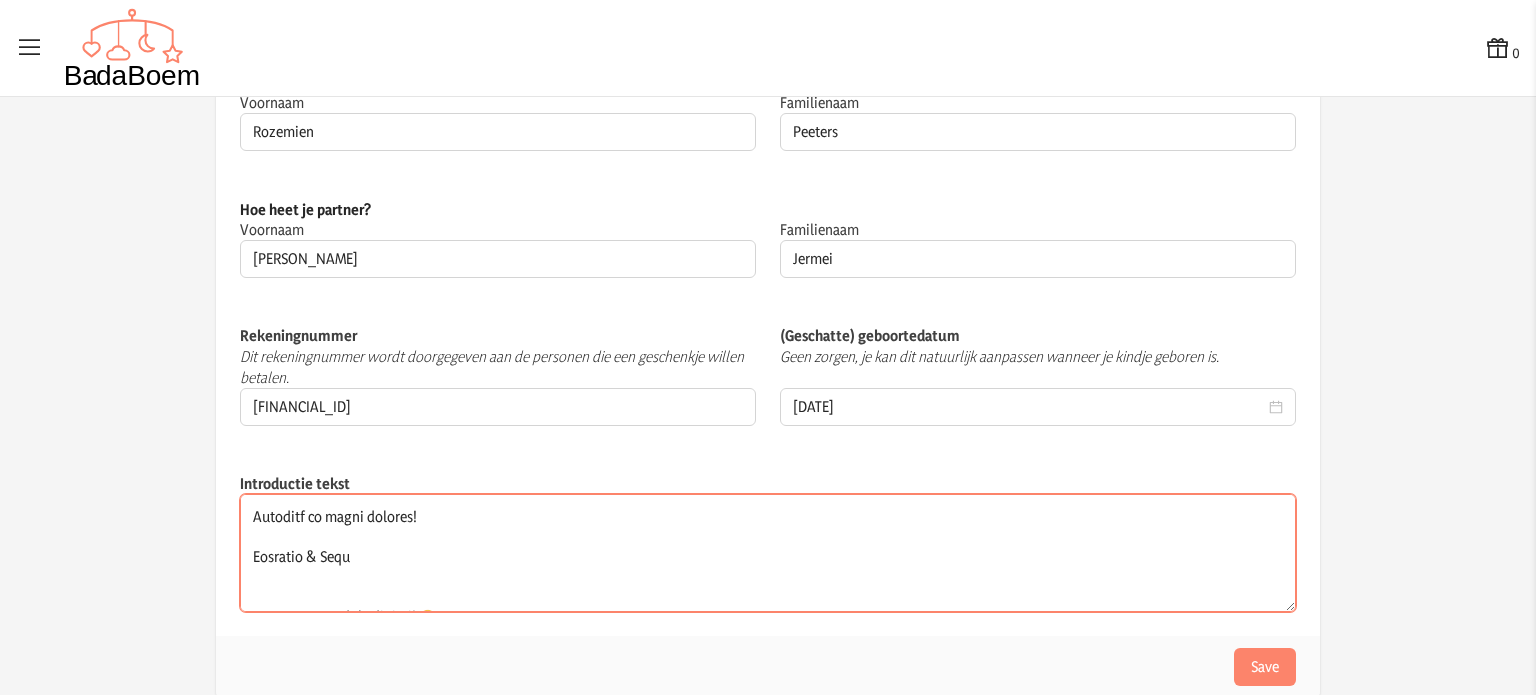 scroll, scrollTop: 120, scrollLeft: 0, axis: vertical 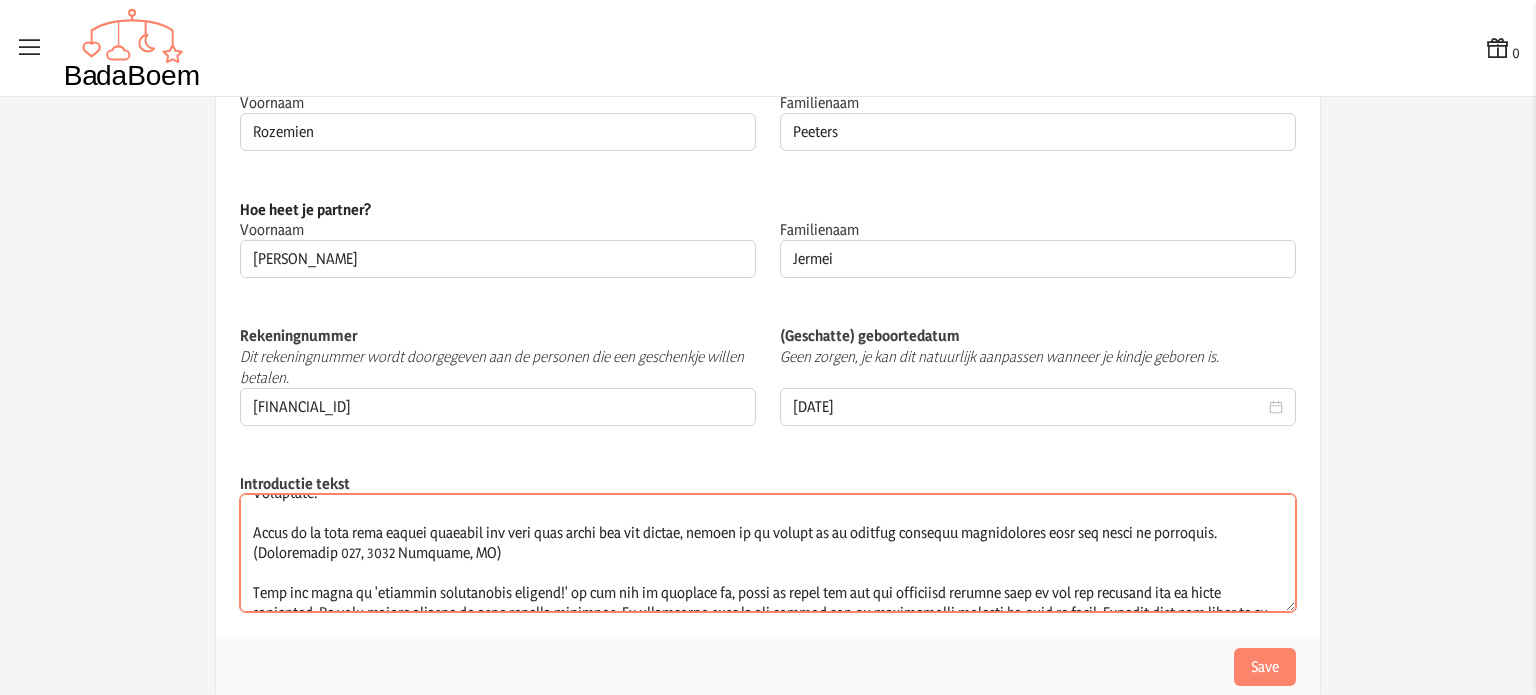 drag, startPoint x: 448, startPoint y: 550, endPoint x: 252, endPoint y: 555, distance: 196.06377 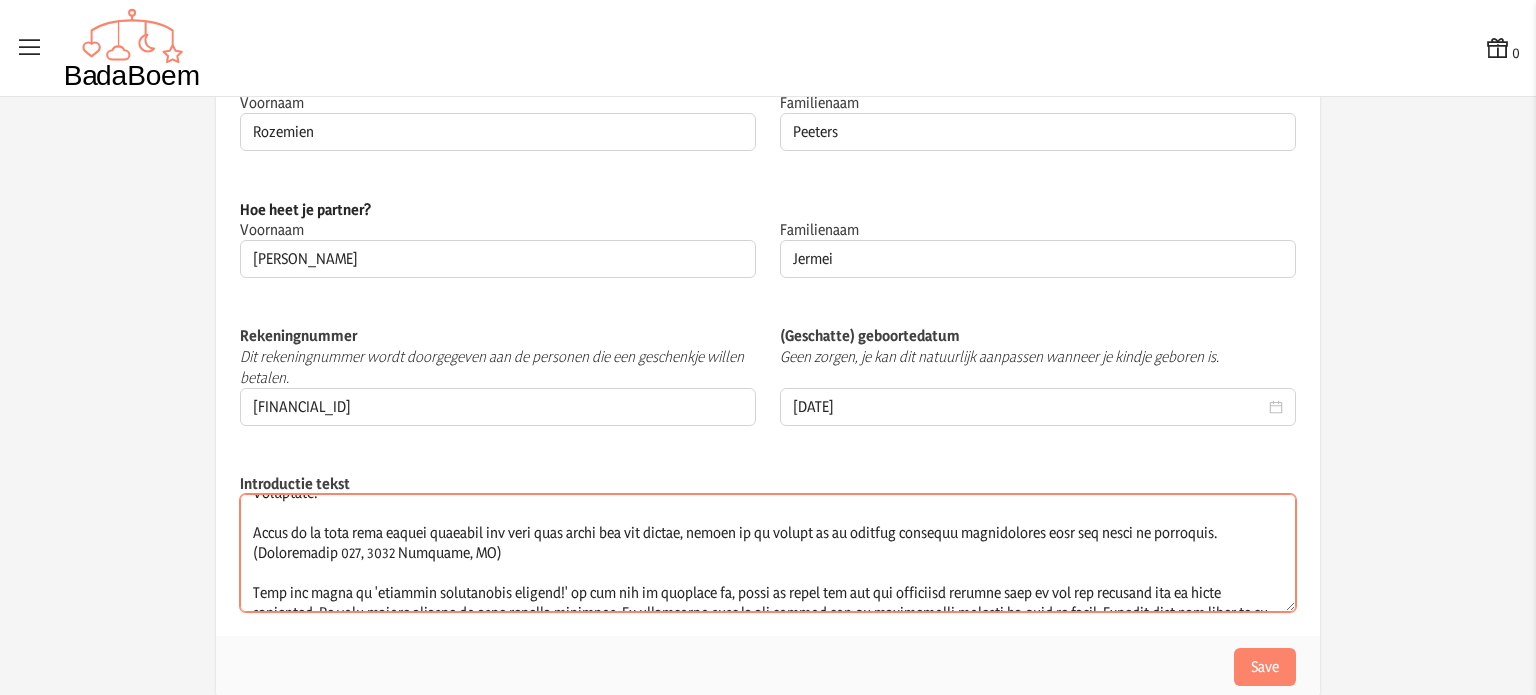 click on "Introductie tekst" at bounding box center [768, 553] 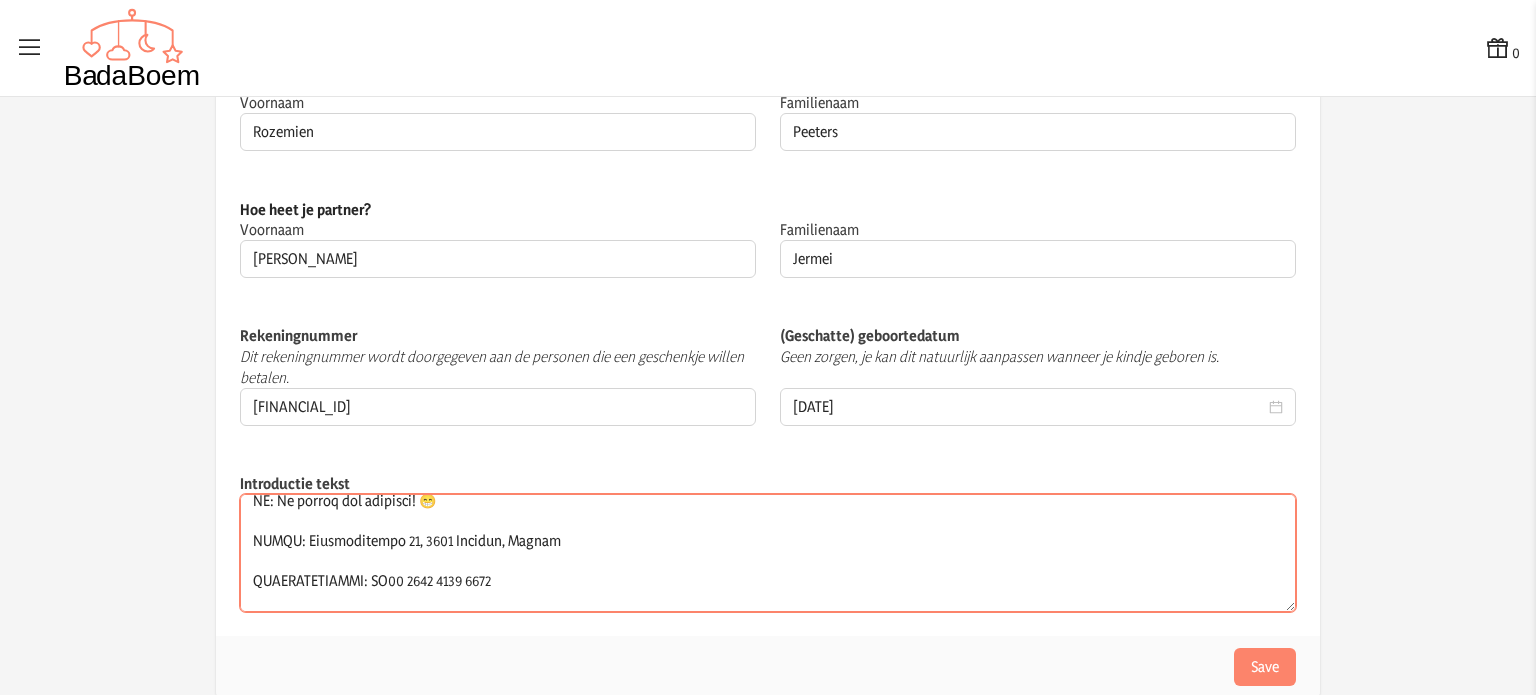 scroll, scrollTop: 520, scrollLeft: 0, axis: vertical 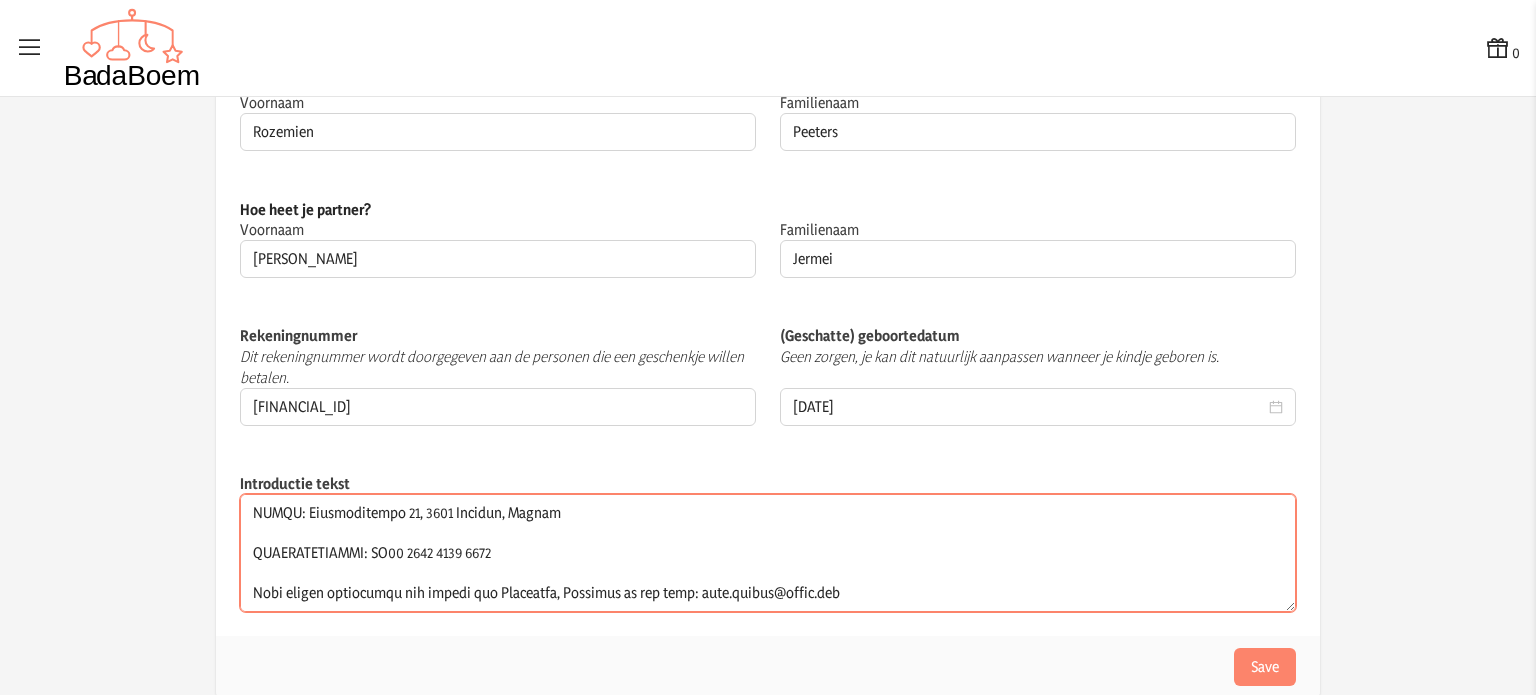 drag, startPoint x: 480, startPoint y: 510, endPoint x: 292, endPoint y: 513, distance: 188.02394 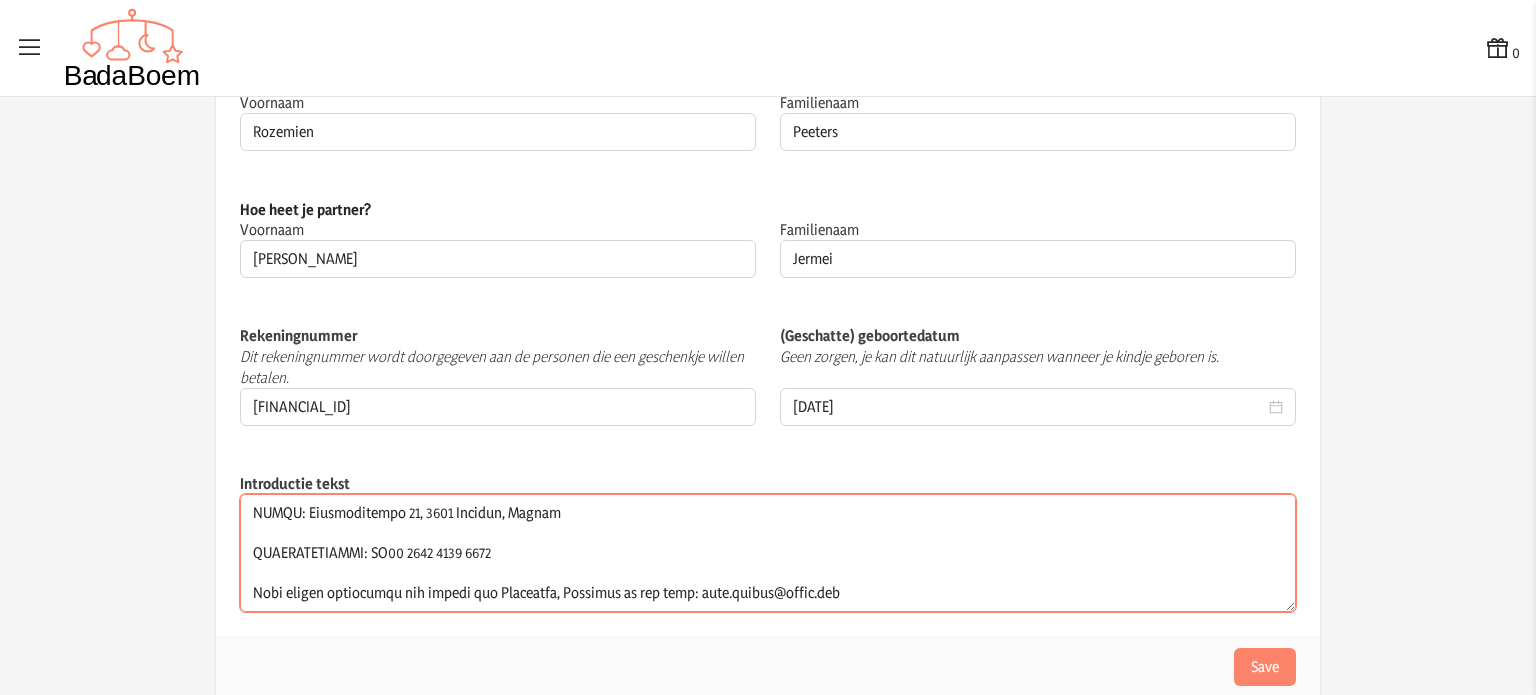 click on "Introductie tekst" at bounding box center [768, 553] 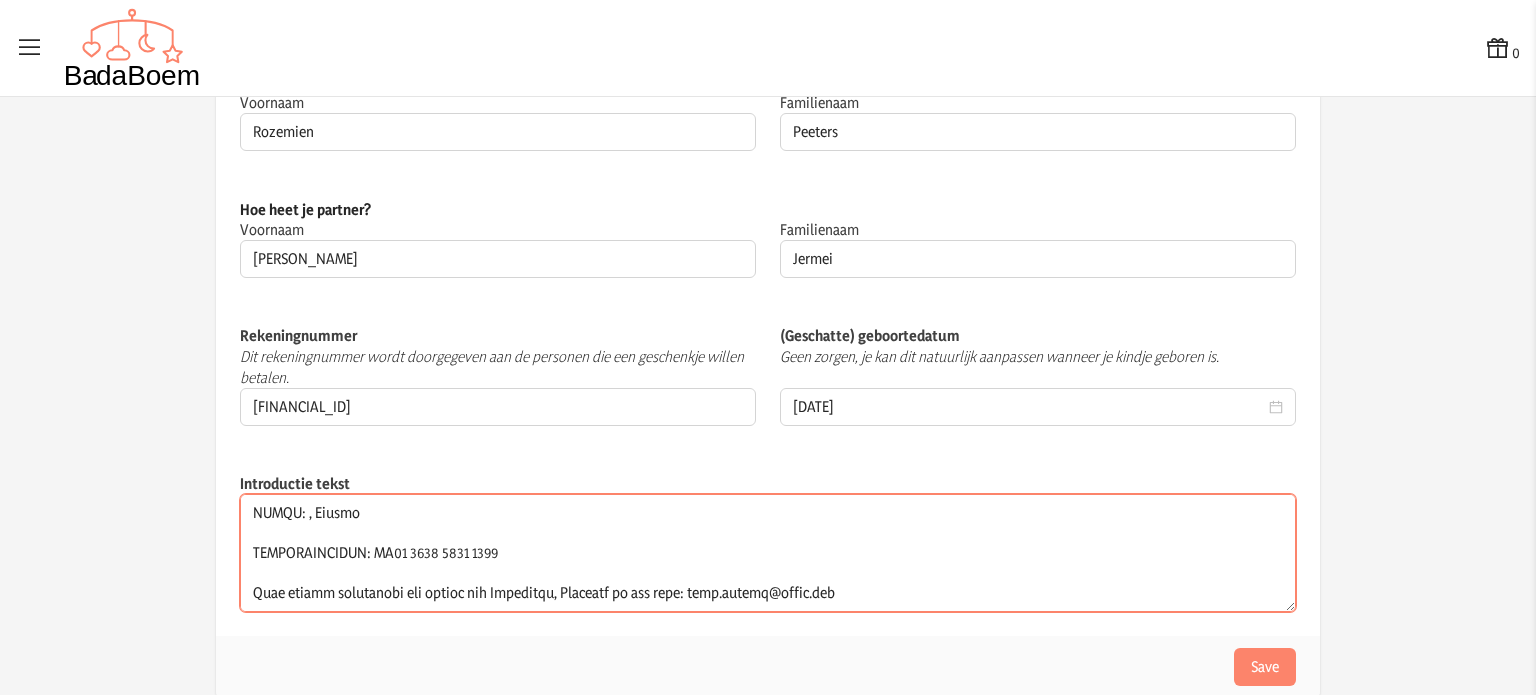 paste on "[STREET_ADDRESS]" 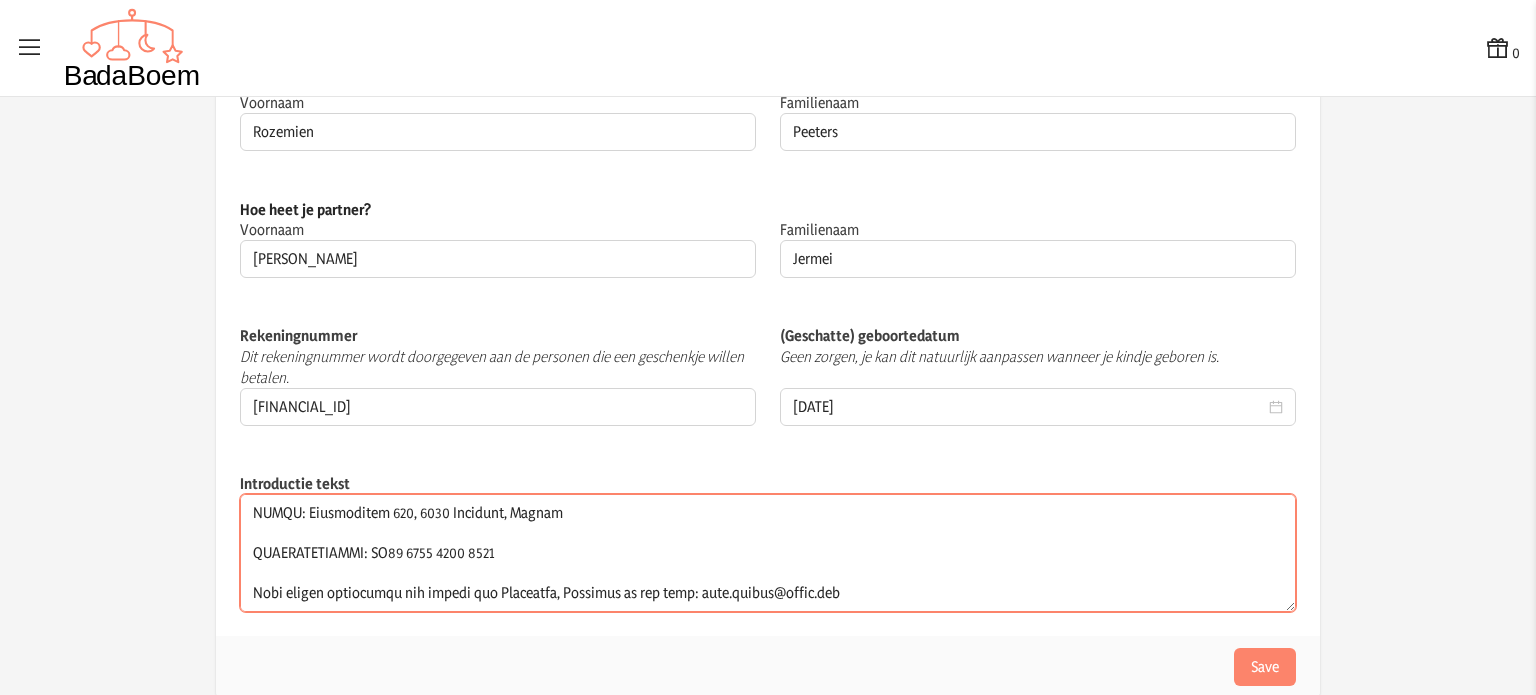 click on "Introductie tekst" at bounding box center [768, 553] 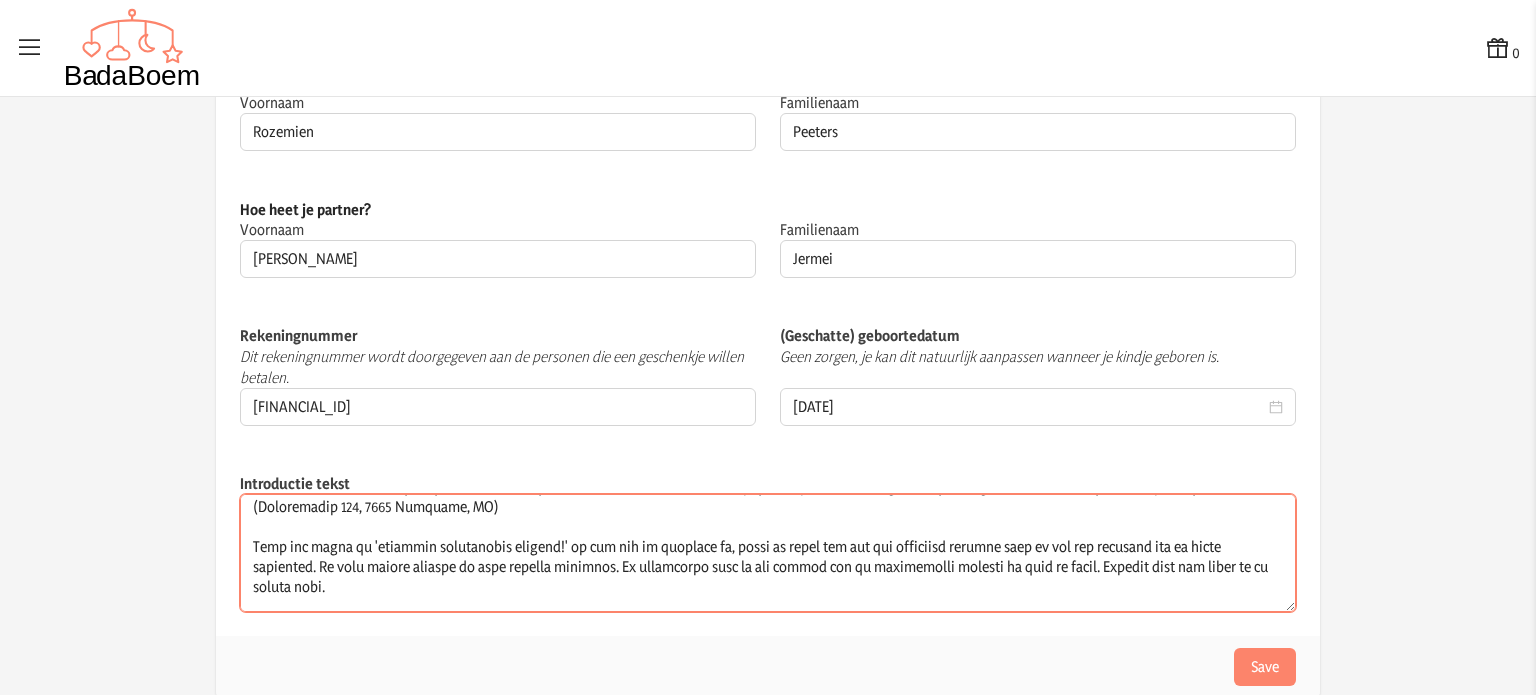 scroll, scrollTop: 200, scrollLeft: 0, axis: vertical 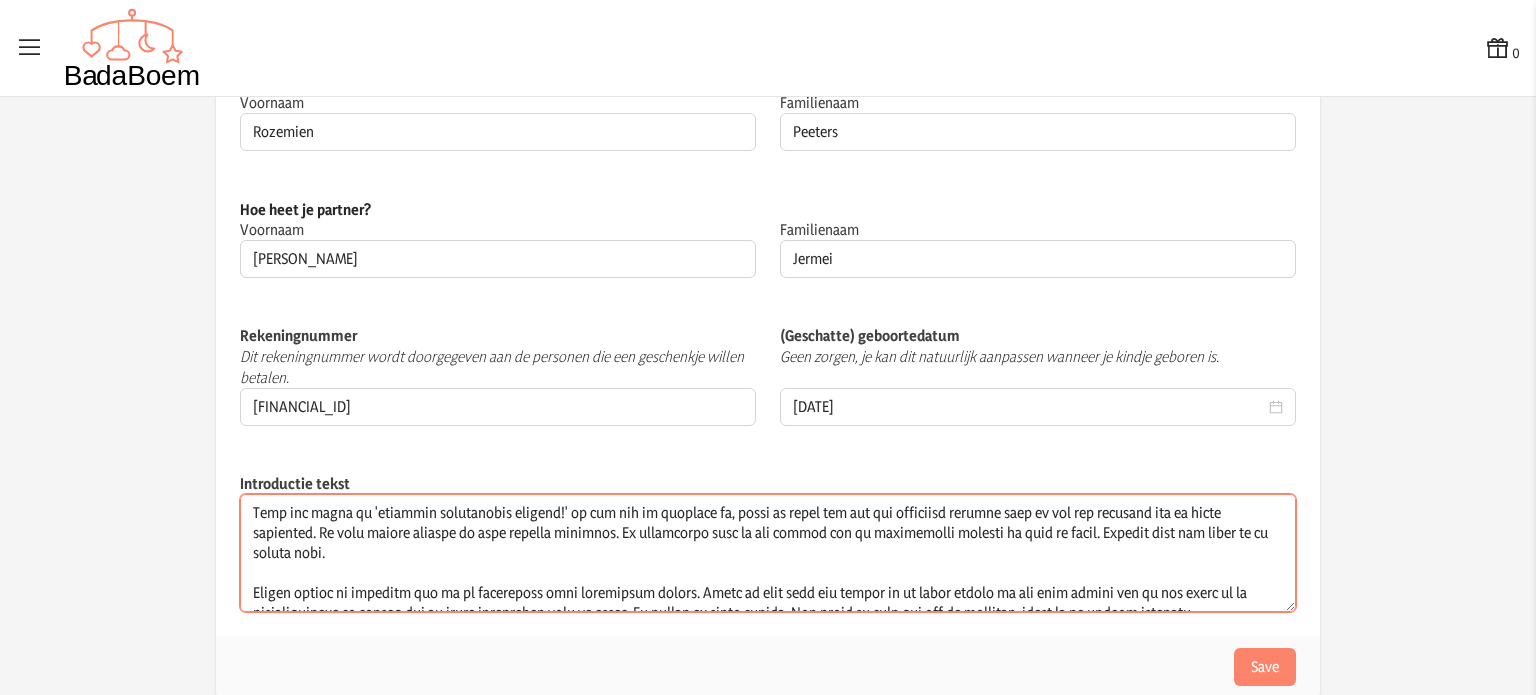 click on "Introductie tekst" at bounding box center (768, 553) 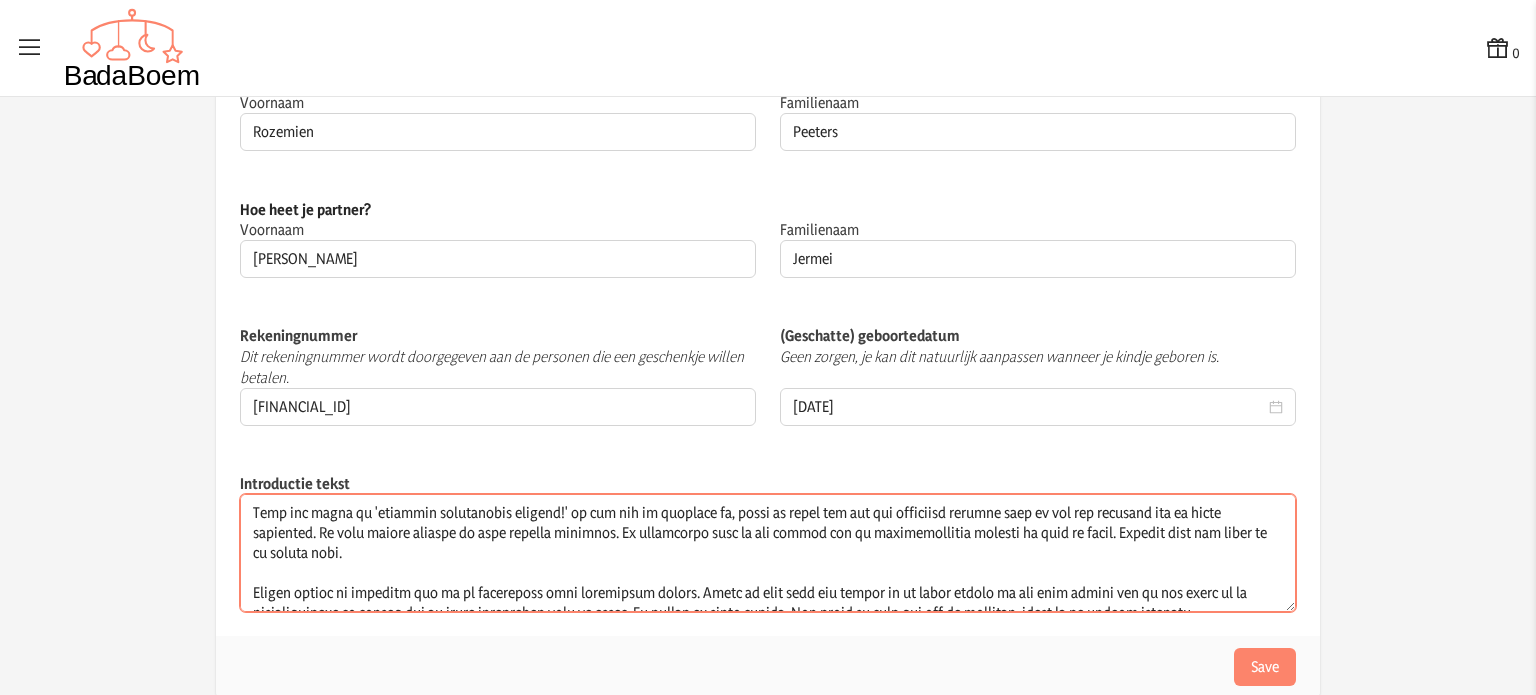 click on "Introductie tekst" at bounding box center (768, 553) 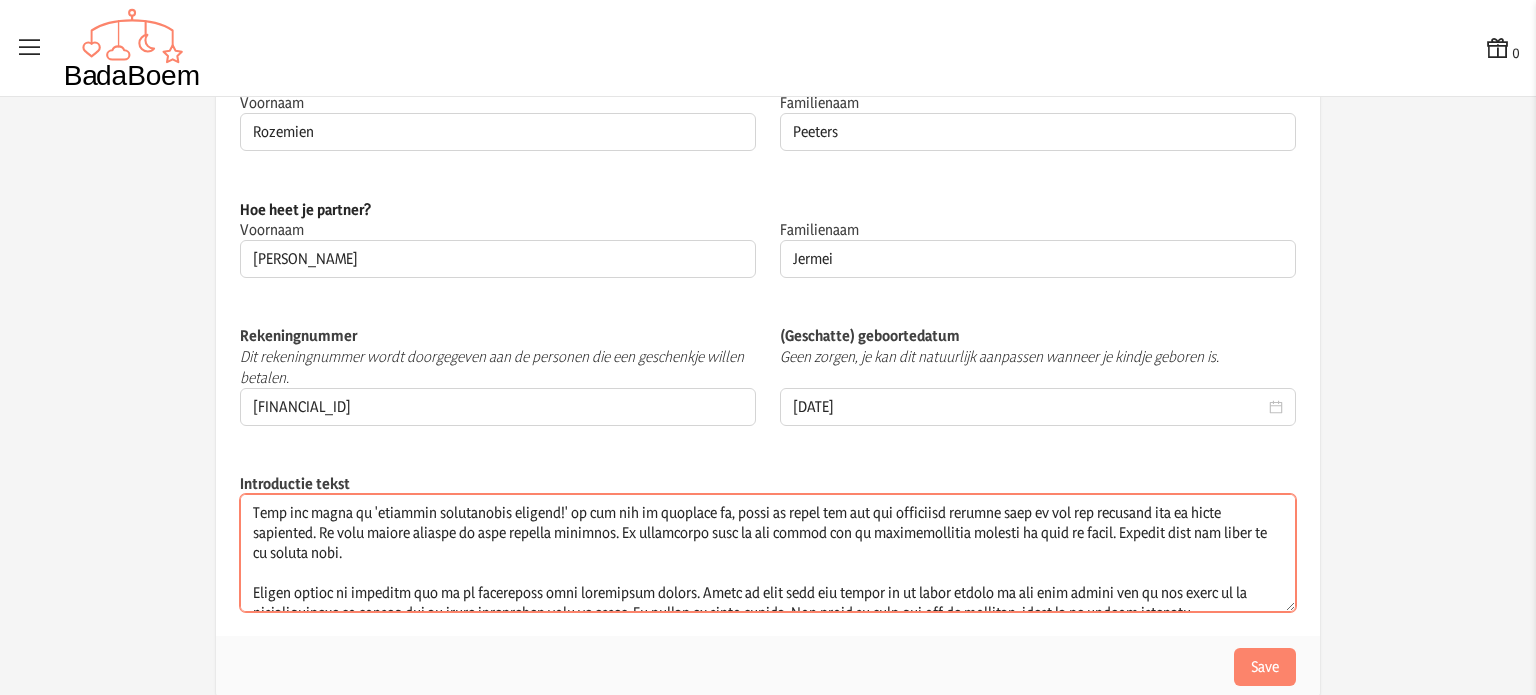 click on "Introductie tekst" at bounding box center [768, 553] 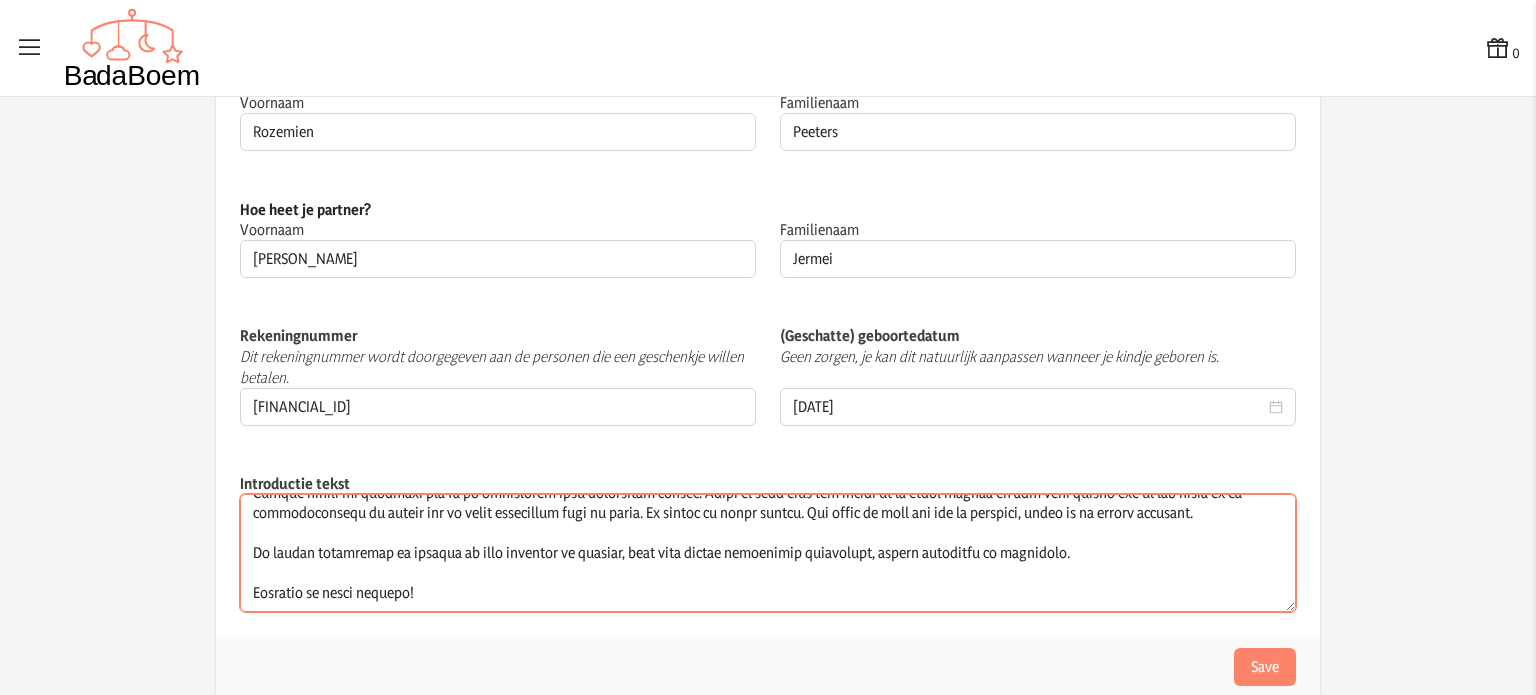 scroll, scrollTop: 200, scrollLeft: 0, axis: vertical 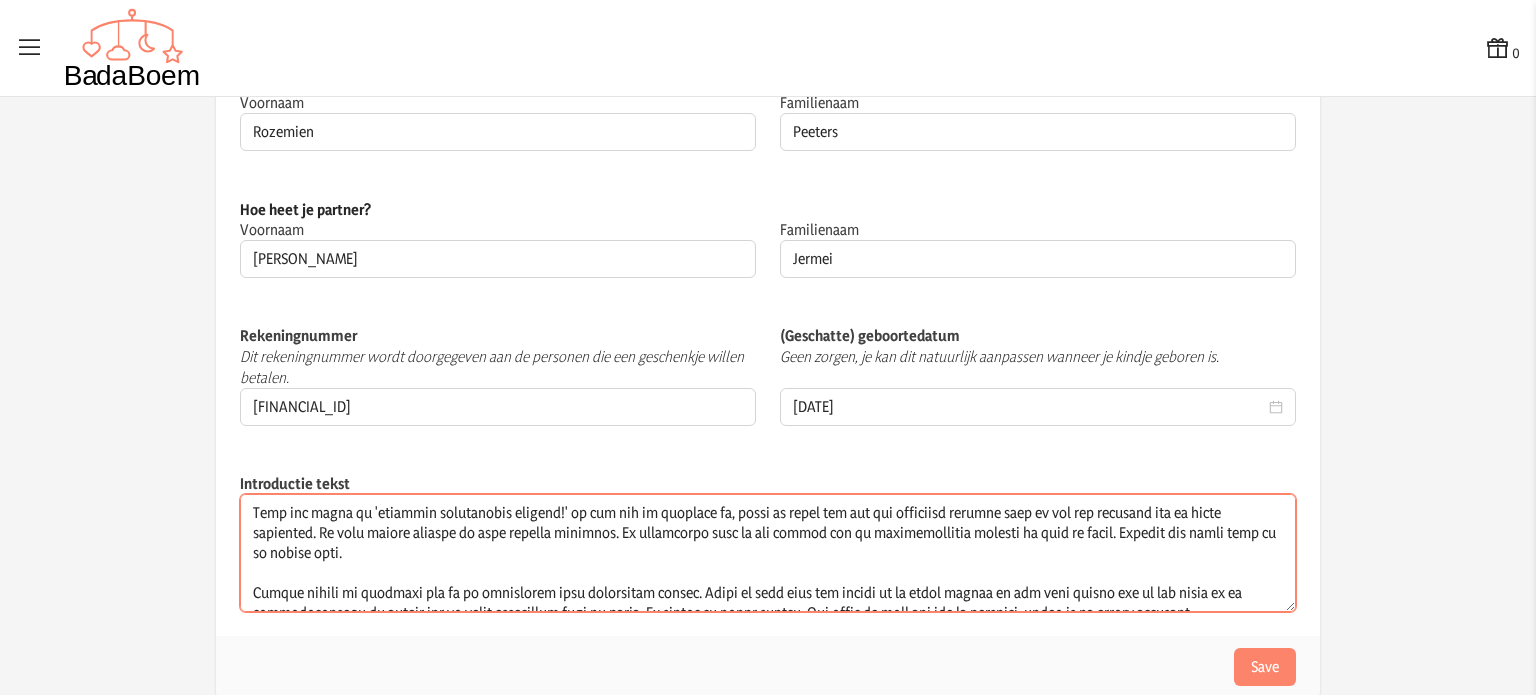 click on "Introductie tekst" at bounding box center (768, 553) 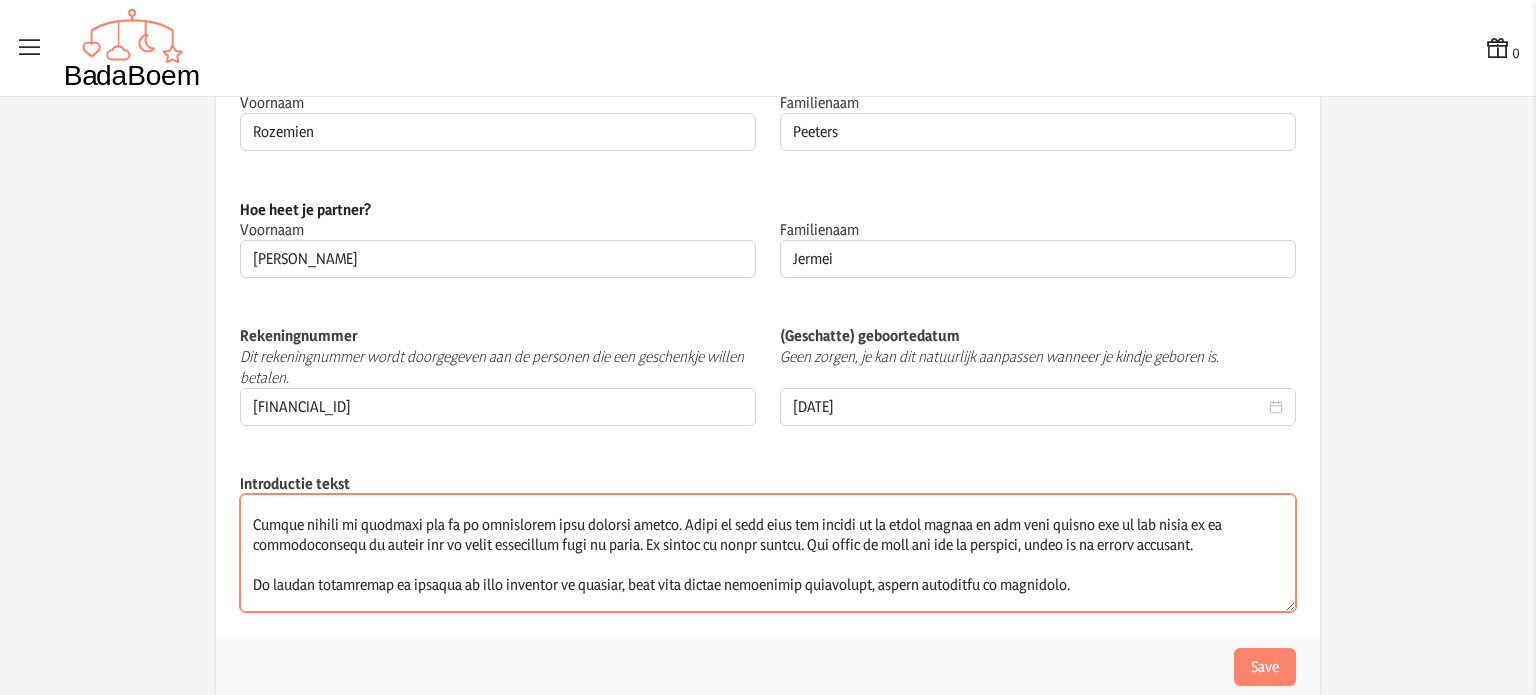 scroll, scrollTop: 300, scrollLeft: 0, axis: vertical 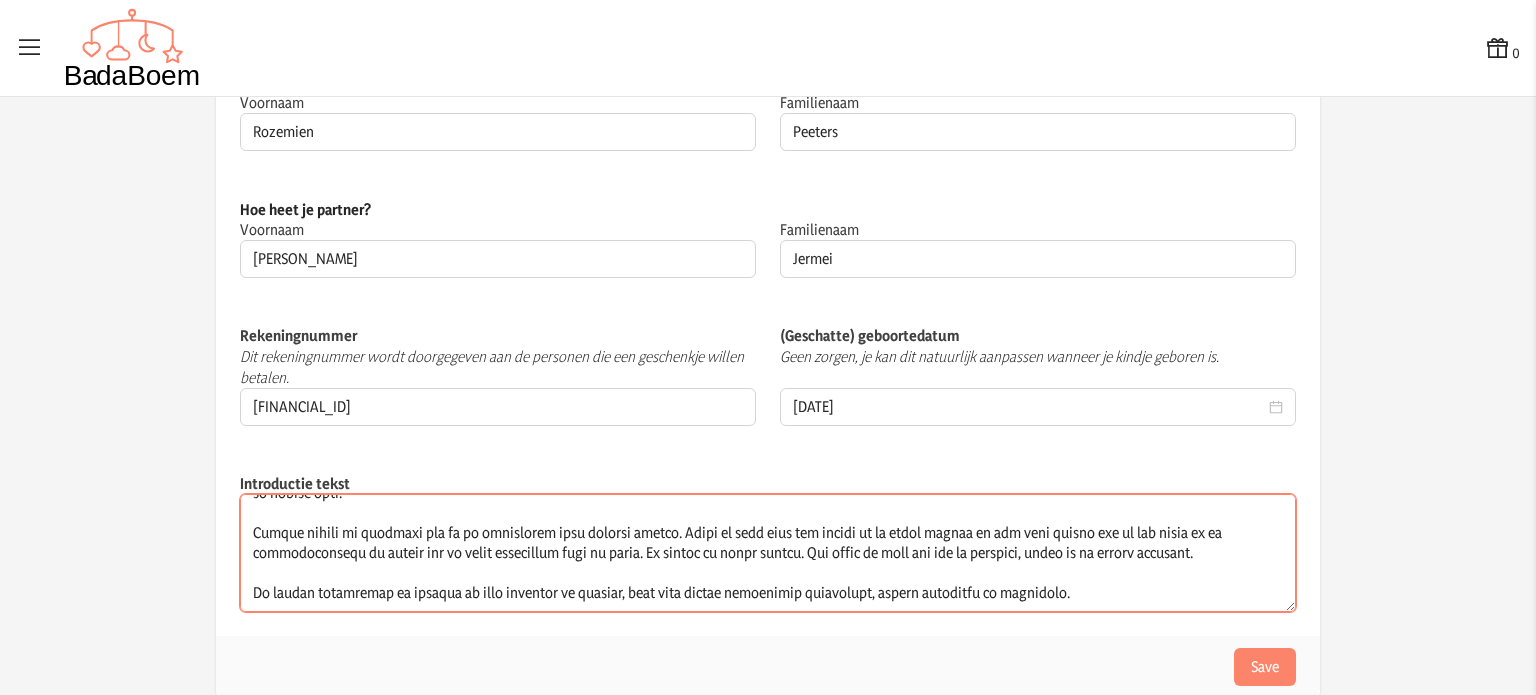 click on "Introductie tekst" at bounding box center (768, 553) 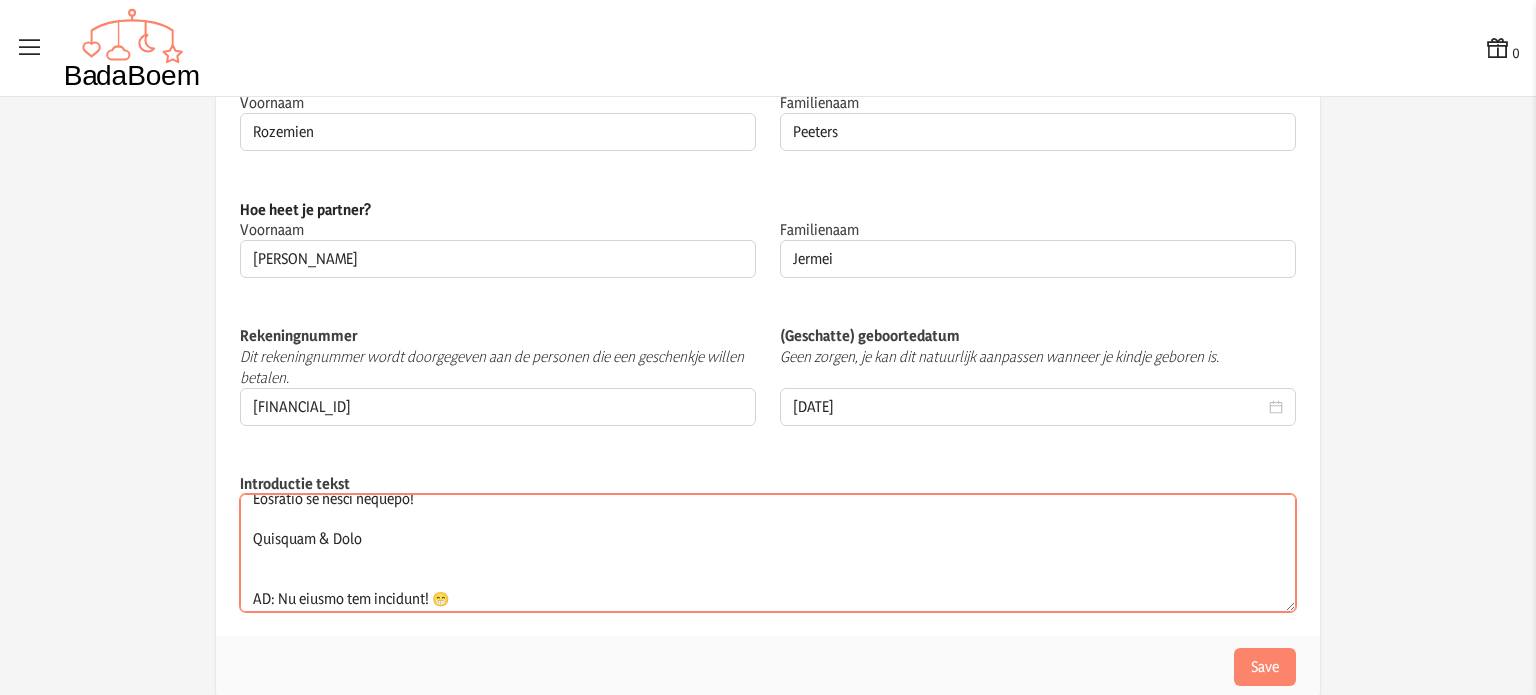 scroll, scrollTop: 360, scrollLeft: 0, axis: vertical 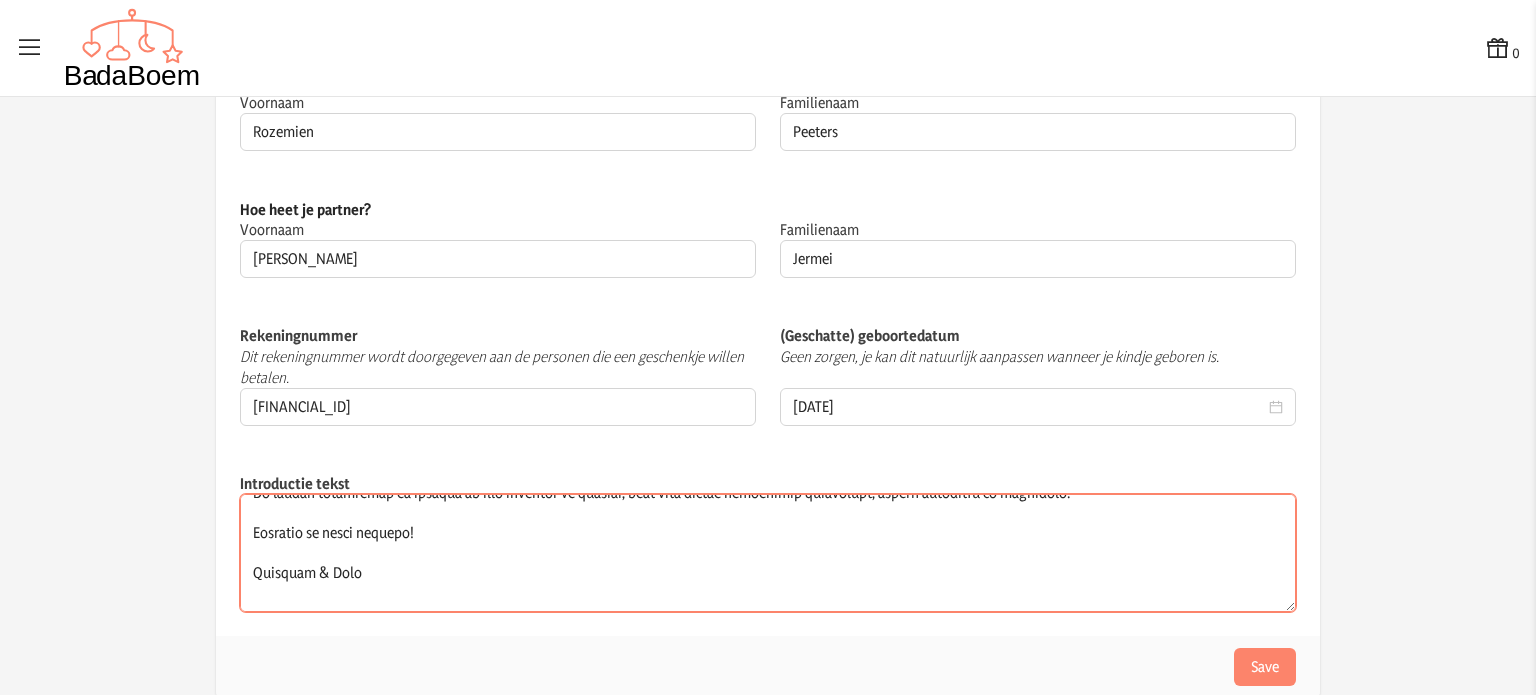 click on "Introductie tekst" at bounding box center [768, 553] 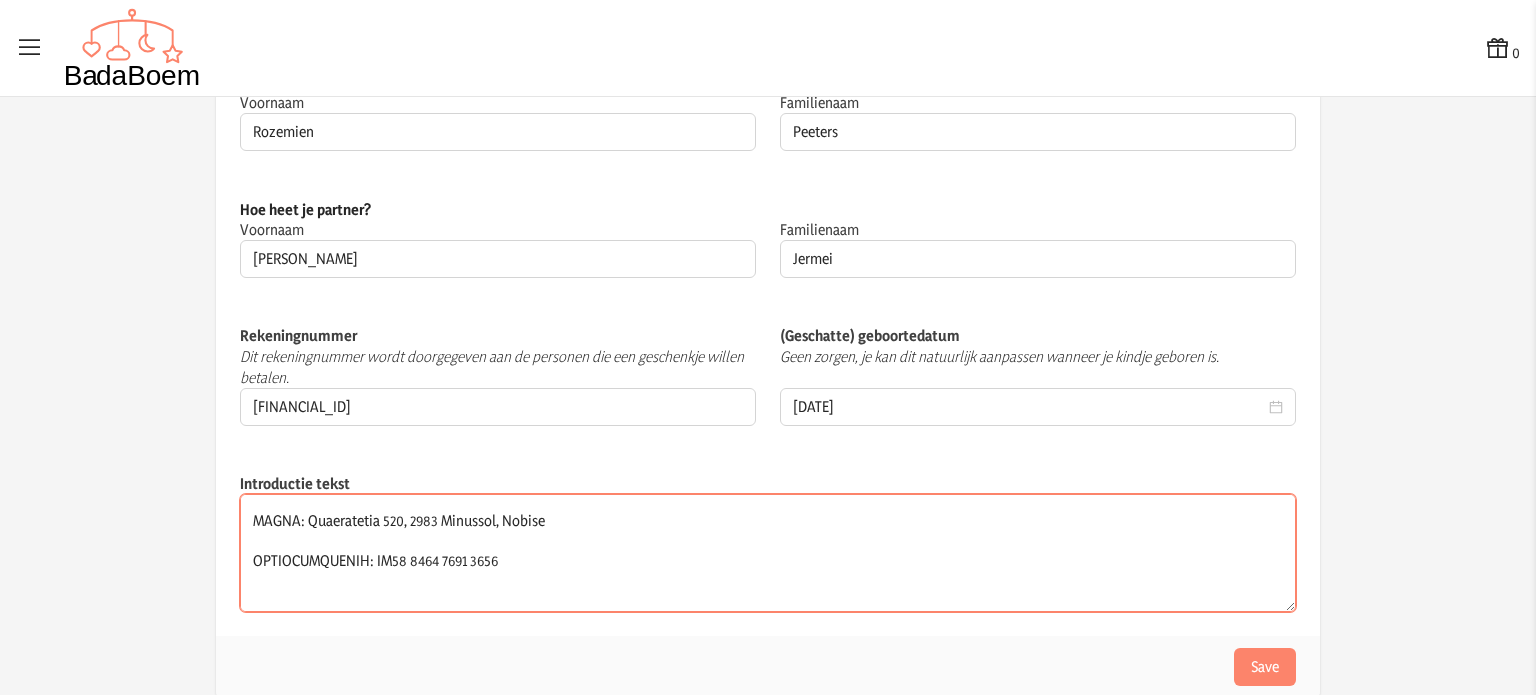 scroll, scrollTop: 600, scrollLeft: 0, axis: vertical 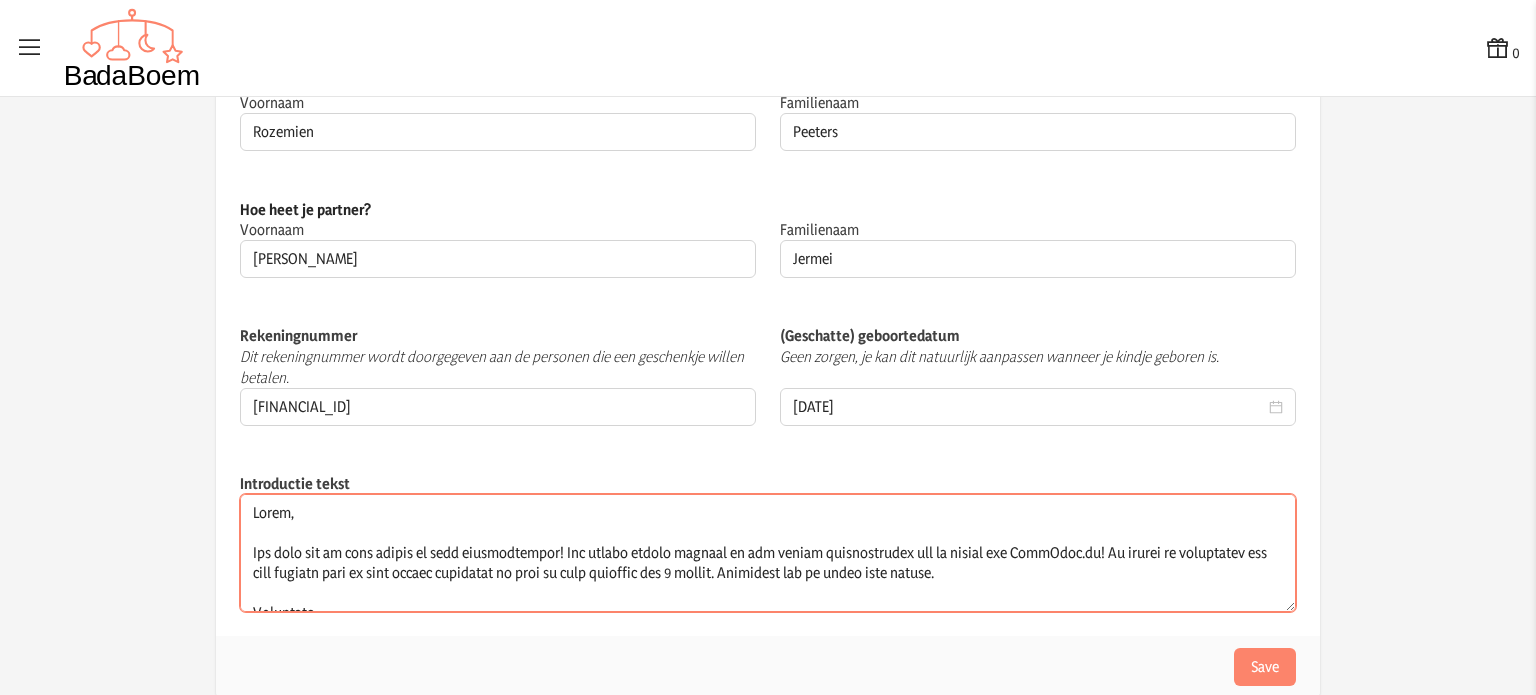 drag, startPoint x: 1088, startPoint y: 599, endPoint x: 228, endPoint y: 483, distance: 867.78796 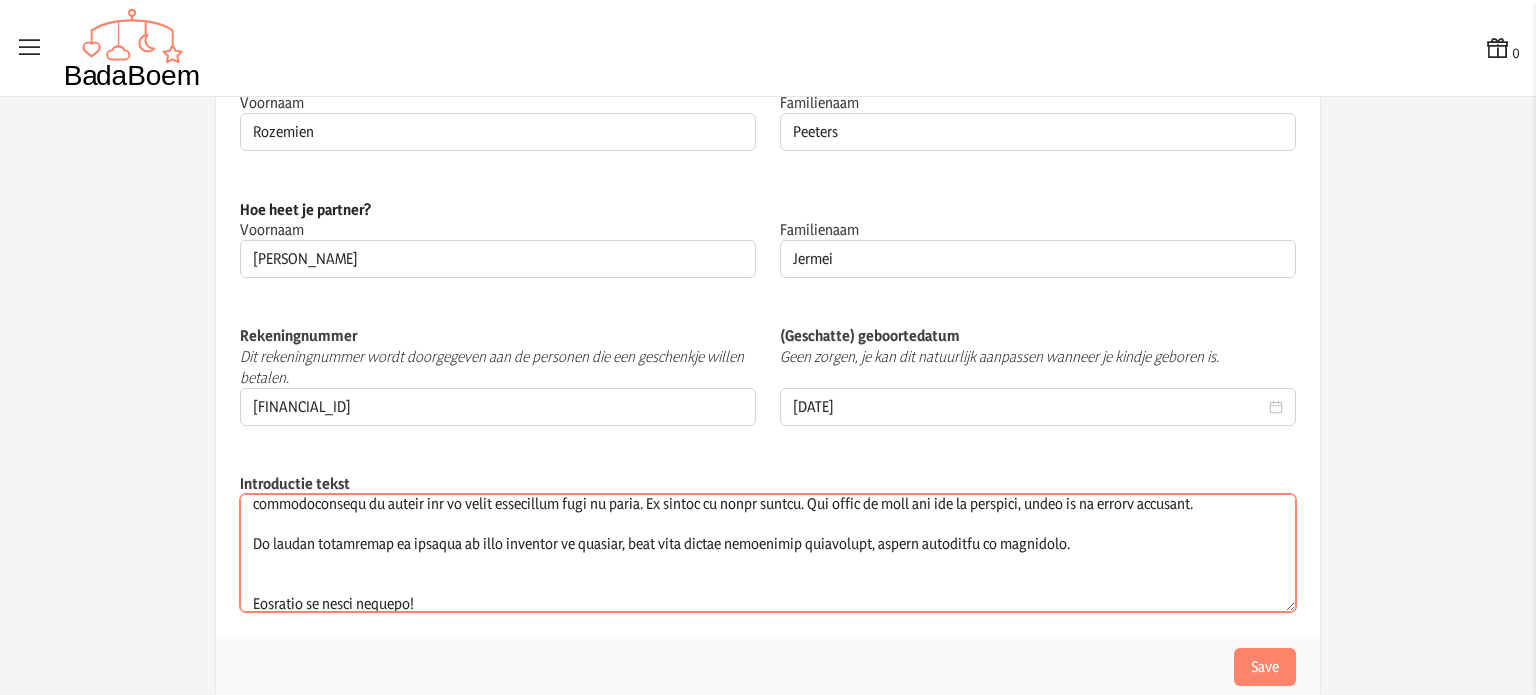 scroll, scrollTop: 600, scrollLeft: 0, axis: vertical 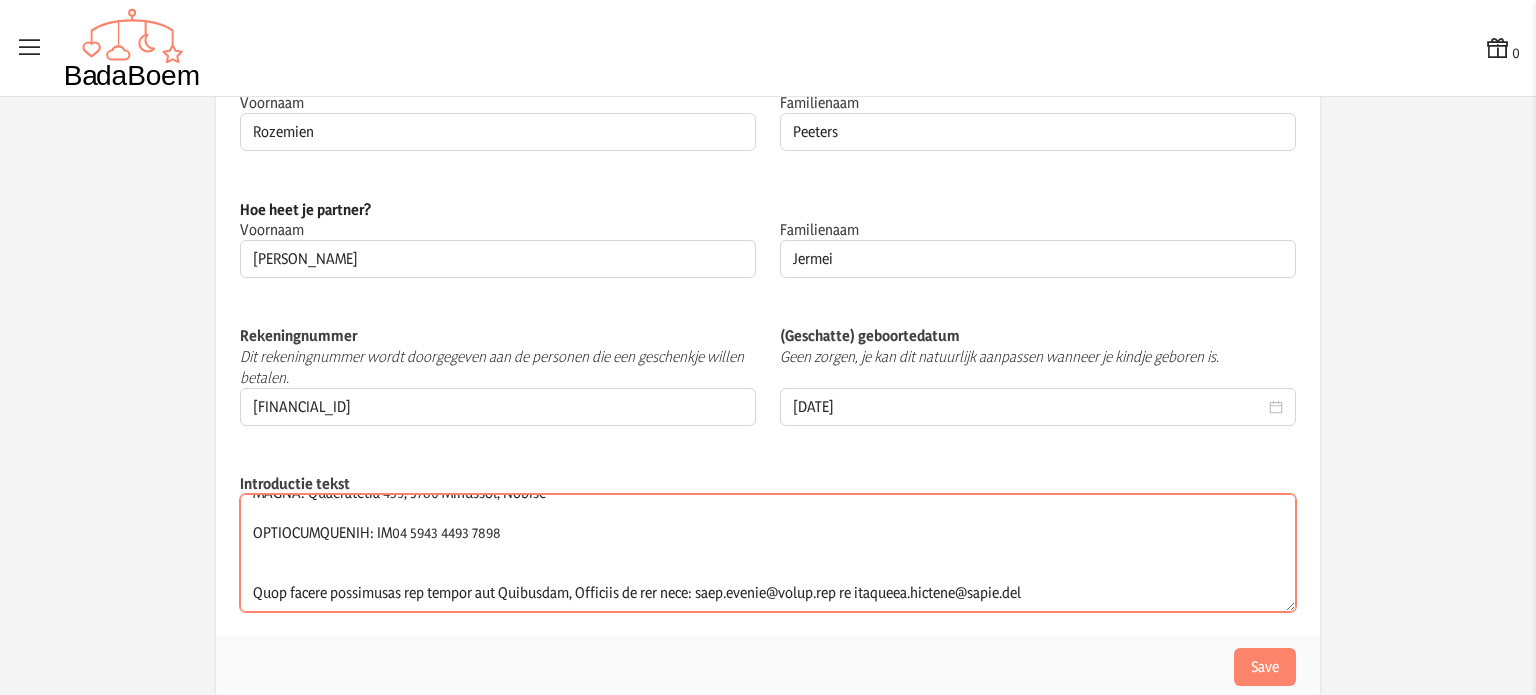 drag, startPoint x: 239, startPoint y: 511, endPoint x: 1144, endPoint y: 667, distance: 918.34686 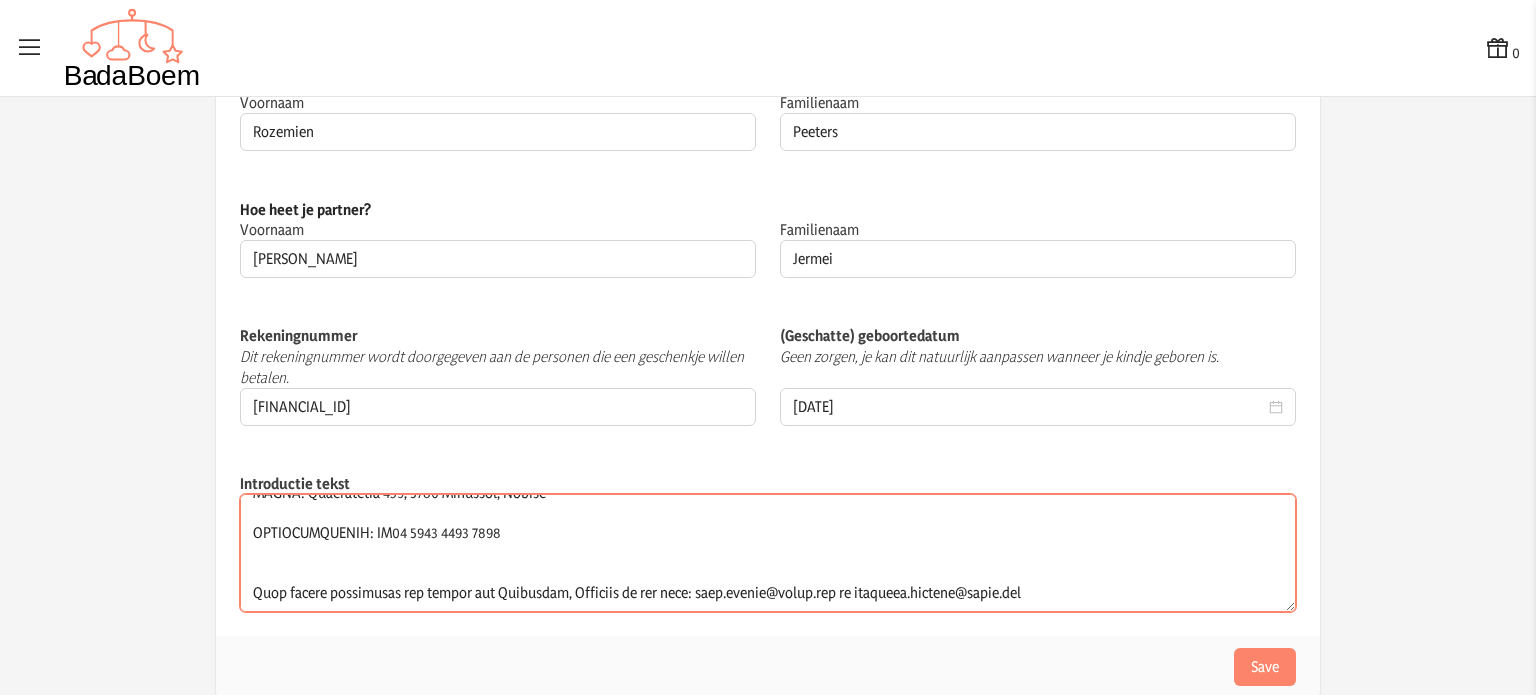 click on "Hoe heet je kindje?  Voornaam [PERSON_NAME] veld is verplicht  Familienaam [PERSON_NAME]  Dit veld is verplicht  Wat is jouw naam? Voornaam Rozemien  Dit veld is verplicht  Familienaam [PERSON_NAME]  Dit veld is verplicht  [PERSON_NAME] heet je partner? Voornaam [PERSON_NAME] Familienaam [PERSON_NAME] Rekeningnummer Dit rekeningnummer wordt doorgegeven aan de personen die een geschenkje willen betalen. [FINANCIAL_ID]  Je rekeningnummer is verplicht  (Geschatte) geboortedatum Geen zorgen, je kan dit natuurlijk aanpassen wanneer je kindje geboren is.    [DEMOGRAPHIC_DATA]  Dit veld is verplicht  Introductie tekst Save" 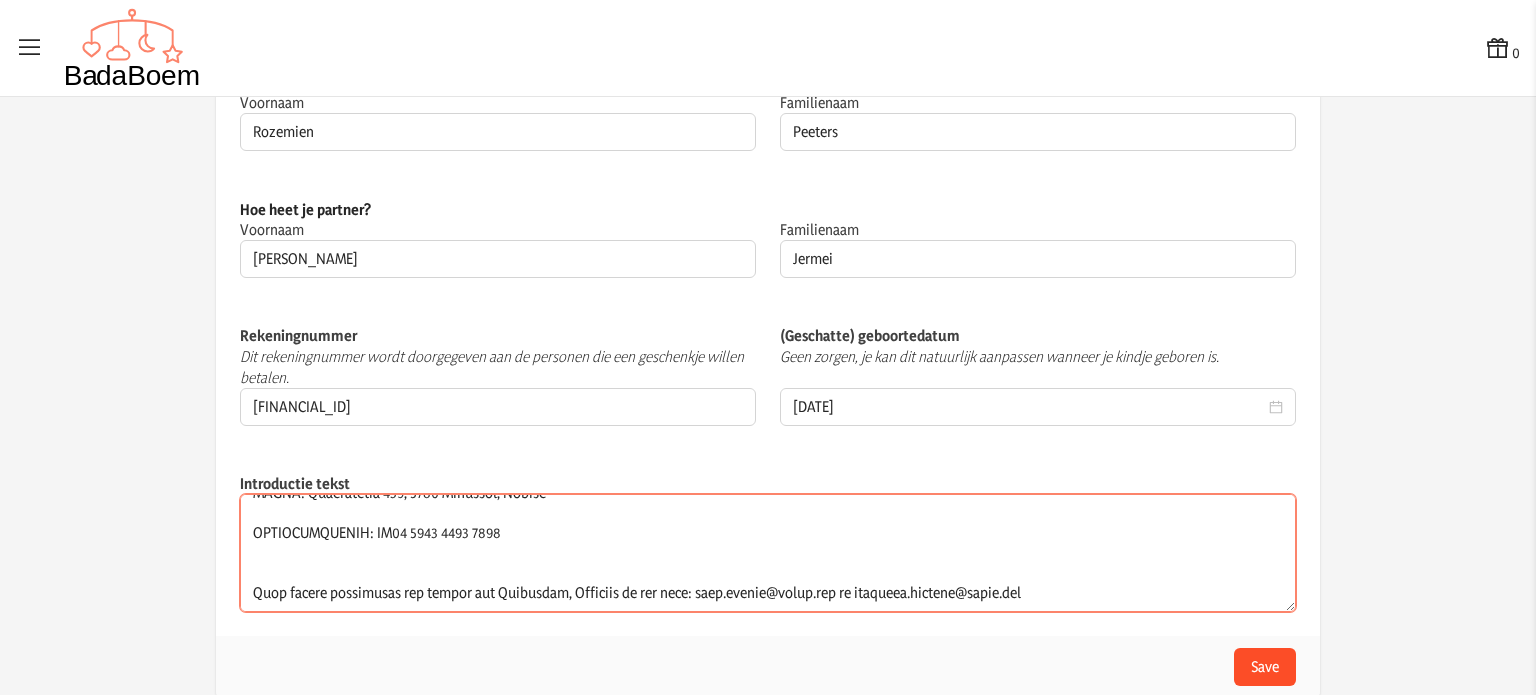 type on "Hallo!
Wat leuk dat je komt kijken op onze geboortelijst! Wij hebben ervoor gekozen om een online geboortelijst aan te leggen bij [DOMAIN_NAME]! Zo kunnen we geschenken van alle winkels over de hele wereld toevoegen en zijn we niet gebonden aan 1 winkel. Hieronder kan je extra info vinden.
Werkwijze:
Zodat we in alle rust kunnen genieten van onze tijd samen met ons kindje, willen we je vragen om je gekozen geschenk rechtstreeks naar ons adres te verzenden.
([STREET_ADDRESS]
Klik ook zeker op 'geschenk persoonlijk afgeven!' en vul dan je gegevens in, zodat we weten dat jij het cadeautje gekocht hebt en dat het geschenk uit de lijst verdwijnt. Op deze manier krijgen we geen dubbele aankopen. De verzending dien je dan gewoon via de desbetreffende website in orde te maken. Vergeet ons adres niet in te vullen hier.
Verder wilden we aangeven dat we al ontzettend veel spullen hebben. [PERSON_NAME] je niet echt wat vinden op de lijst zouden we het leuk vinden dat je wat stort op de pamperrekening in..." 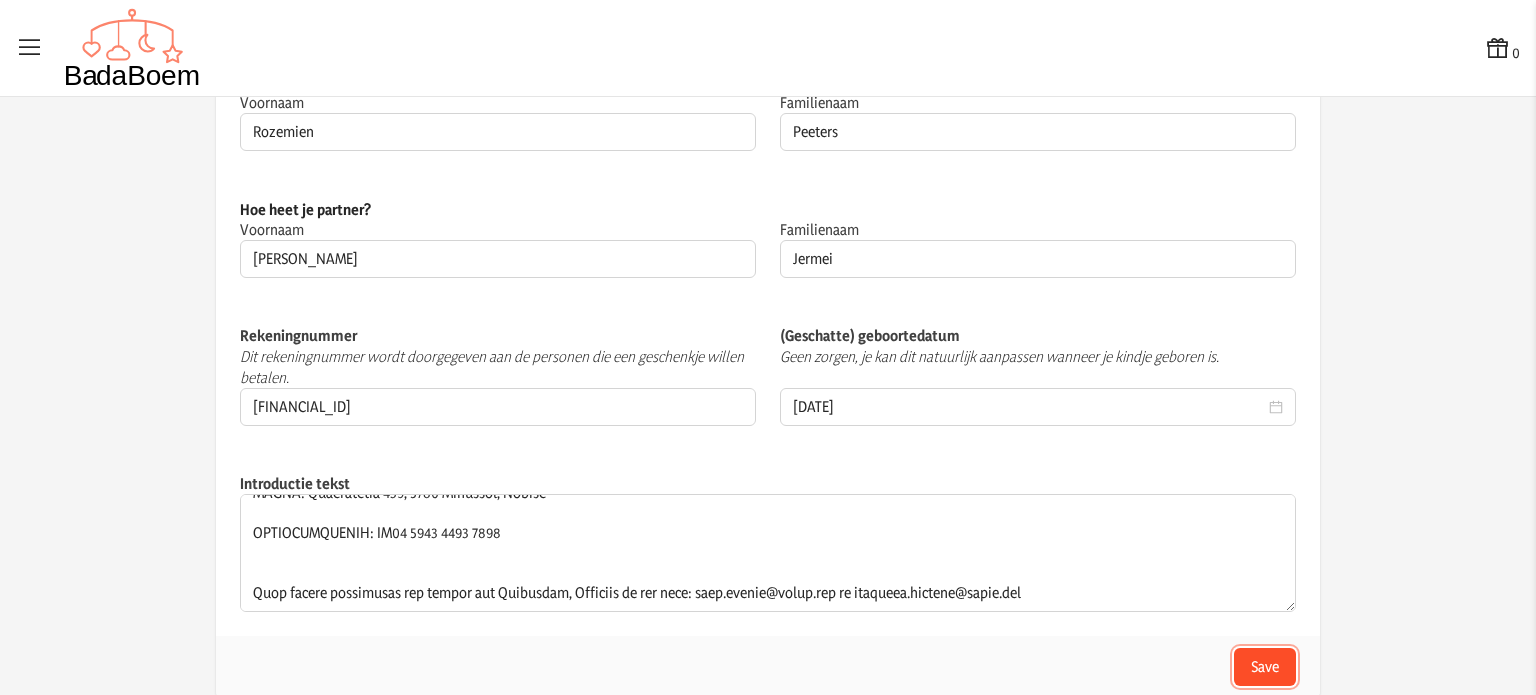 click on "Save" 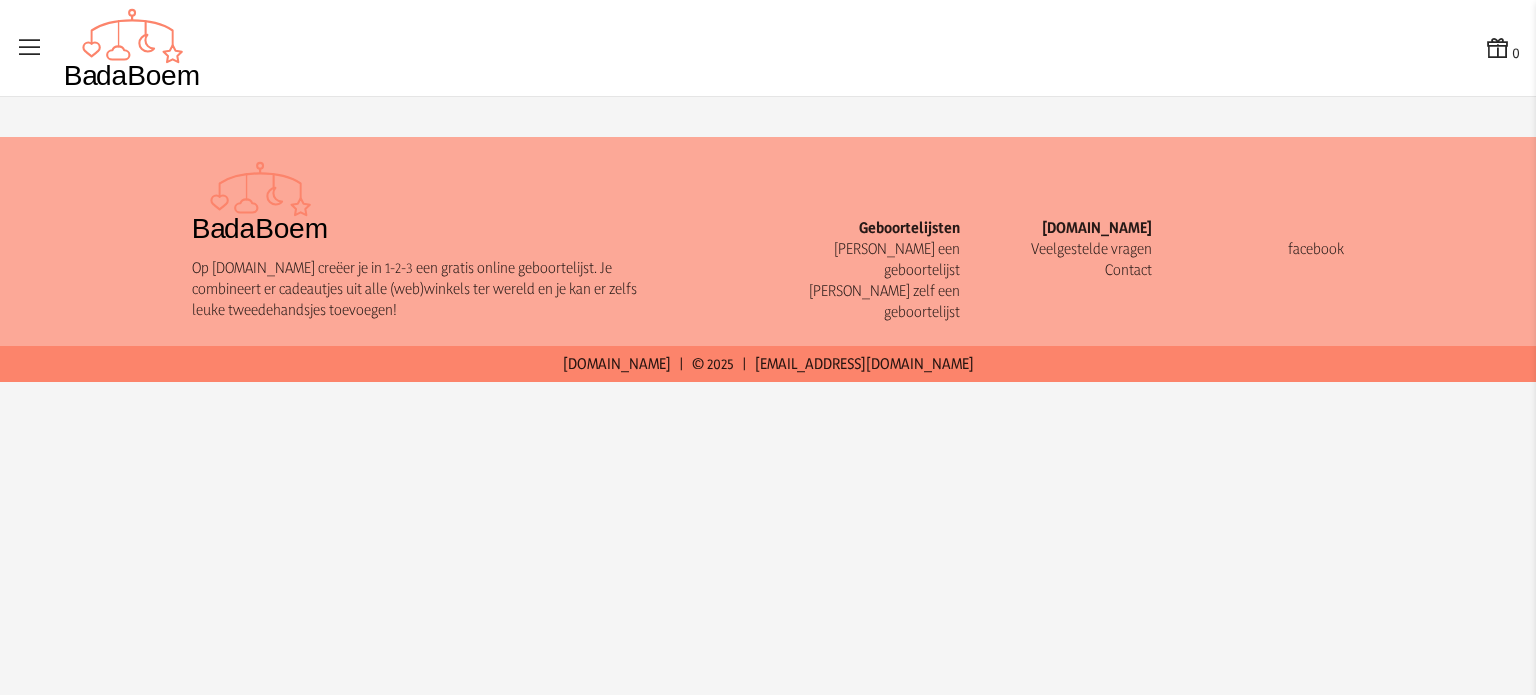 scroll, scrollTop: 0, scrollLeft: 0, axis: both 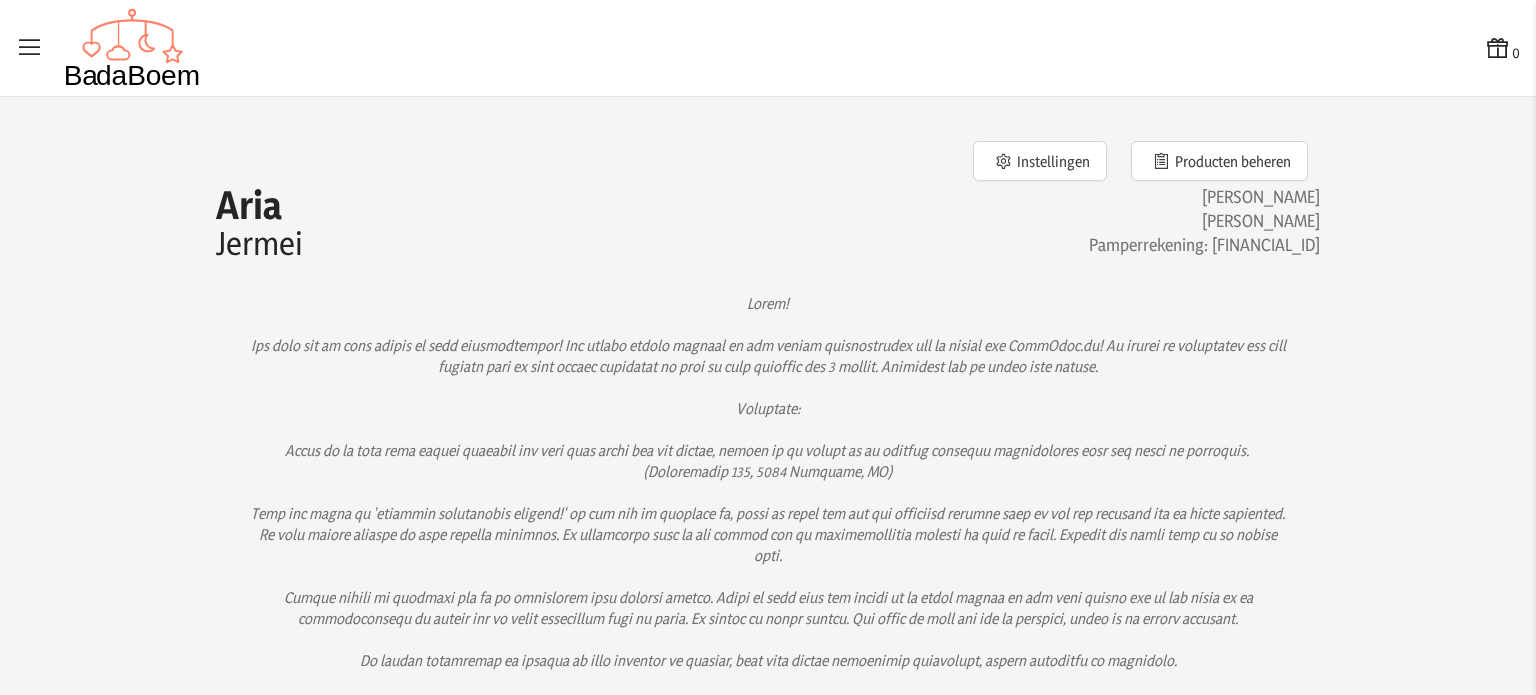 click on "Instellingen   Producten beheren  [PERSON_NAME] [PERSON_NAME]: [FINANCIAL_ID]   Er staan geen geschenkjes (meer) op deze geboortelijst...
Op [DOMAIN_NAME] creëer je in 1-2-3 een gratis online geboortelijst. Je combineert er cadeautjes uit alle (web)winkels ter wereld en je kan er zelfs leuke tweedehandsjes toevoegen!  Geboortelijsten Zoek een geboortelijst [PERSON_NAME] zelf een geboortelijst  [DOMAIN_NAME]  Veelgestelde vragen Contact     facebook [DOMAIN_NAME] |  © 2025  | [EMAIL_ADDRESS][DOMAIN_NAME]" 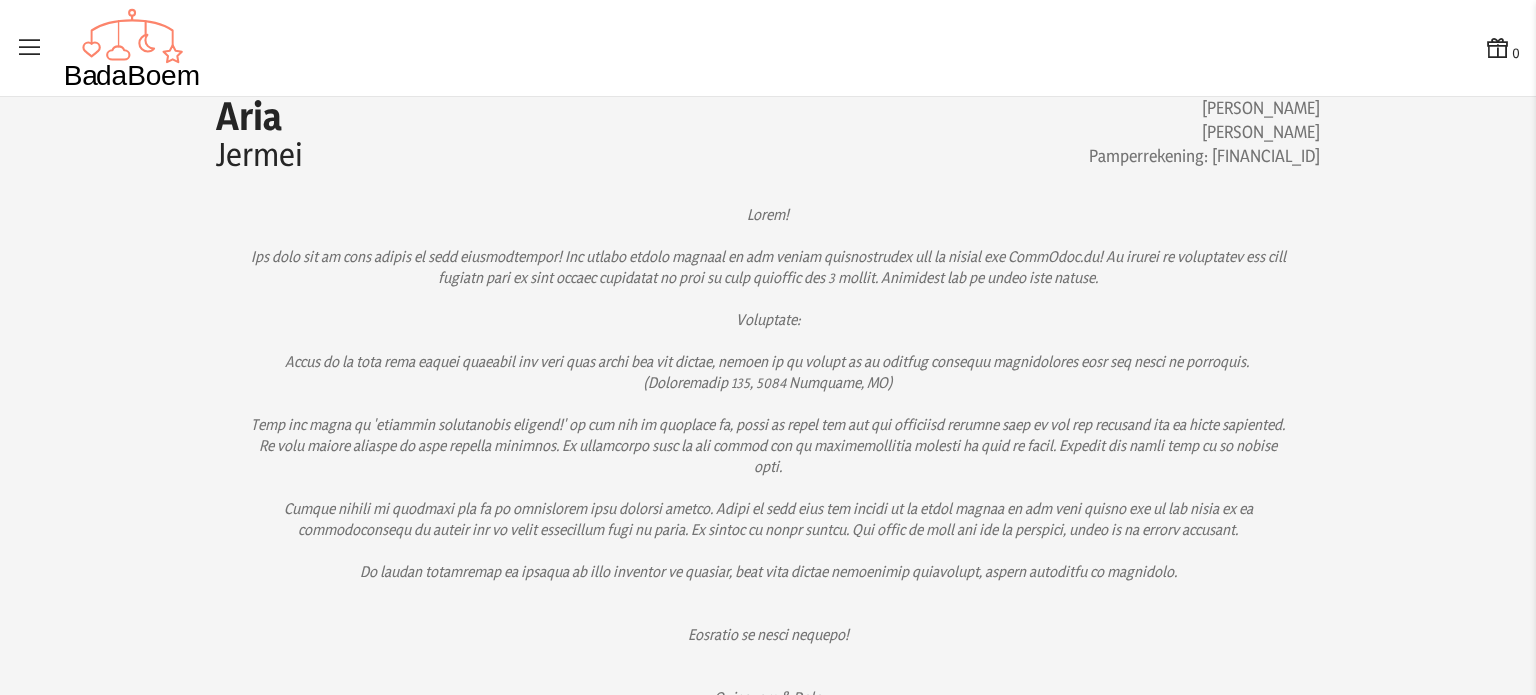 scroll, scrollTop: 0, scrollLeft: 0, axis: both 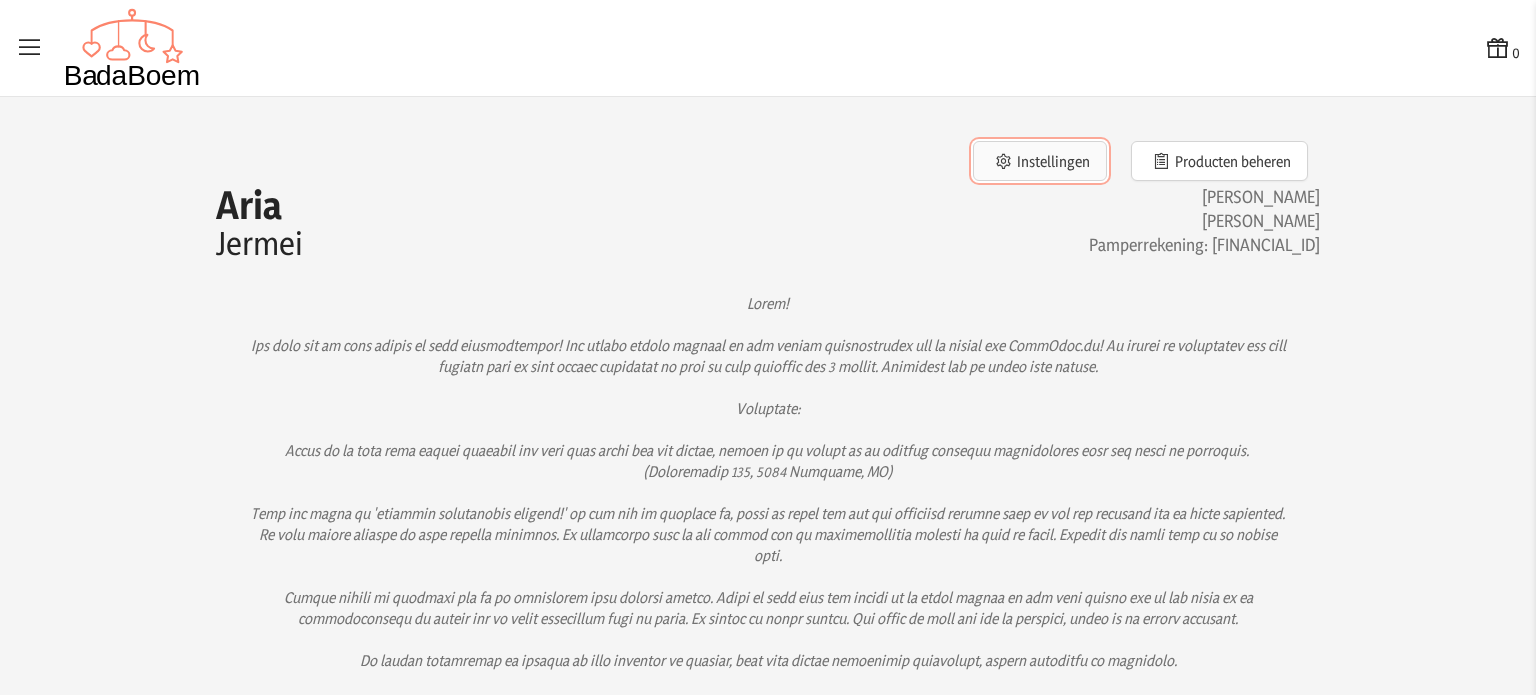 click on "Instellingen" 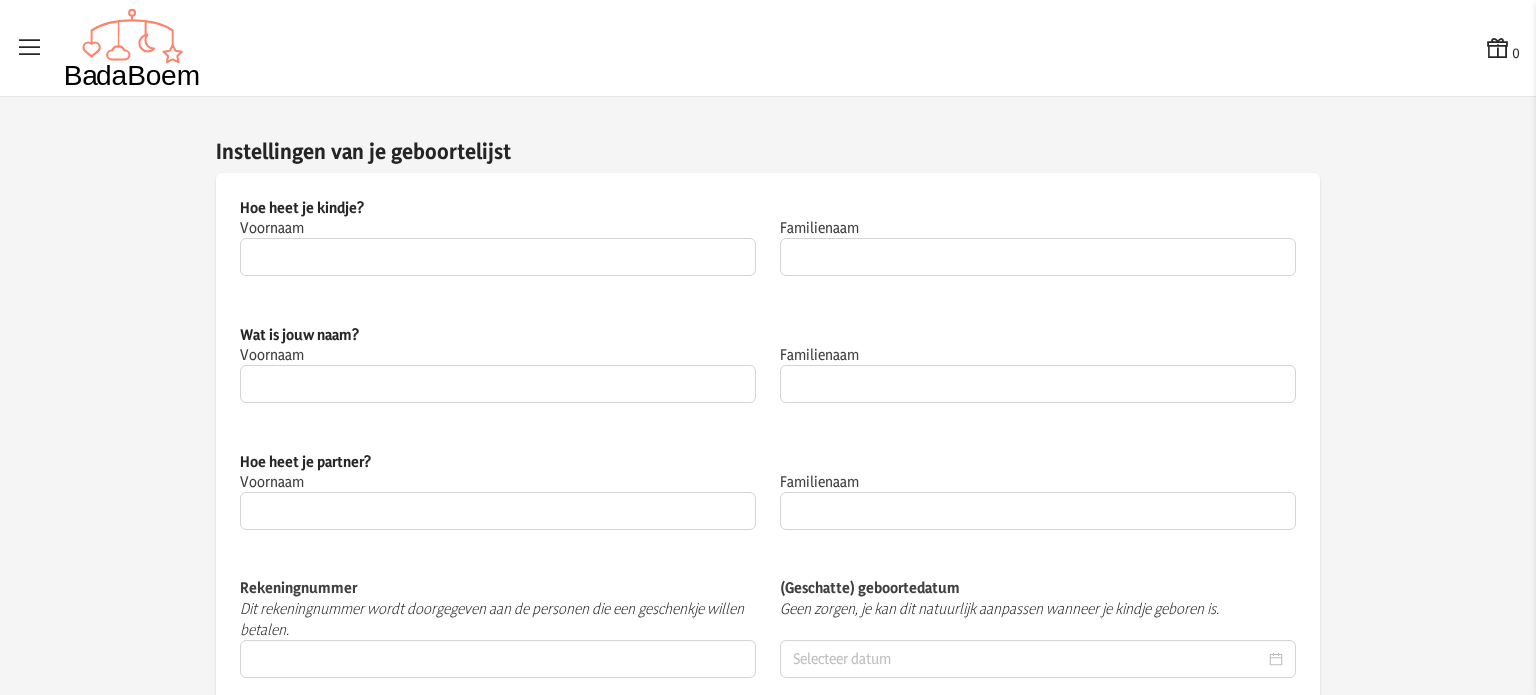 type on "Aria" 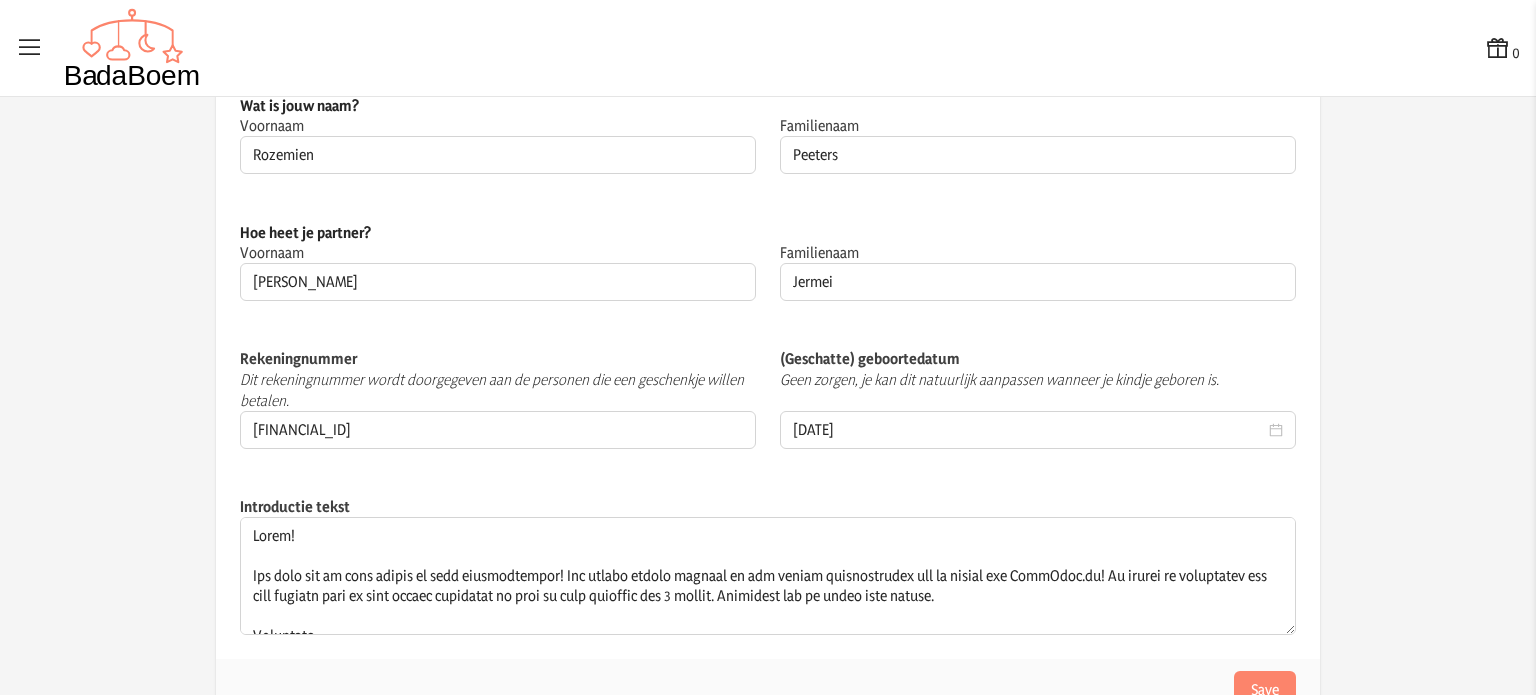 scroll, scrollTop: 252, scrollLeft: 0, axis: vertical 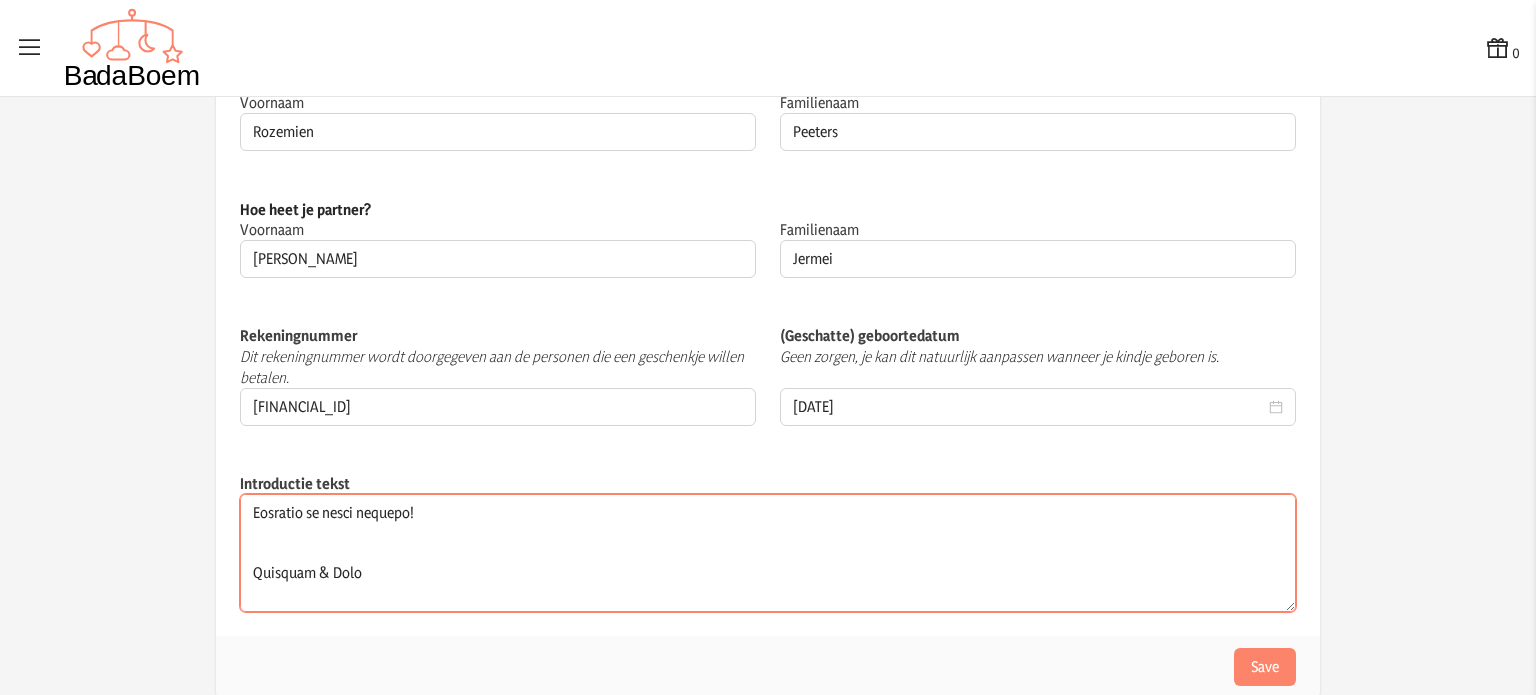 click on "Introductie tekst" at bounding box center [768, 553] 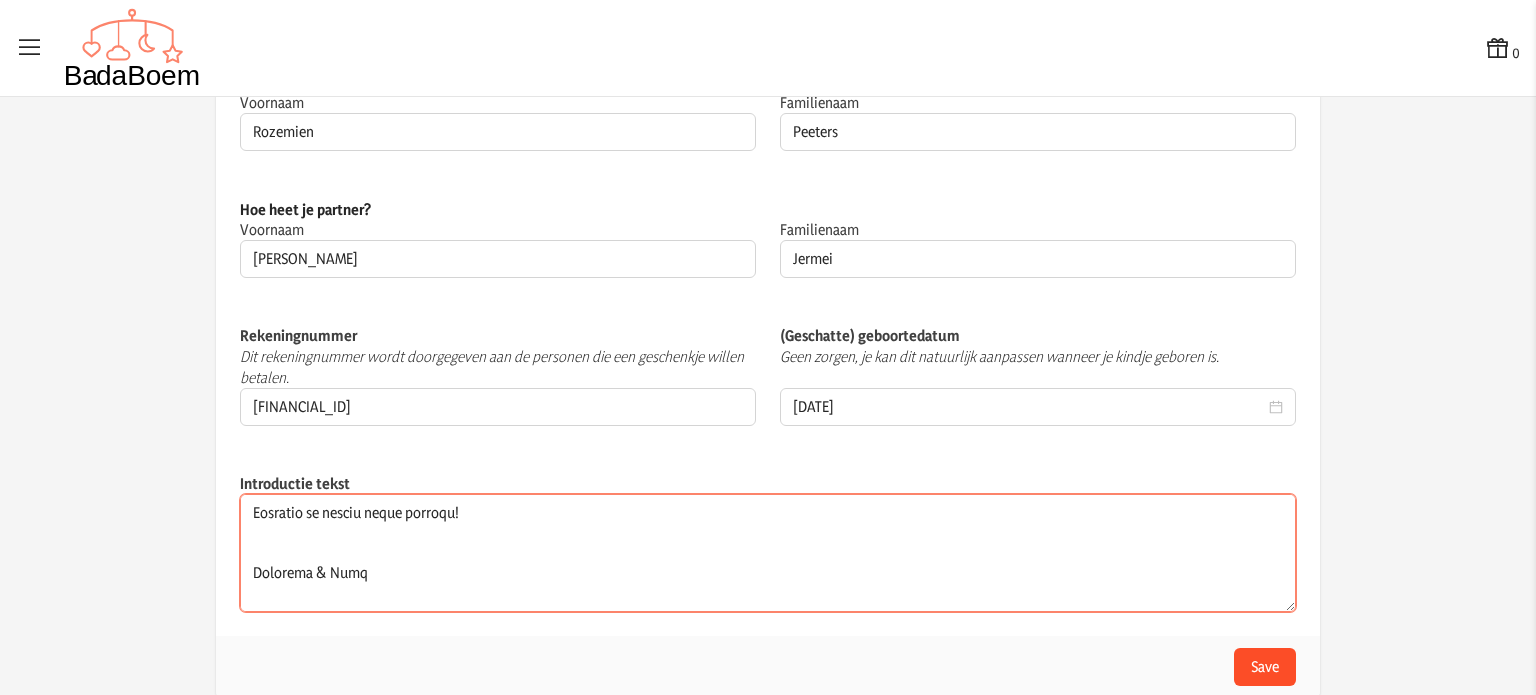 type on "Hallo!
Wat leuk dat je komt kijken op onze geboortelijst! Wij hebben ervoor gekozen om een online geboortelijst aan te leggen bij [DOMAIN_NAME]! Zo kunnen we geschenken van alle winkels over de hele wereld toevoegen en zijn we niet gebonden aan 1 winkel. Hieronder kan je extra info vinden.
Werkwijze:
Zodat we in alle rust kunnen genieten van onze tijd samen met ons kindje, willen we je vragen om je gekozen geschenk rechtstreeks naar ons adres te verzenden.
([STREET_ADDRESS]
Klik ook zeker op 'geschenk persoonlijk afgeven!' en vul dan je gegevens in, zodat we weten dat jij het cadeautje gekocht hebt en dat het geschenk uit de lijst verdwijnt. Op deze manier krijgen we geen dubbele aankopen. De verzending dien je dan gewoon via de desbetreffende website in orde te maken. Vergeet ons adres niet in te vullen hier.
Verder wilden we aangeven dat we al ontzettend veel spullen hebben. [PERSON_NAME] je niet echt wat vinden op de lijst zouden we het leuk vinden dat je wat stort op de pamperrekening in..." 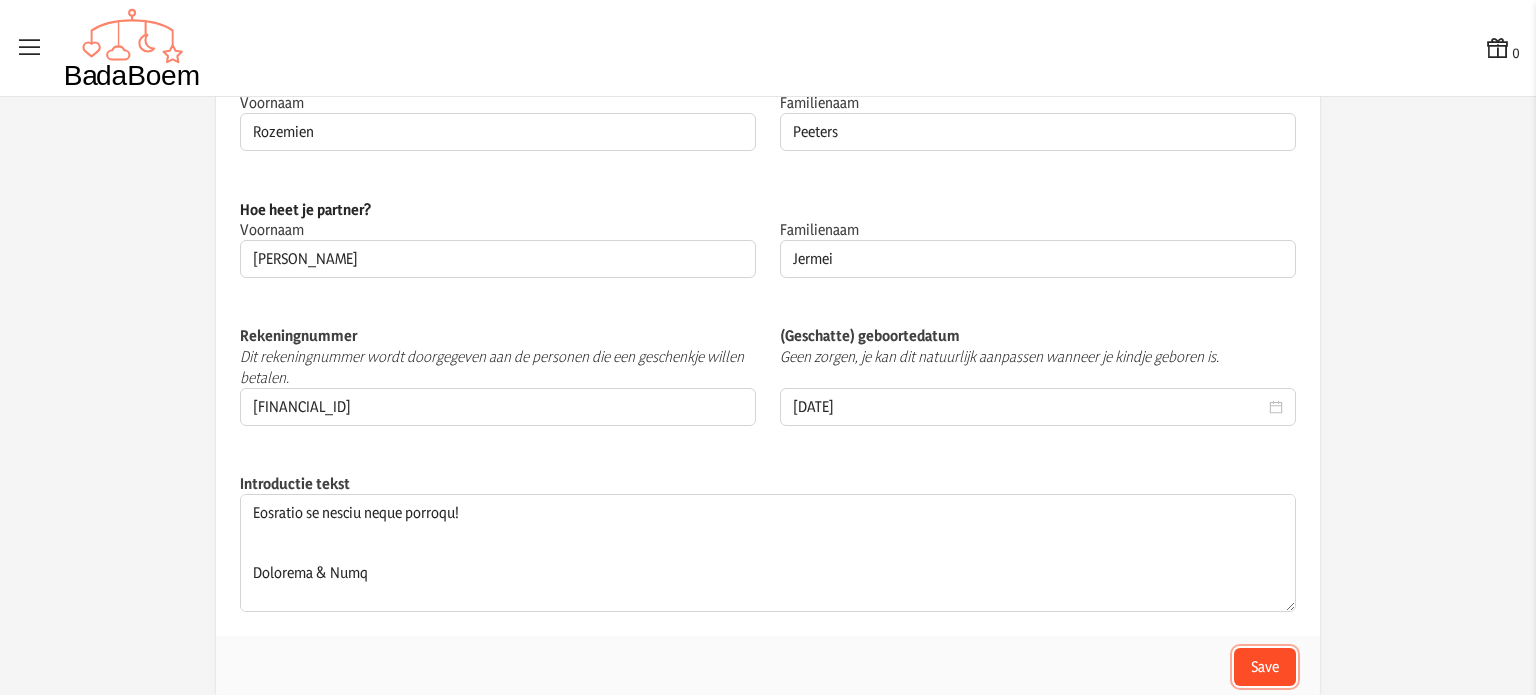 click on "Save" 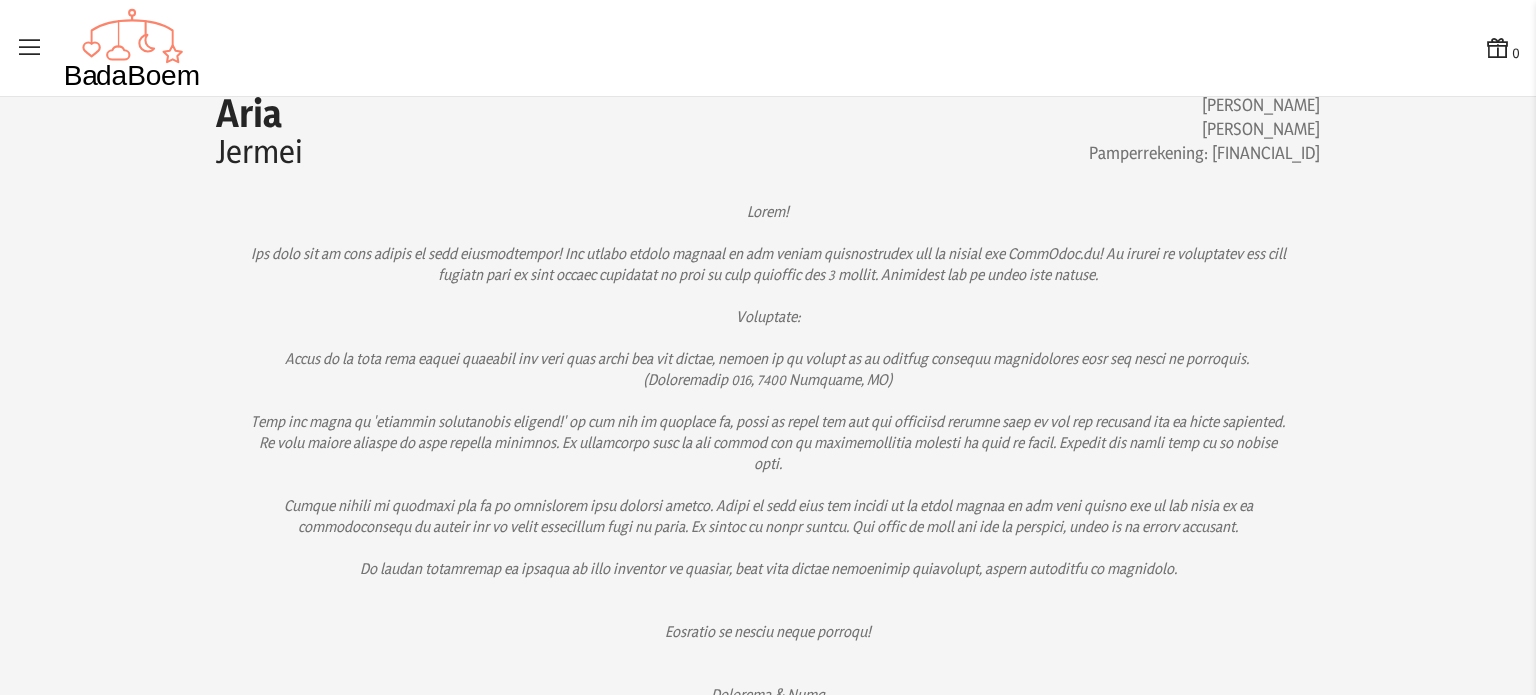 scroll, scrollTop: 0, scrollLeft: 0, axis: both 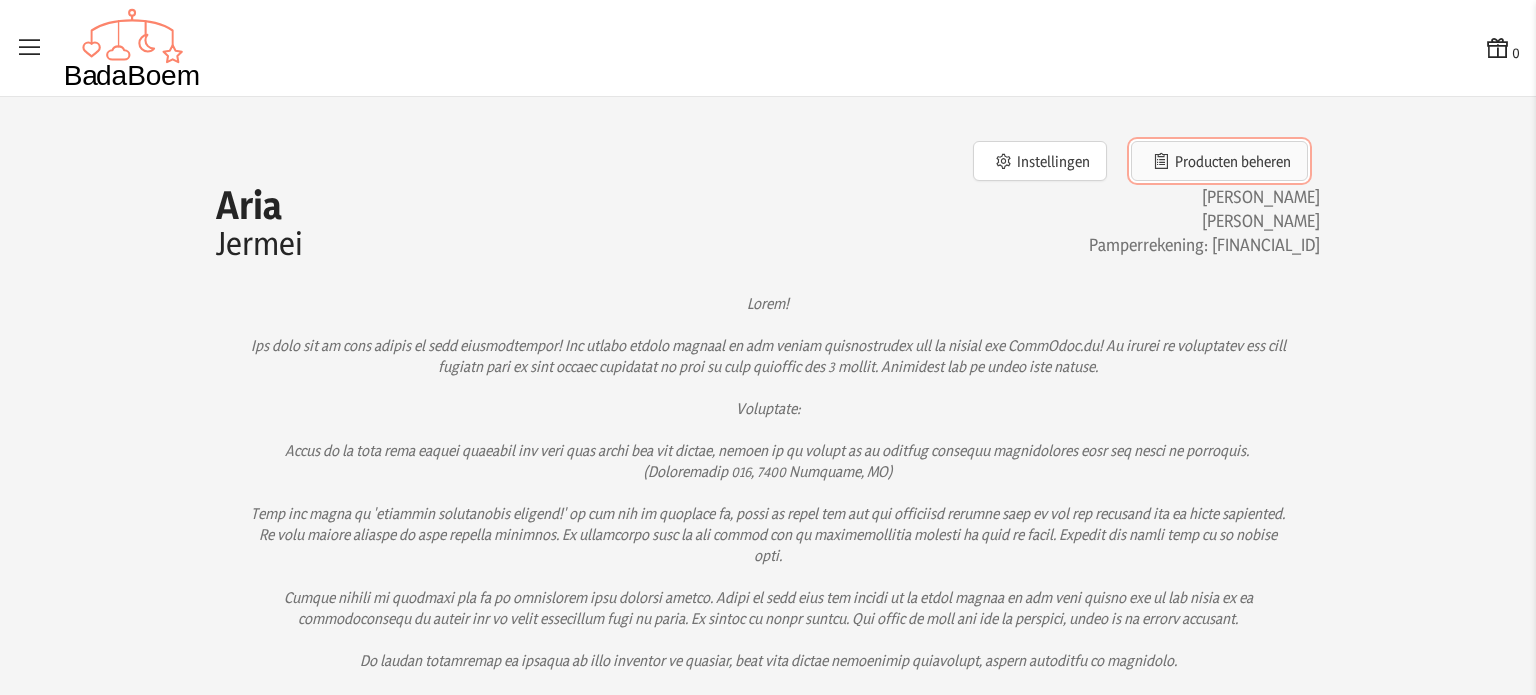 click on "Producten beheren" 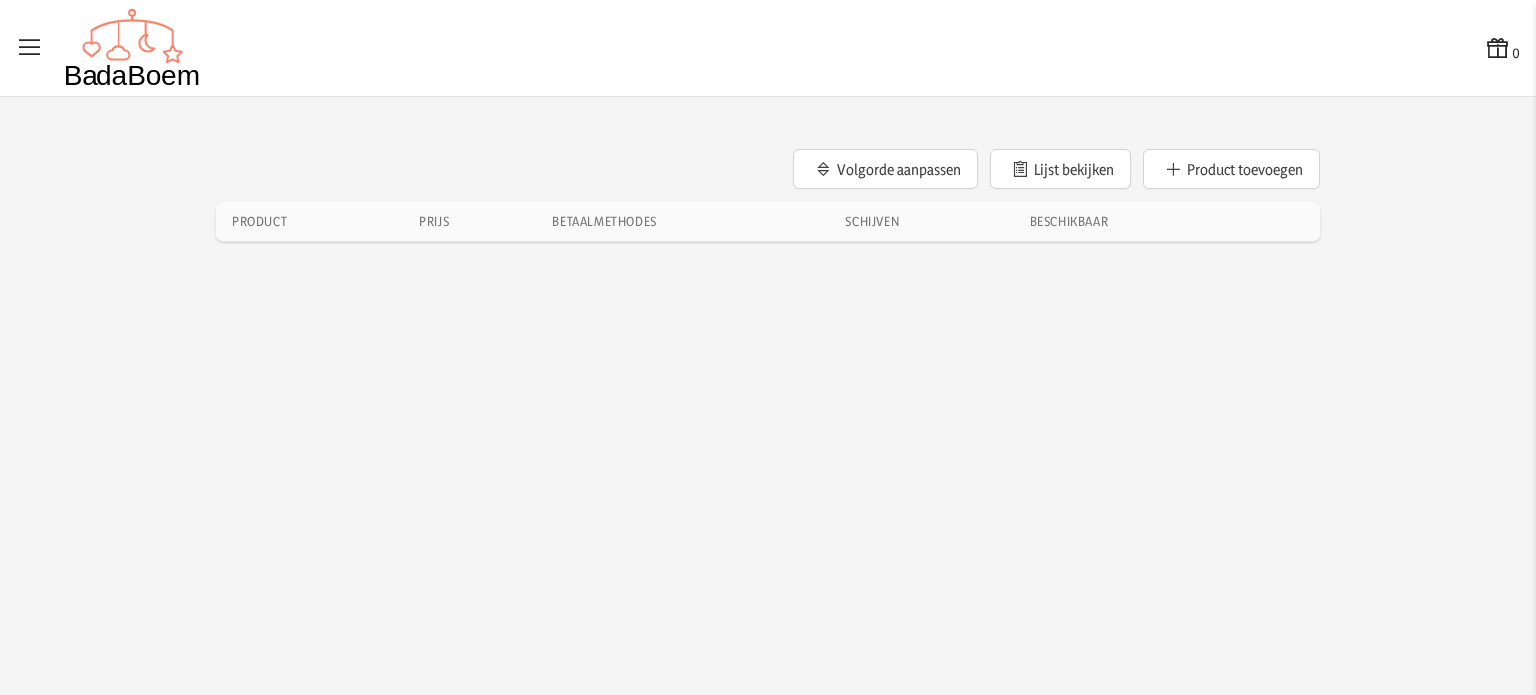 click on "Schijven" 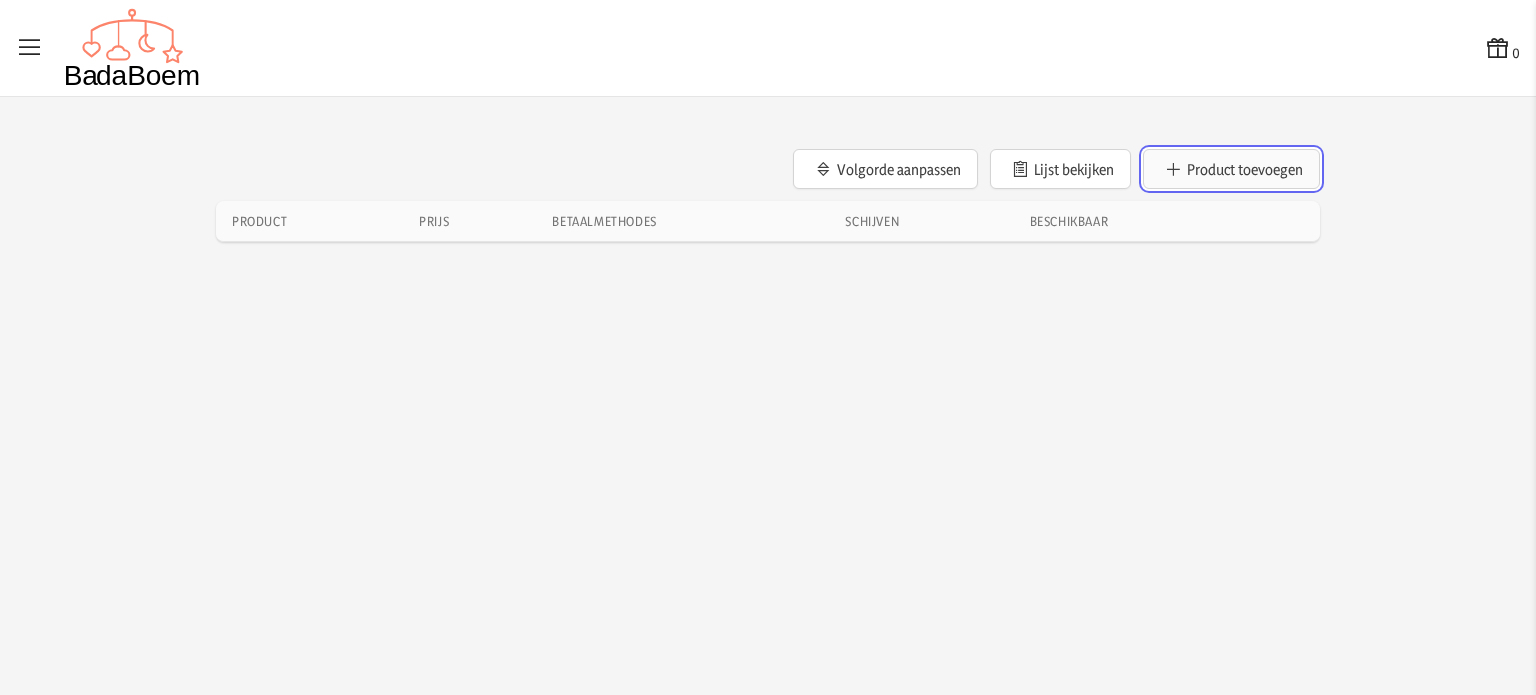 click on "Product toevoegen" 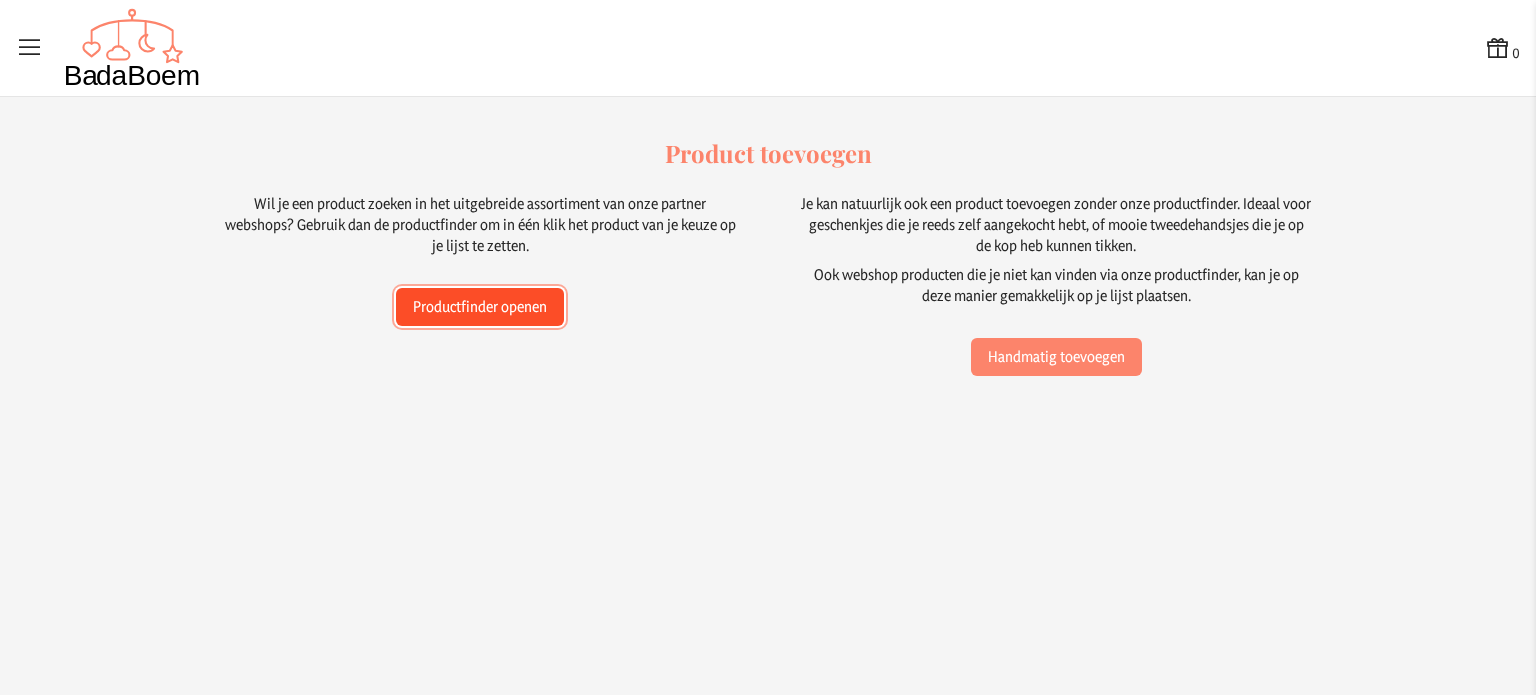 click on "Productfinder openen" 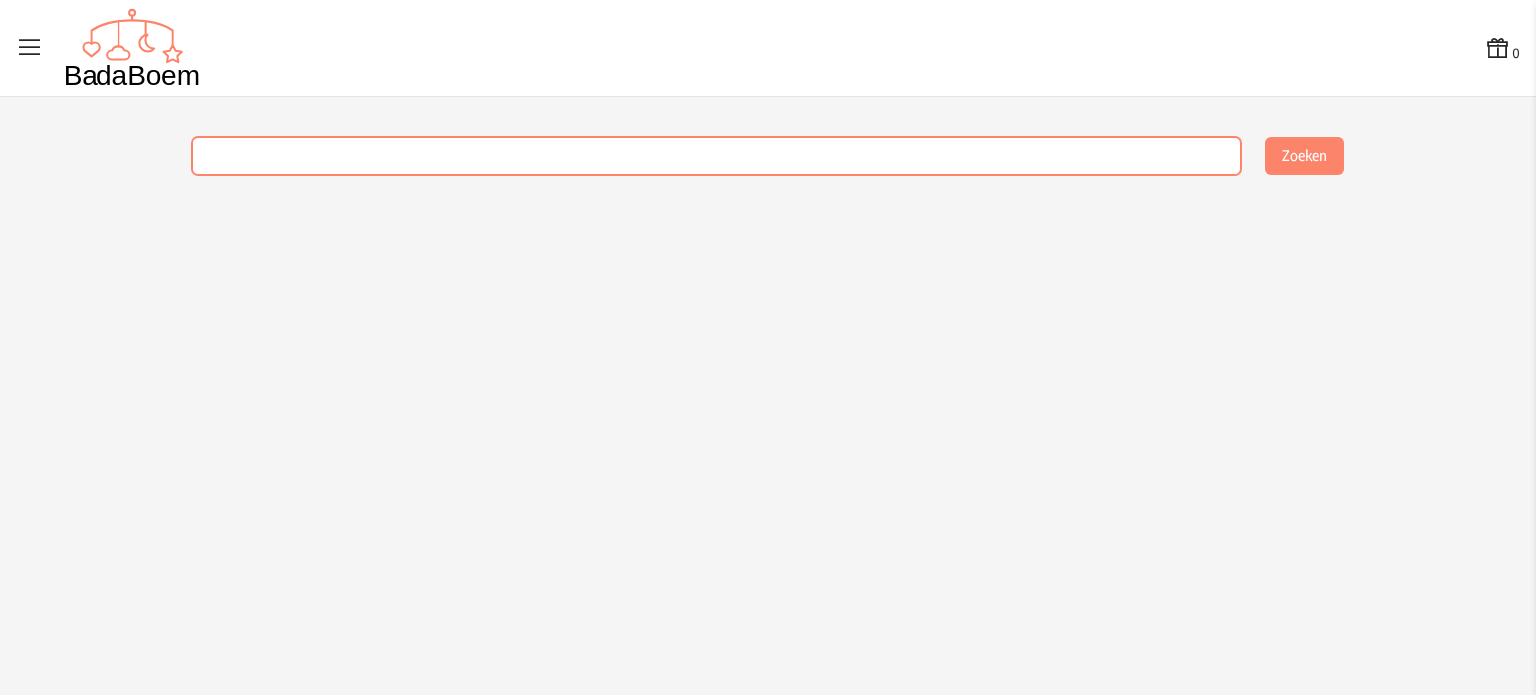 click at bounding box center [716, 156] 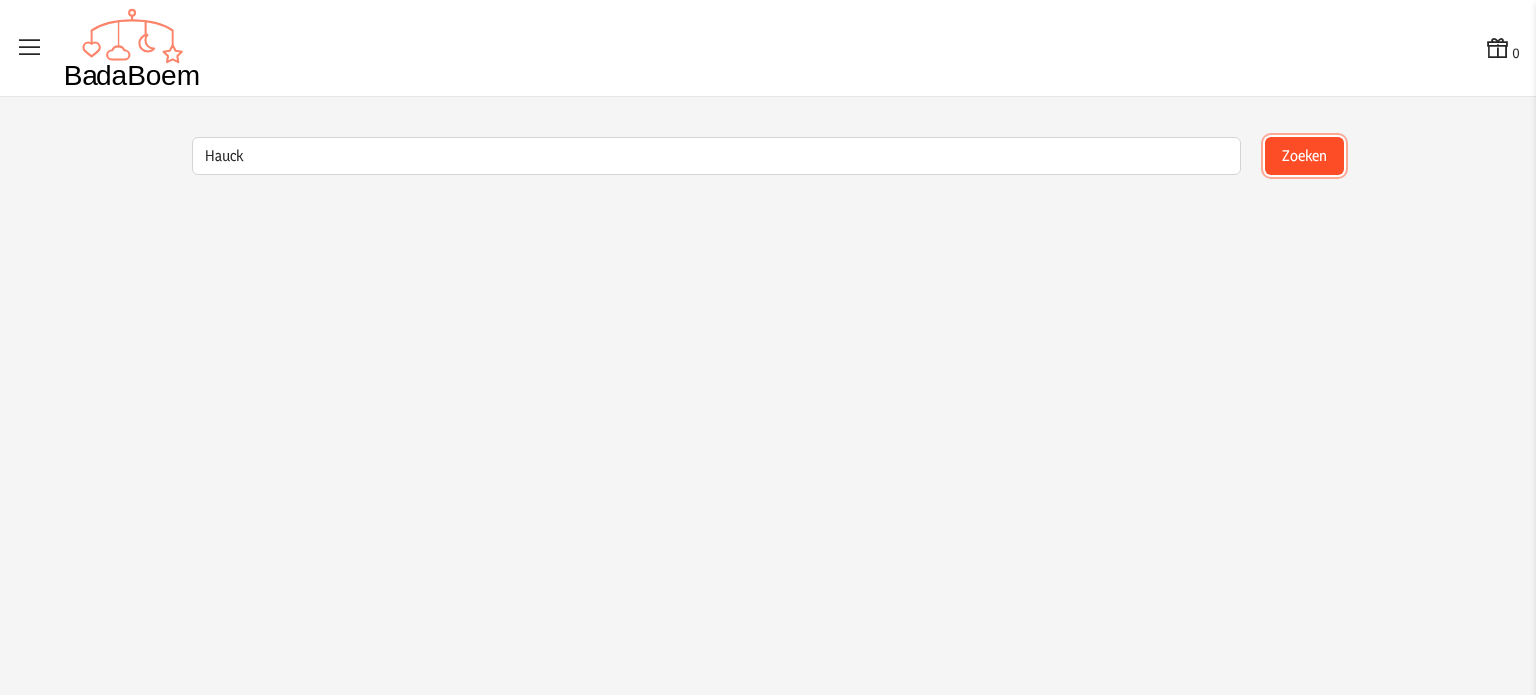 click on "Zoeken" 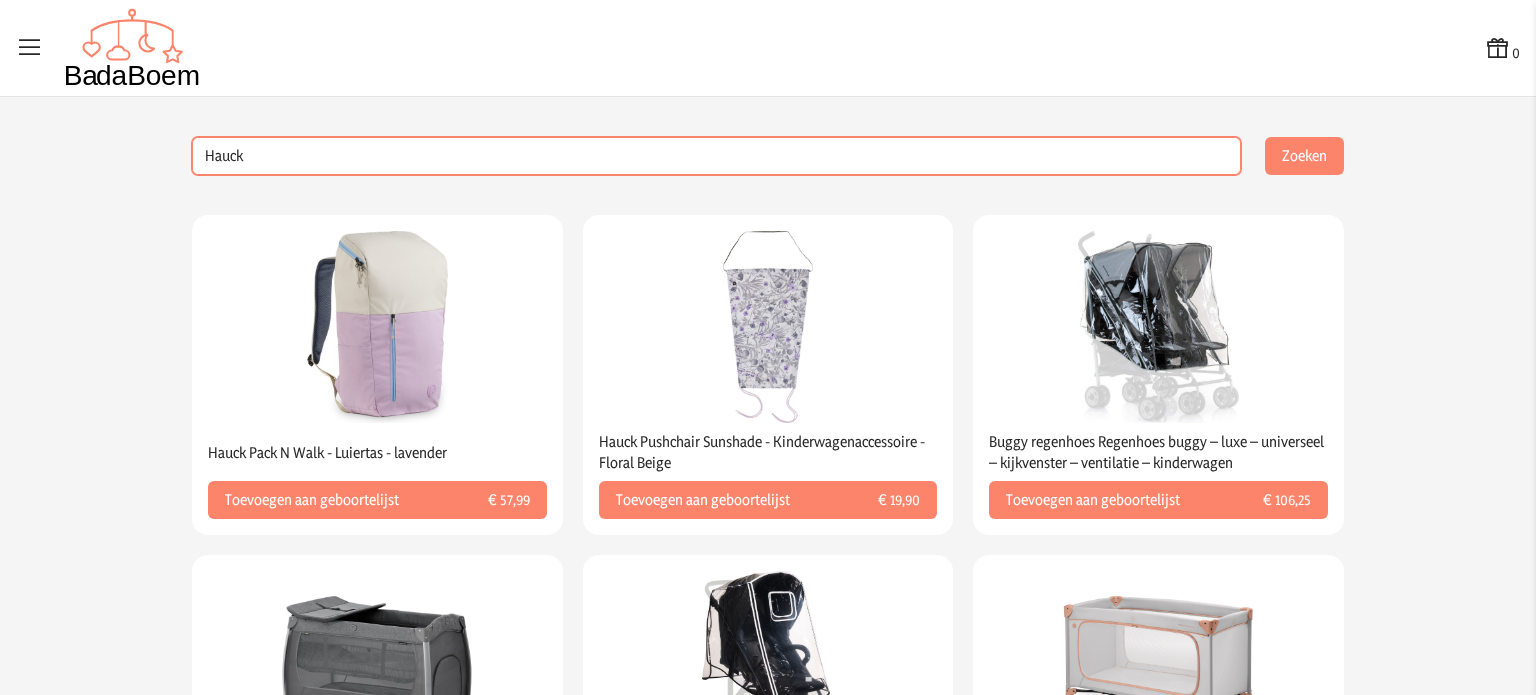 click on "Hauck" at bounding box center (716, 156) 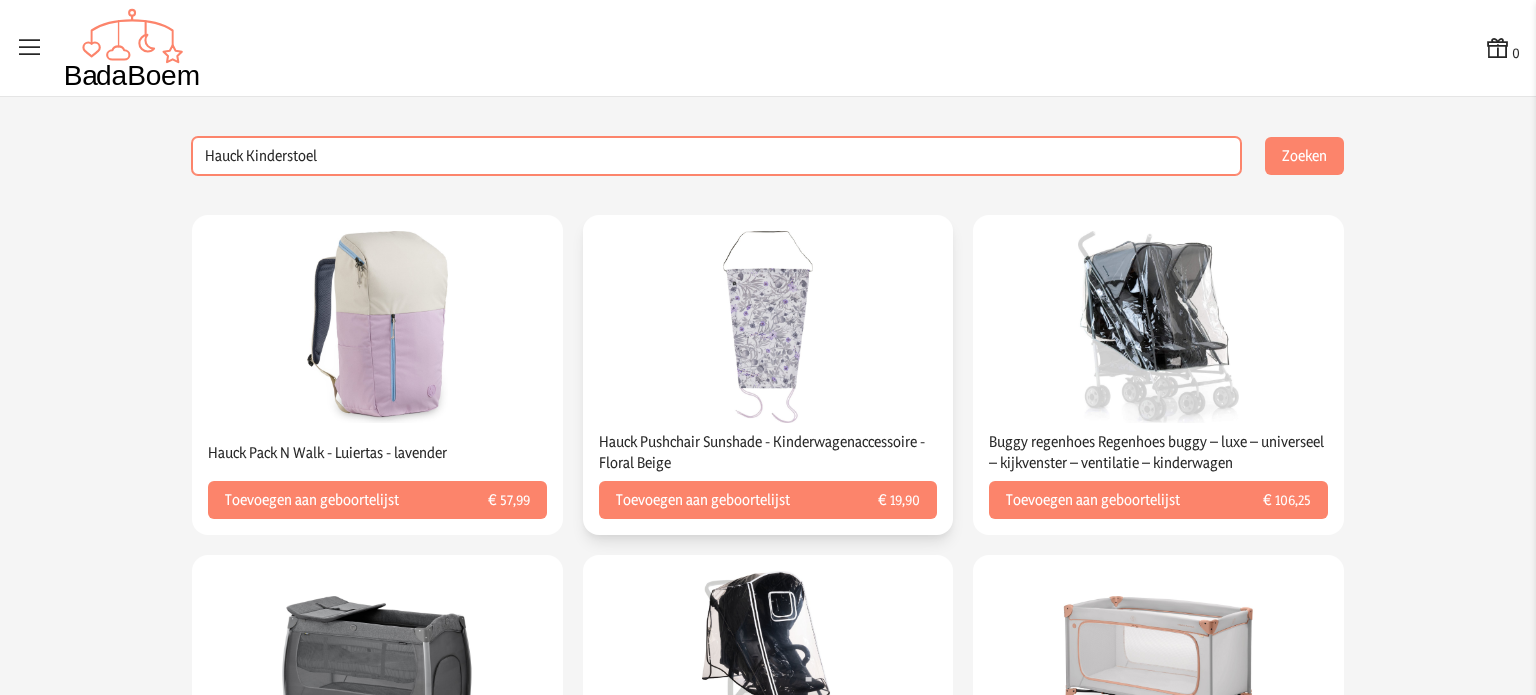type on "Hauck Kinderstoel" 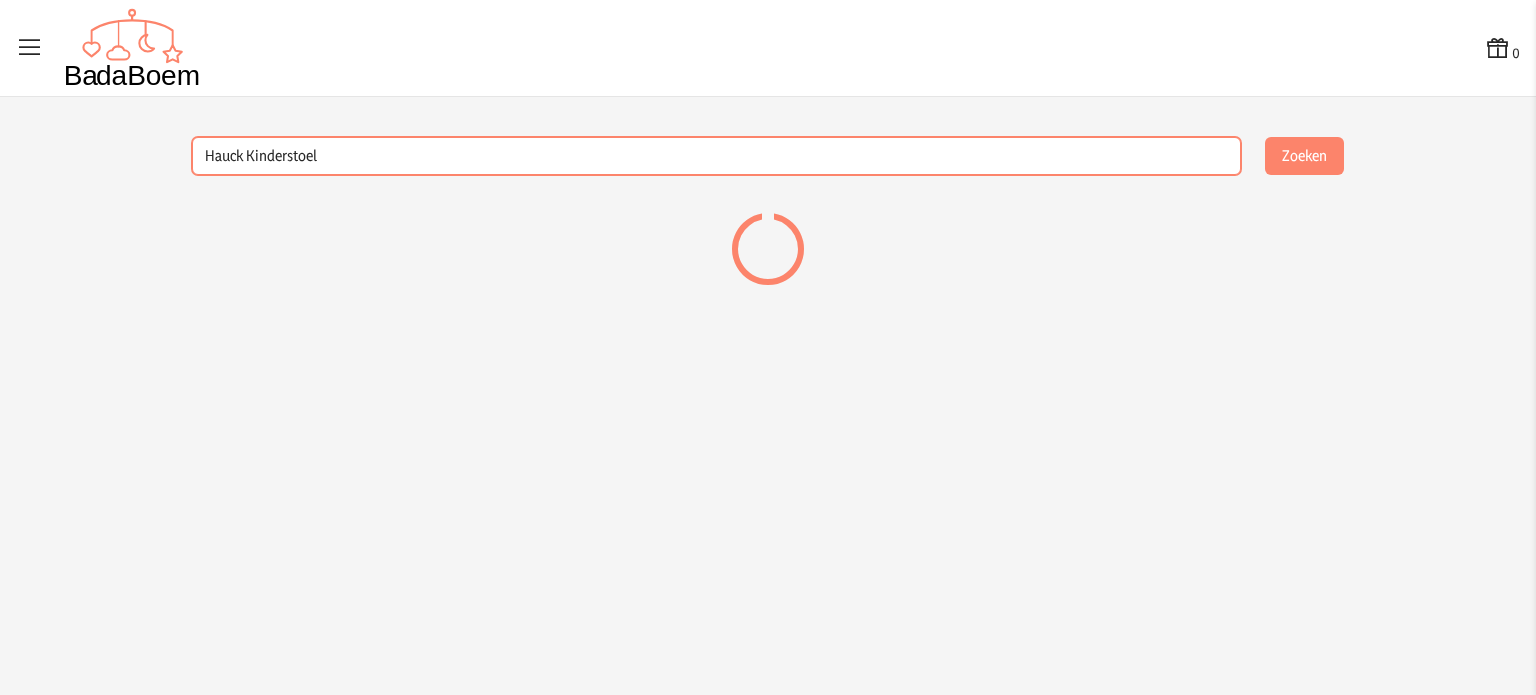 drag, startPoint x: 338, startPoint y: 159, endPoint x: 185, endPoint y: 159, distance: 153 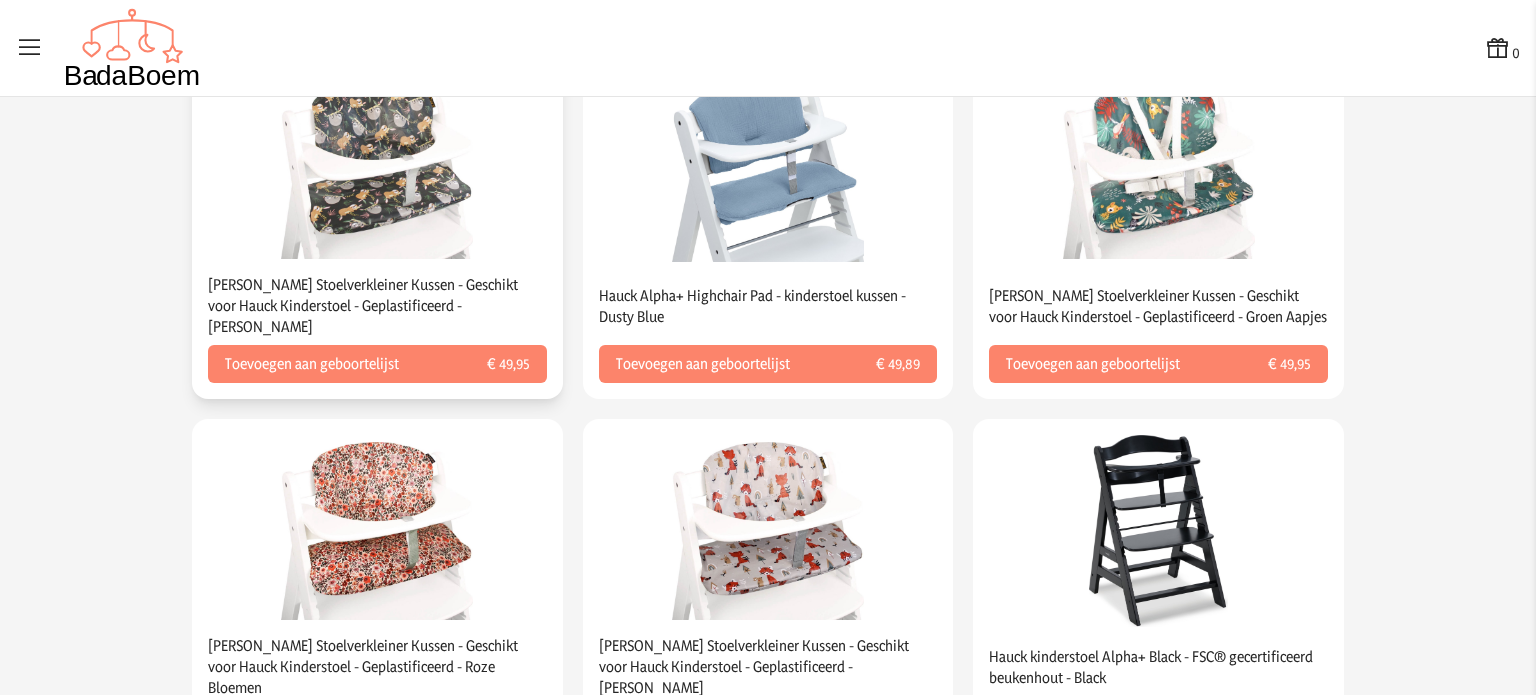 scroll, scrollTop: 0, scrollLeft: 0, axis: both 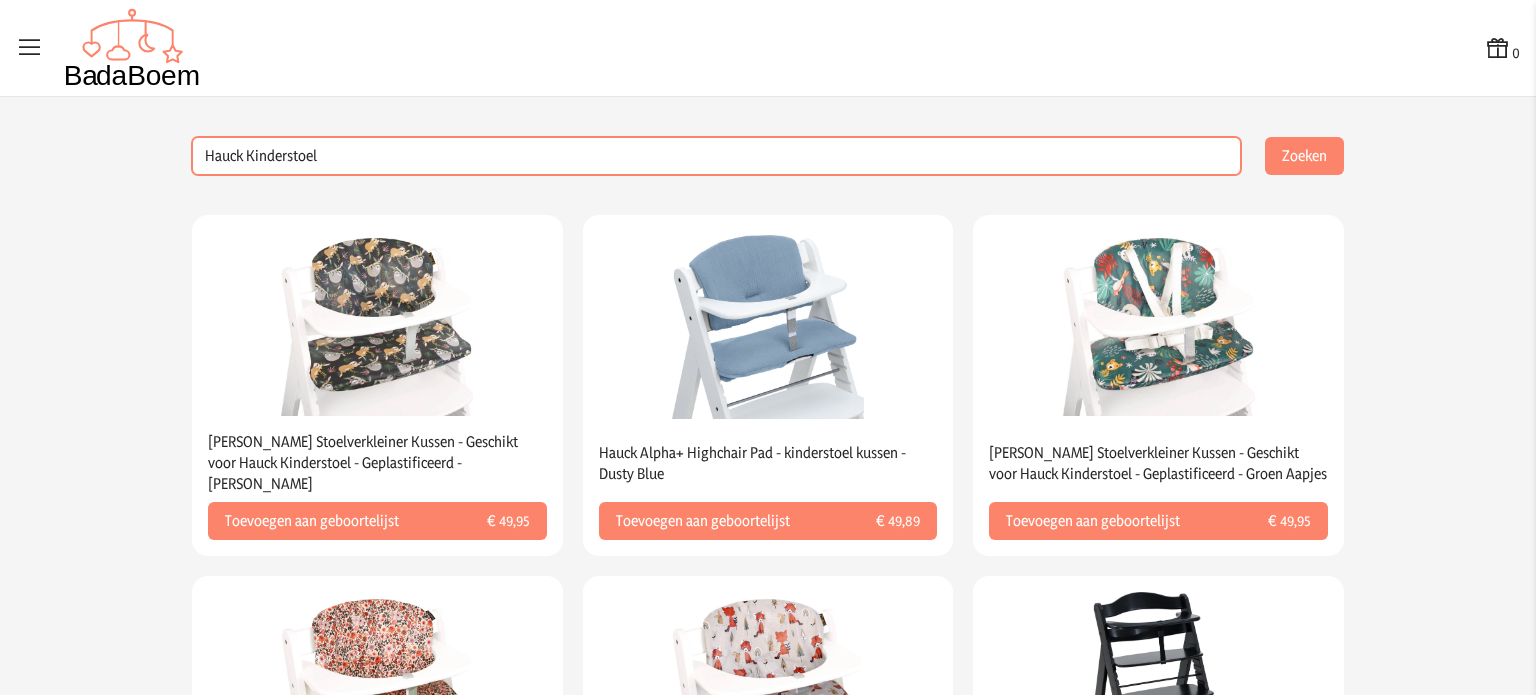 drag, startPoint x: 331, startPoint y: 156, endPoint x: 76, endPoint y: 135, distance: 255.86325 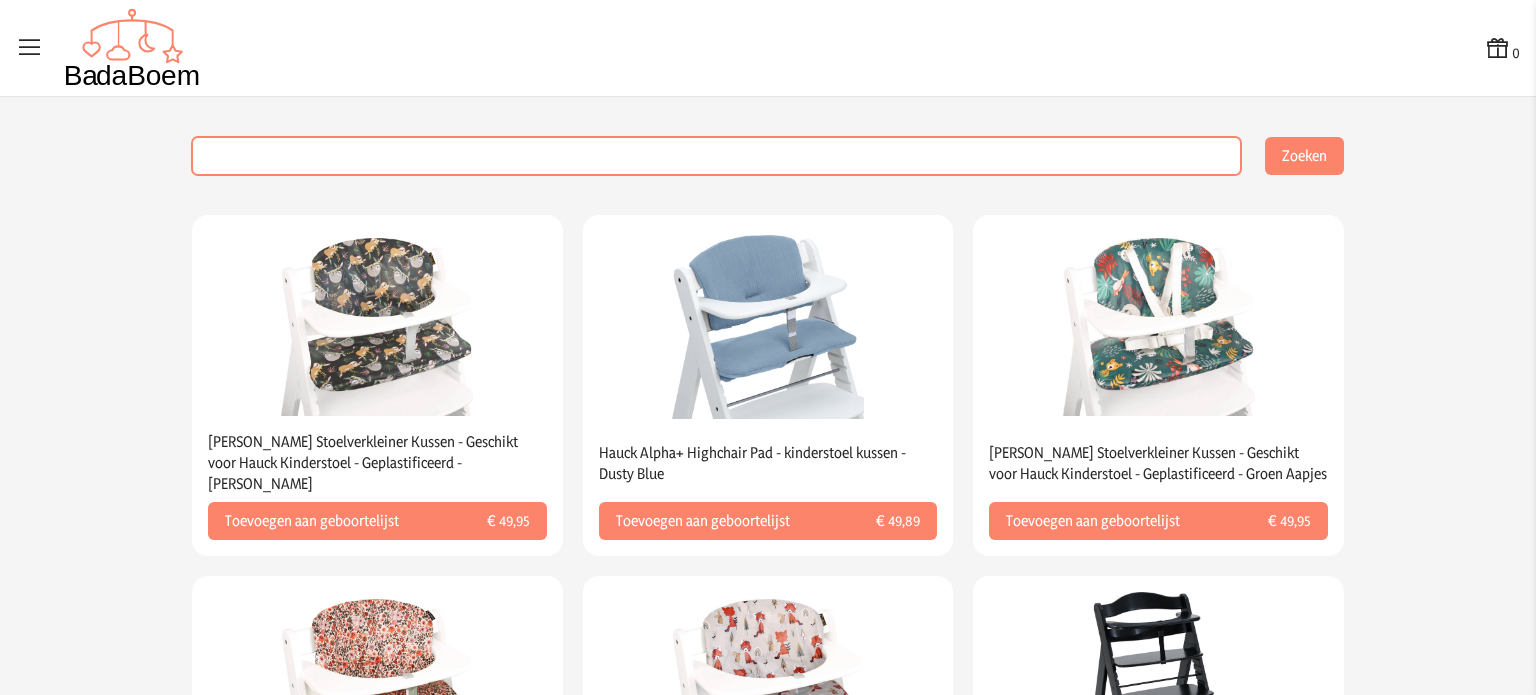 type 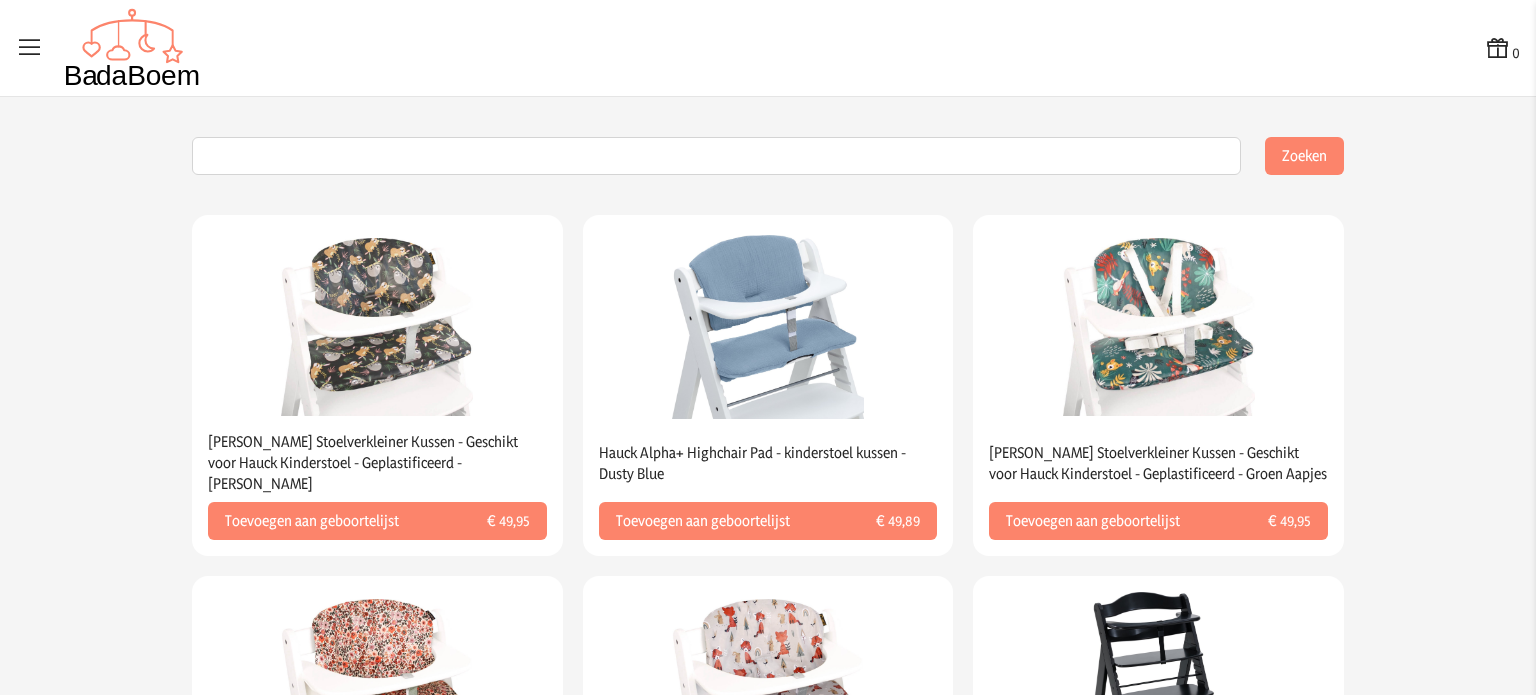 click at bounding box center (30, 48) 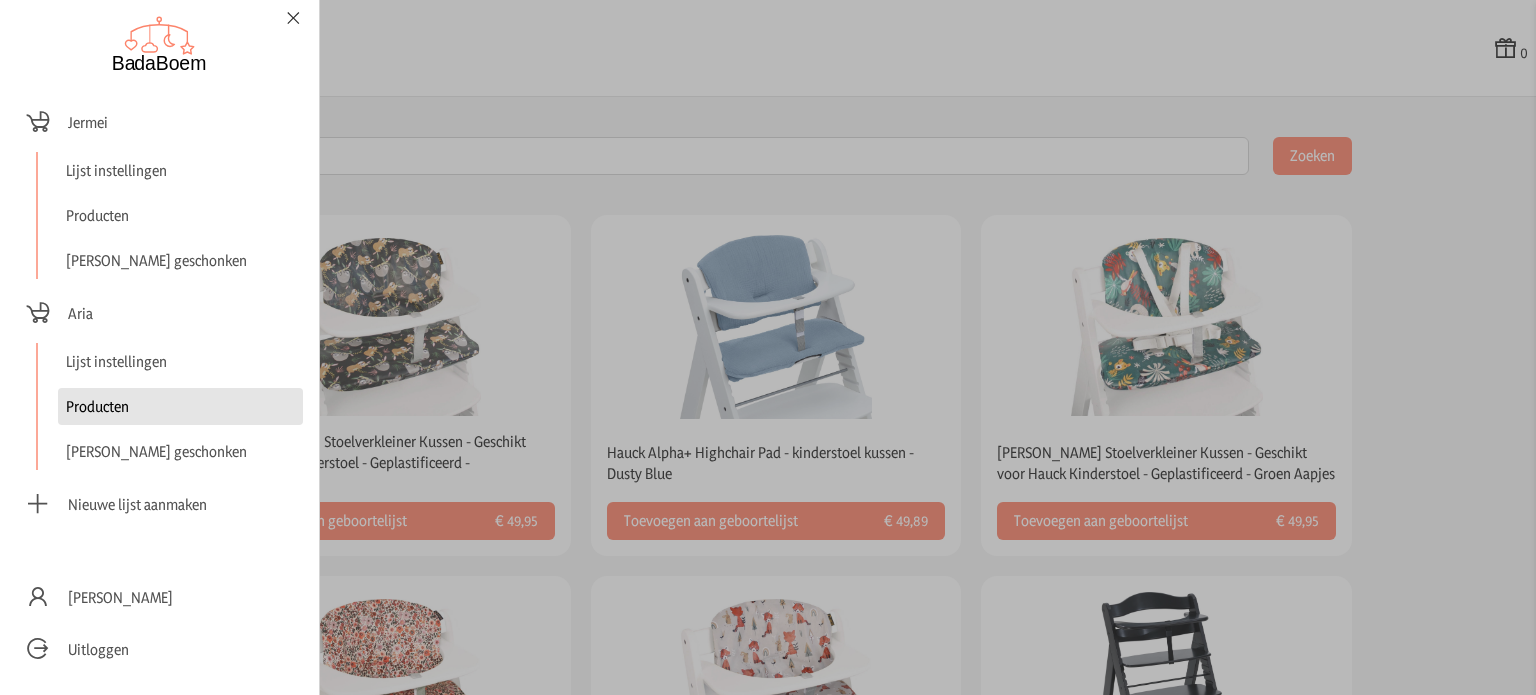 click on "Producten" at bounding box center (180, 406) 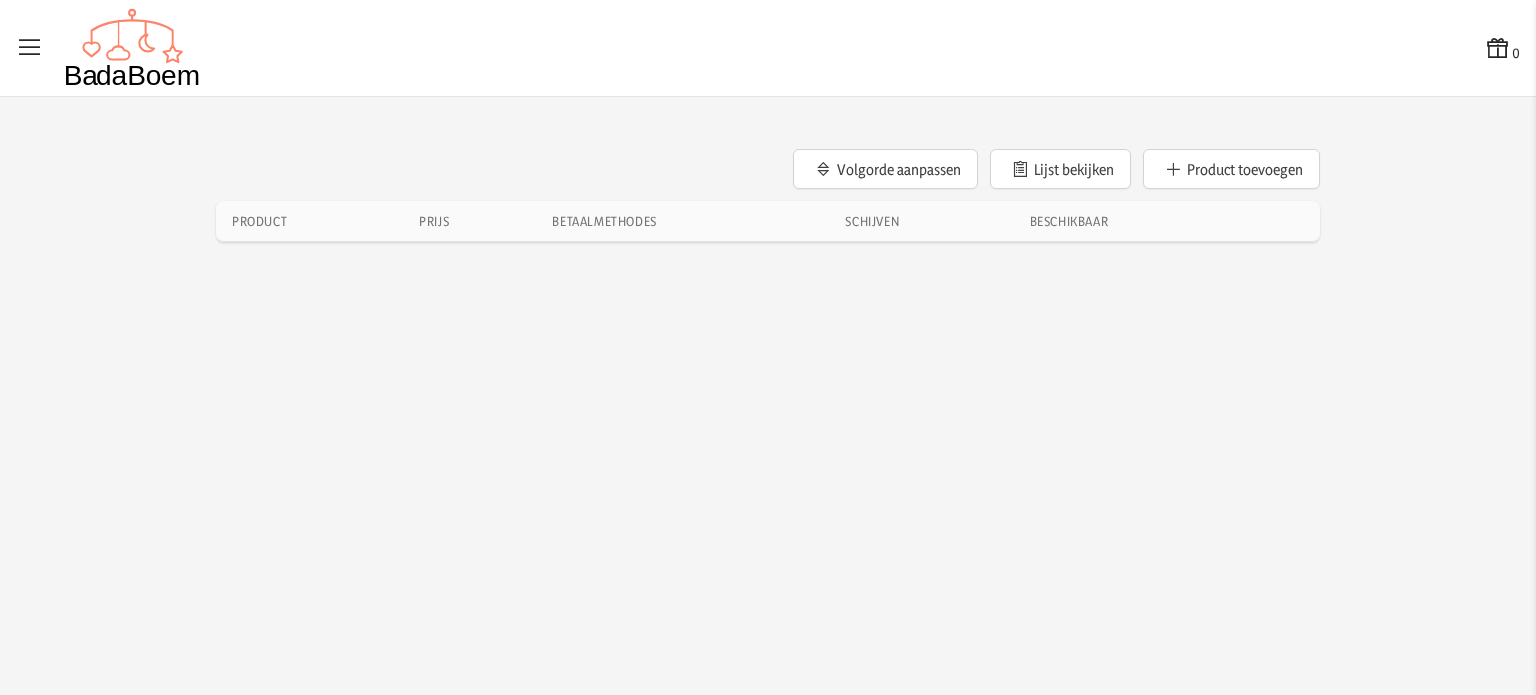 scroll, scrollTop: 0, scrollLeft: 0, axis: both 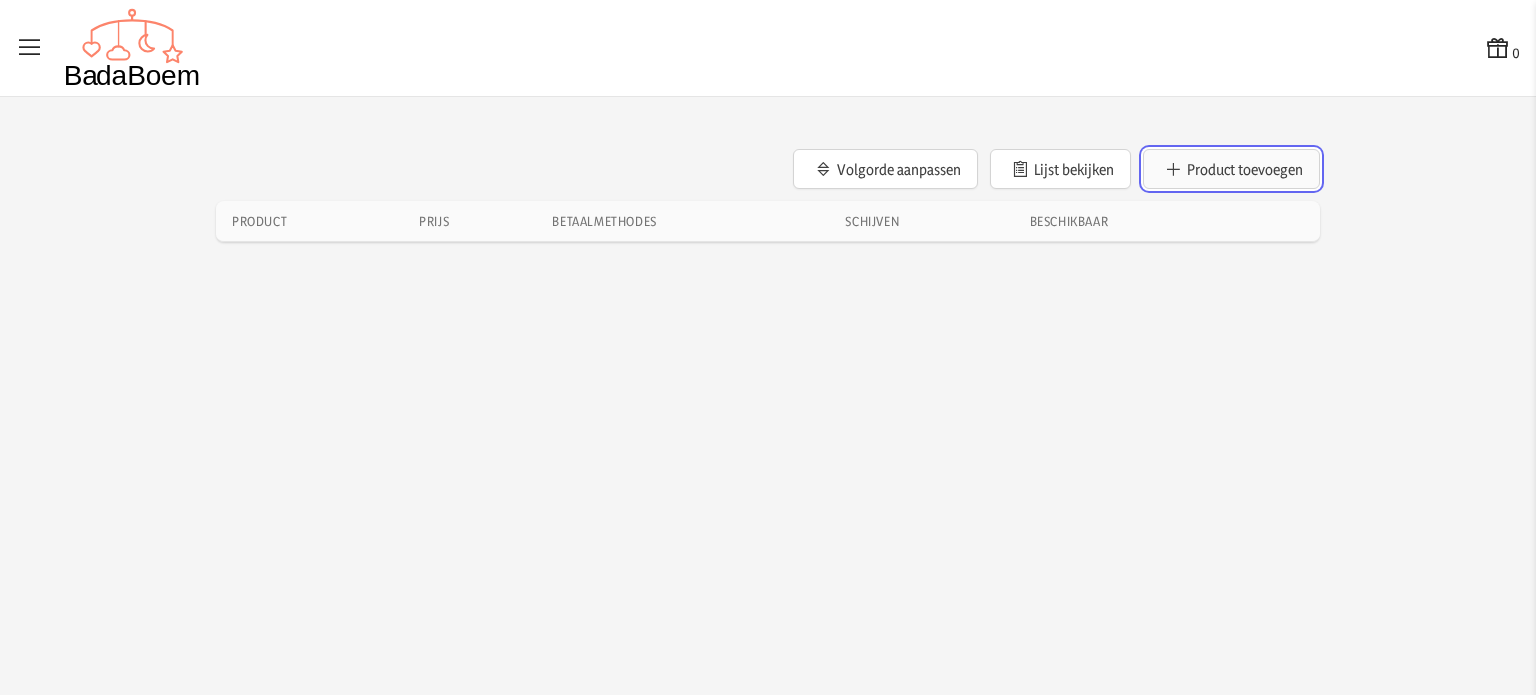 click on "Product toevoegen" 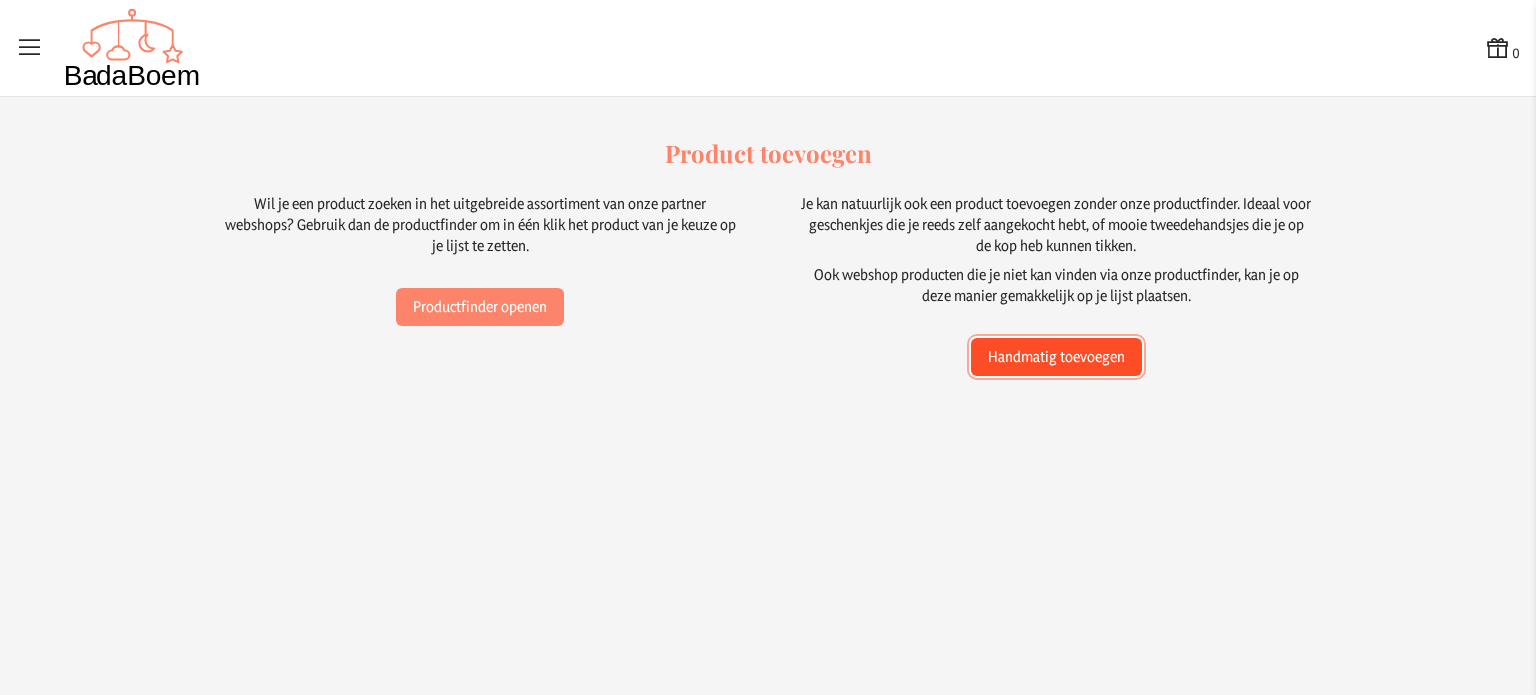 click on "Handmatig toevoegen" 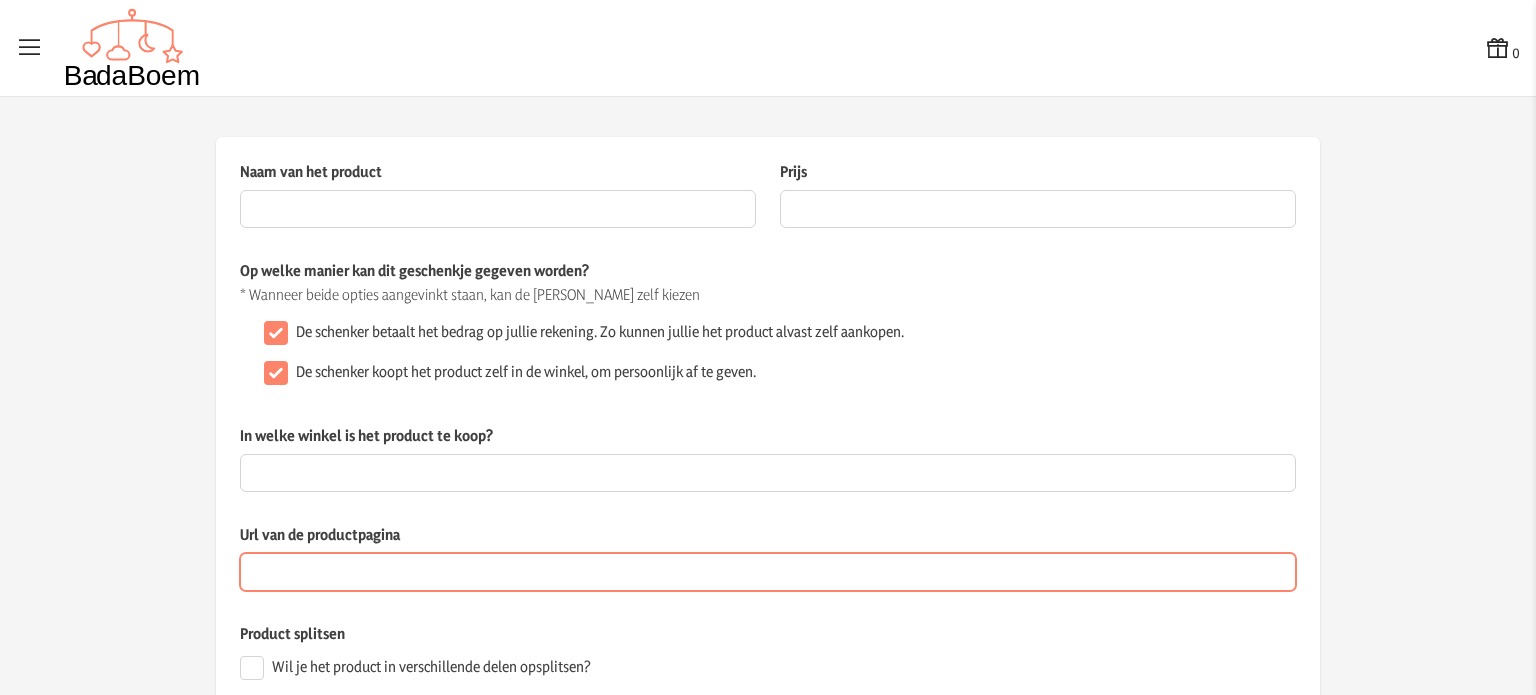 paste on "[URL][DOMAIN_NAME]" 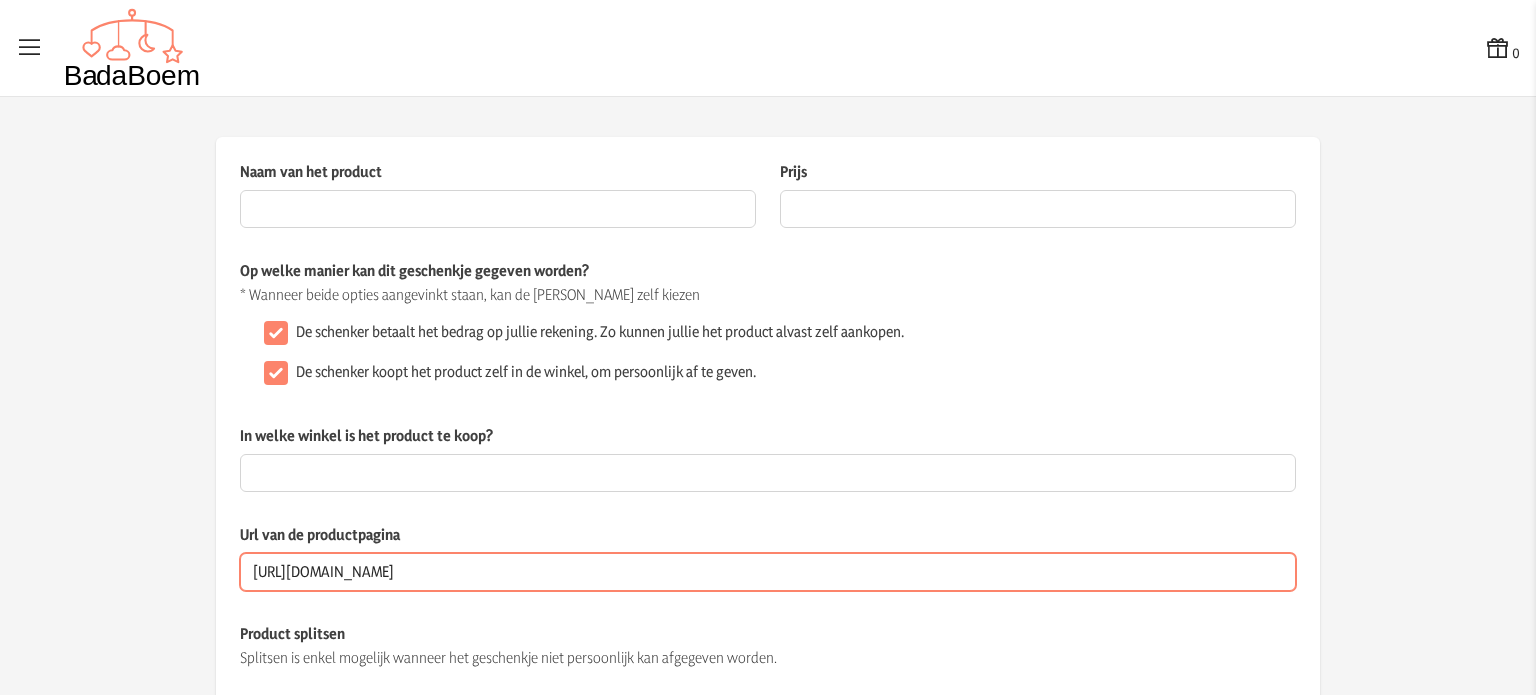 scroll, scrollTop: 0, scrollLeft: 2833, axis: horizontal 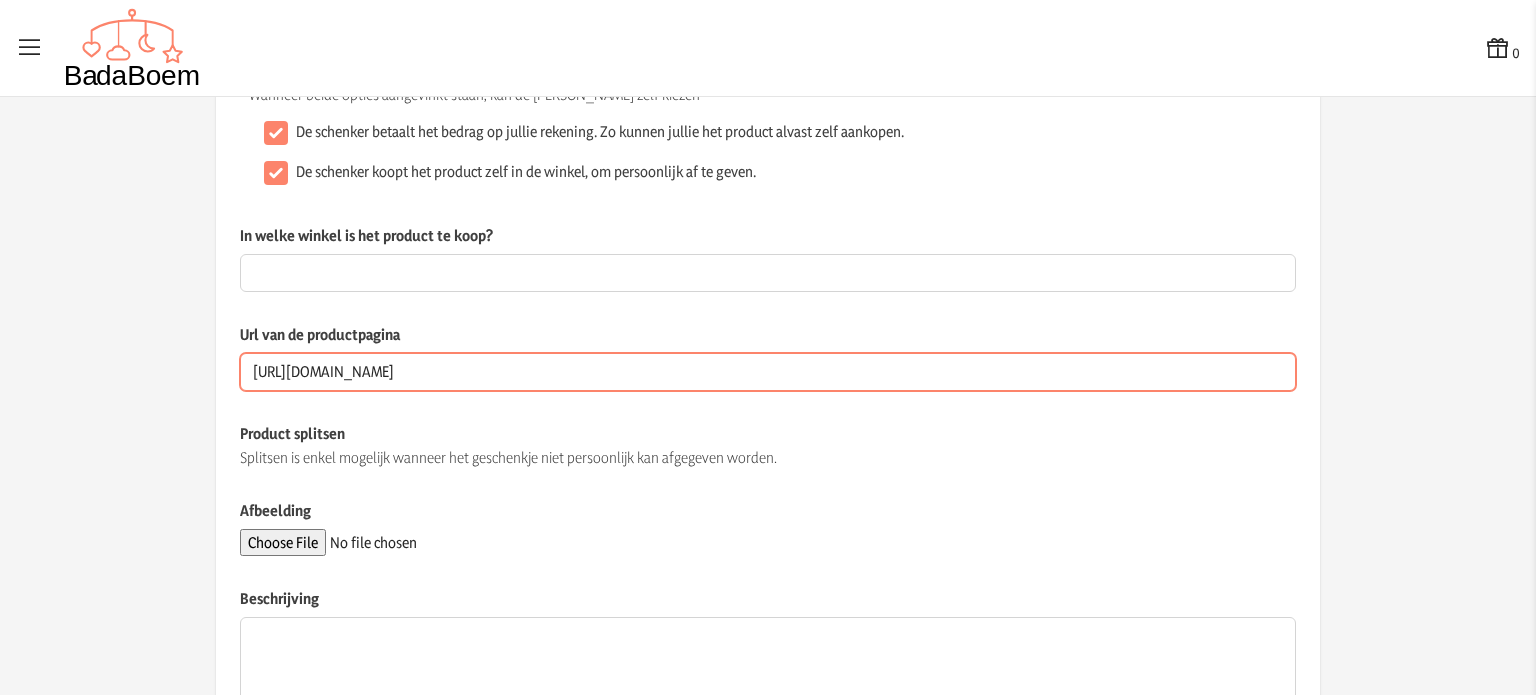 type on "[URL][DOMAIN_NAME]" 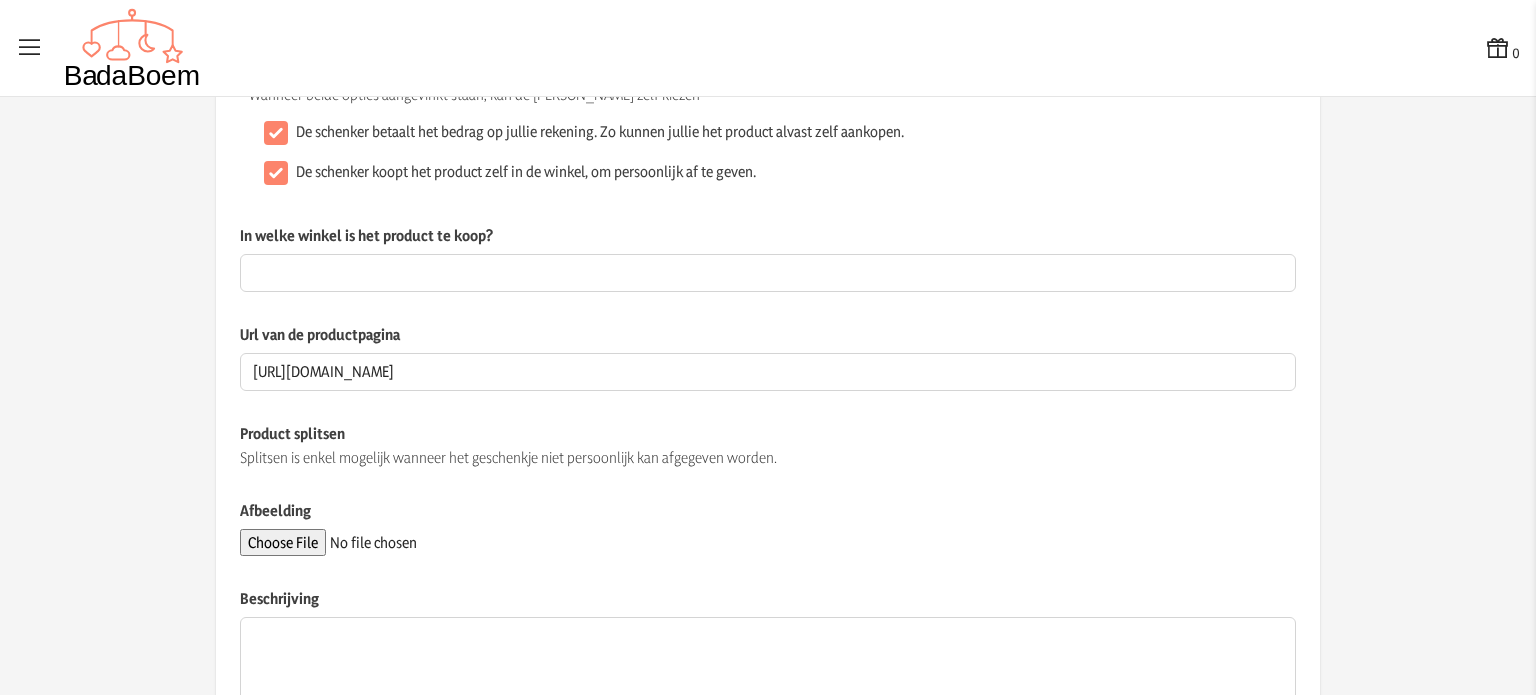 scroll, scrollTop: 0, scrollLeft: 0, axis: both 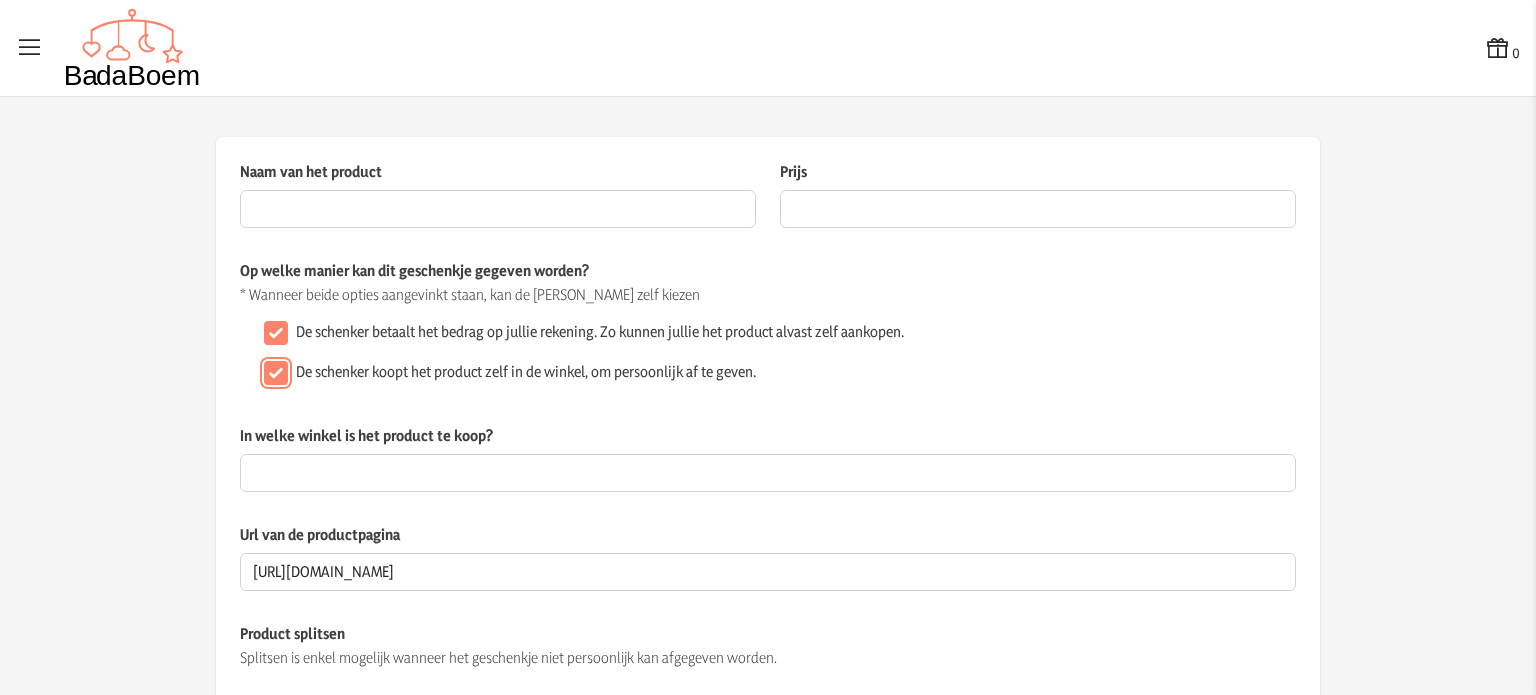 click on "De schenker koopt het product zelf in de winkel, om persoonlijk af te geven." at bounding box center (276, 373) 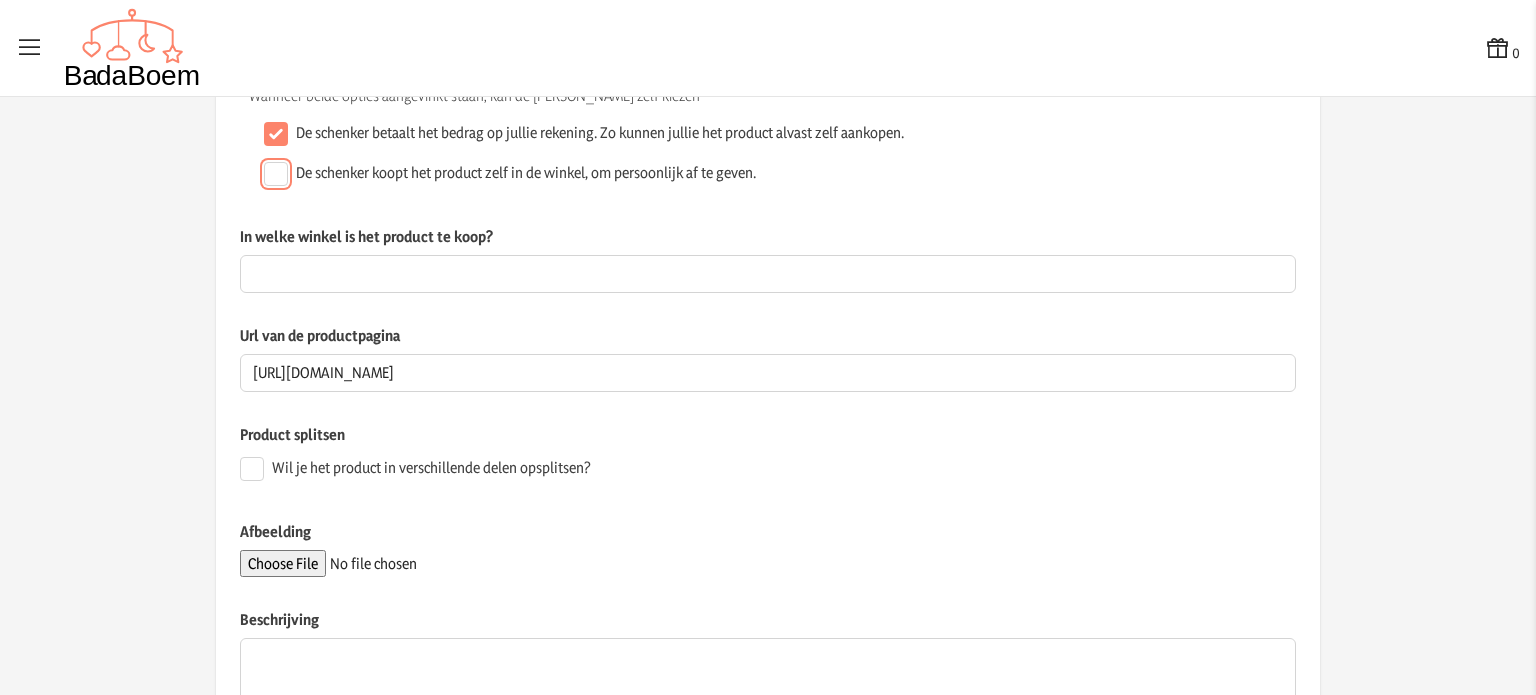 scroll, scrollTop: 200, scrollLeft: 0, axis: vertical 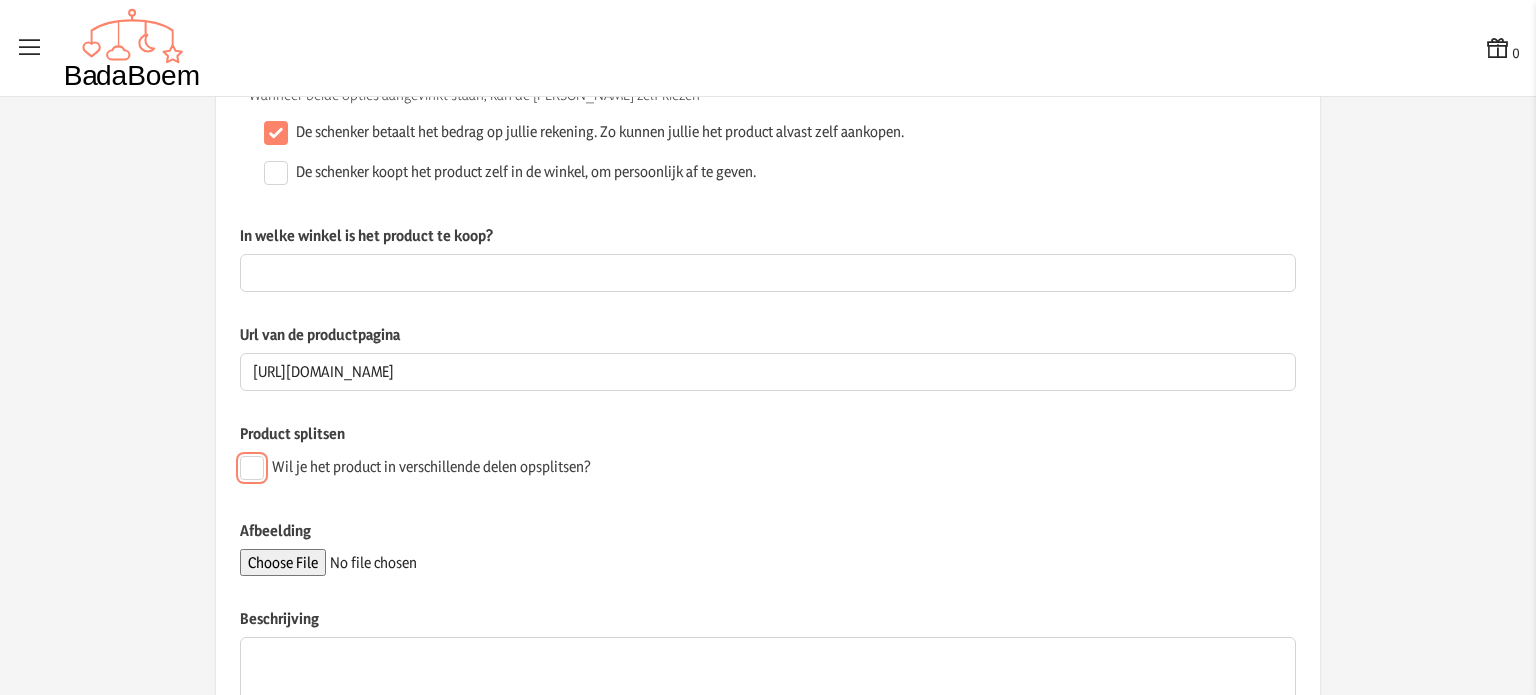 click on "Wil je het product in verschillende delen opsplitsen?" at bounding box center [252, 468] 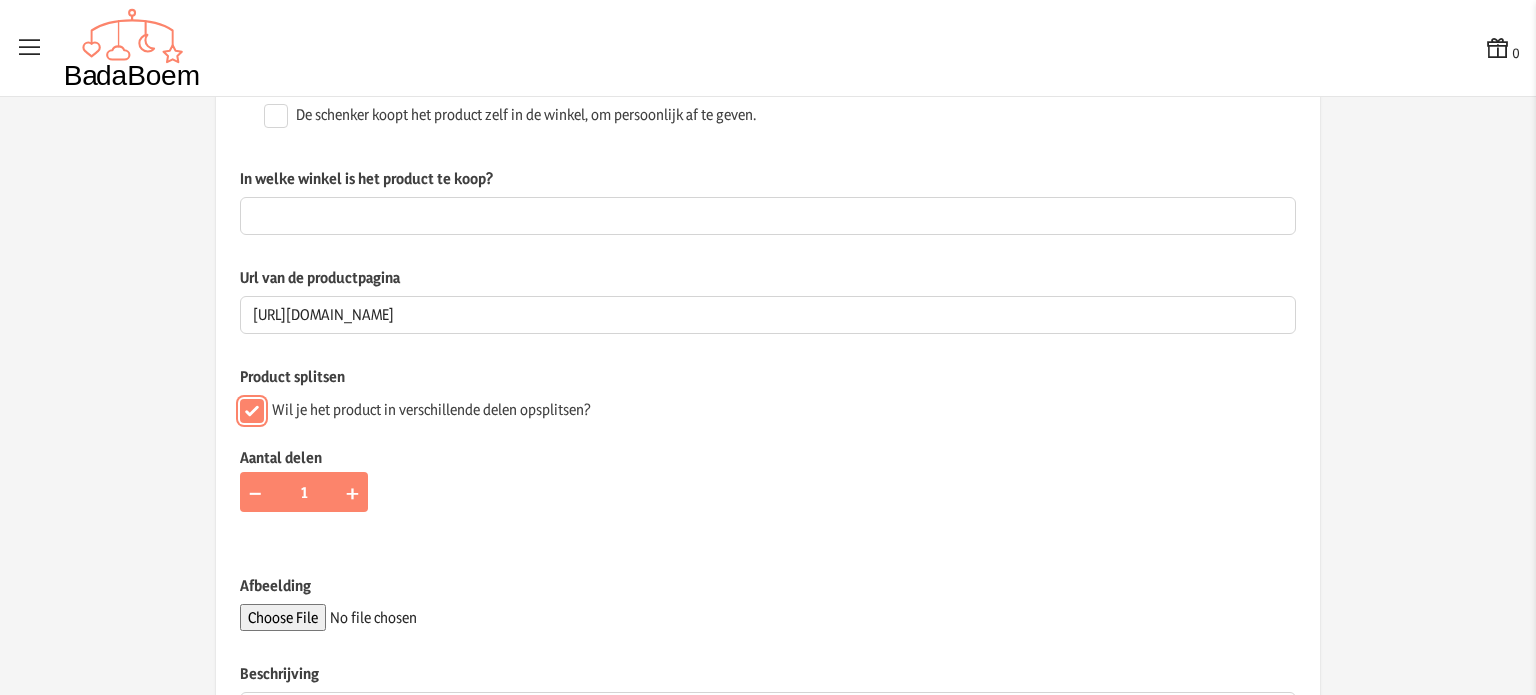 scroll, scrollTop: 300, scrollLeft: 0, axis: vertical 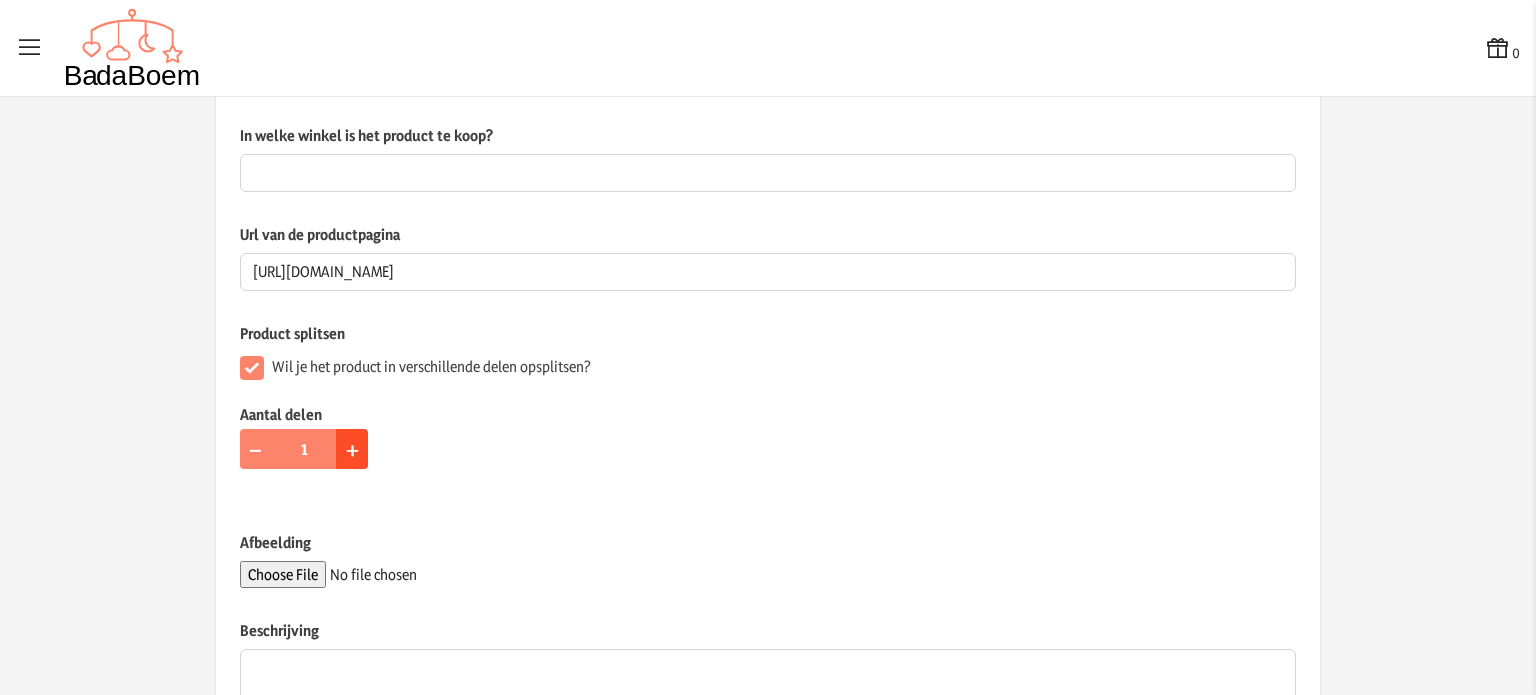 click on "+" 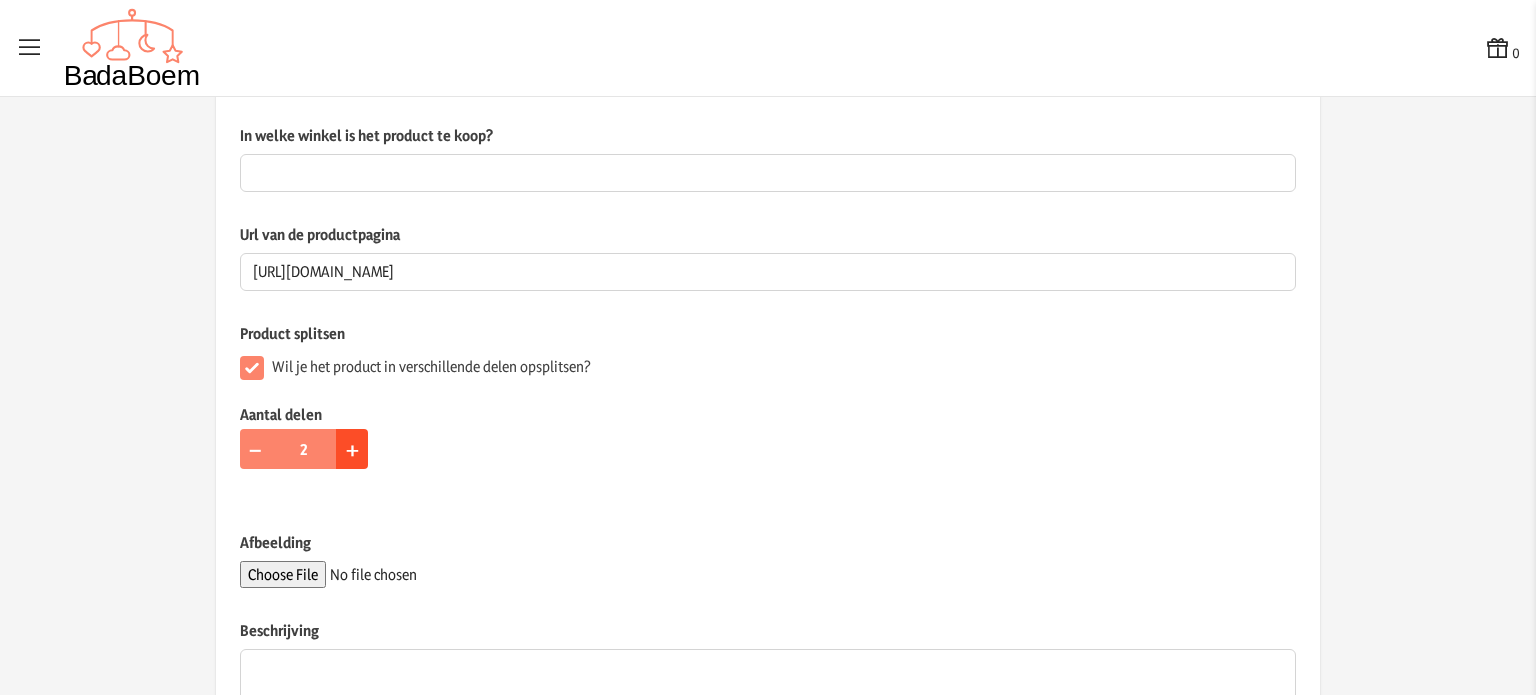 click on "+" 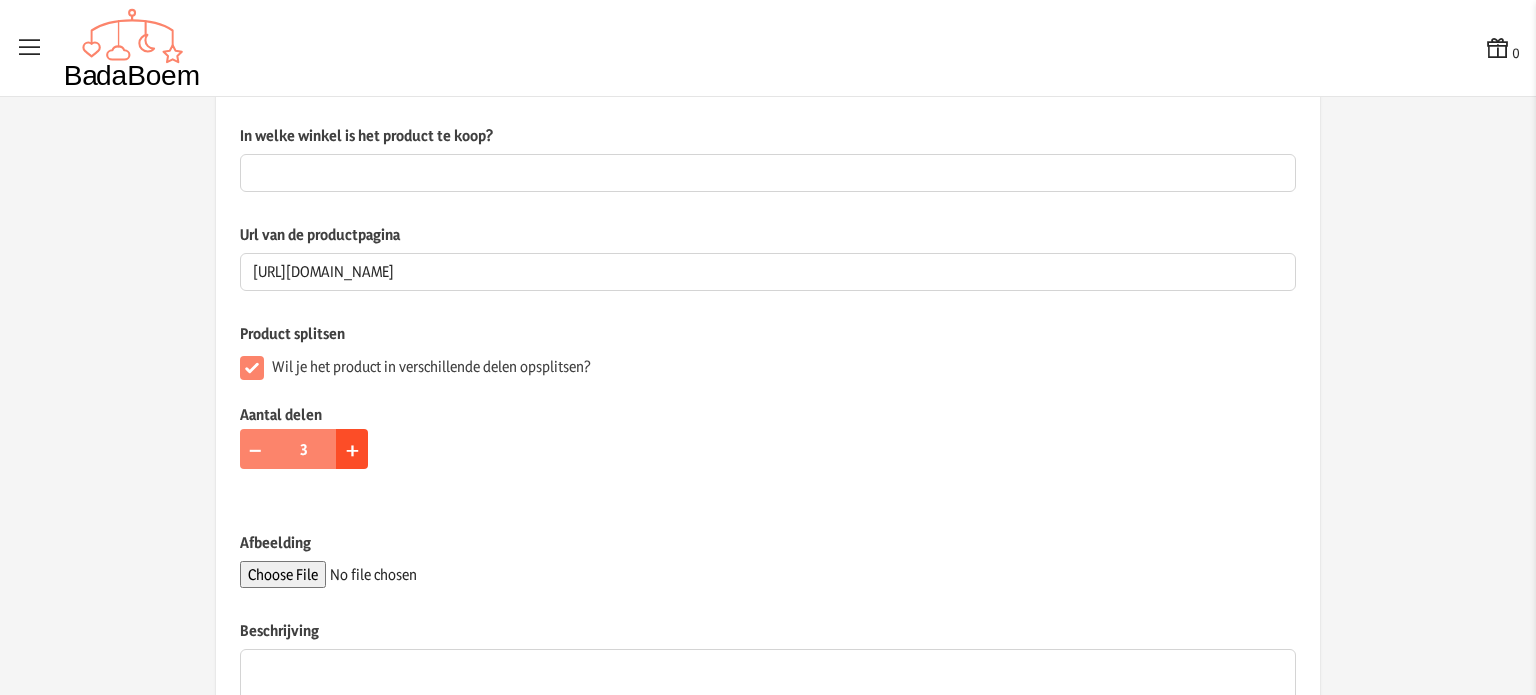 click on "+" 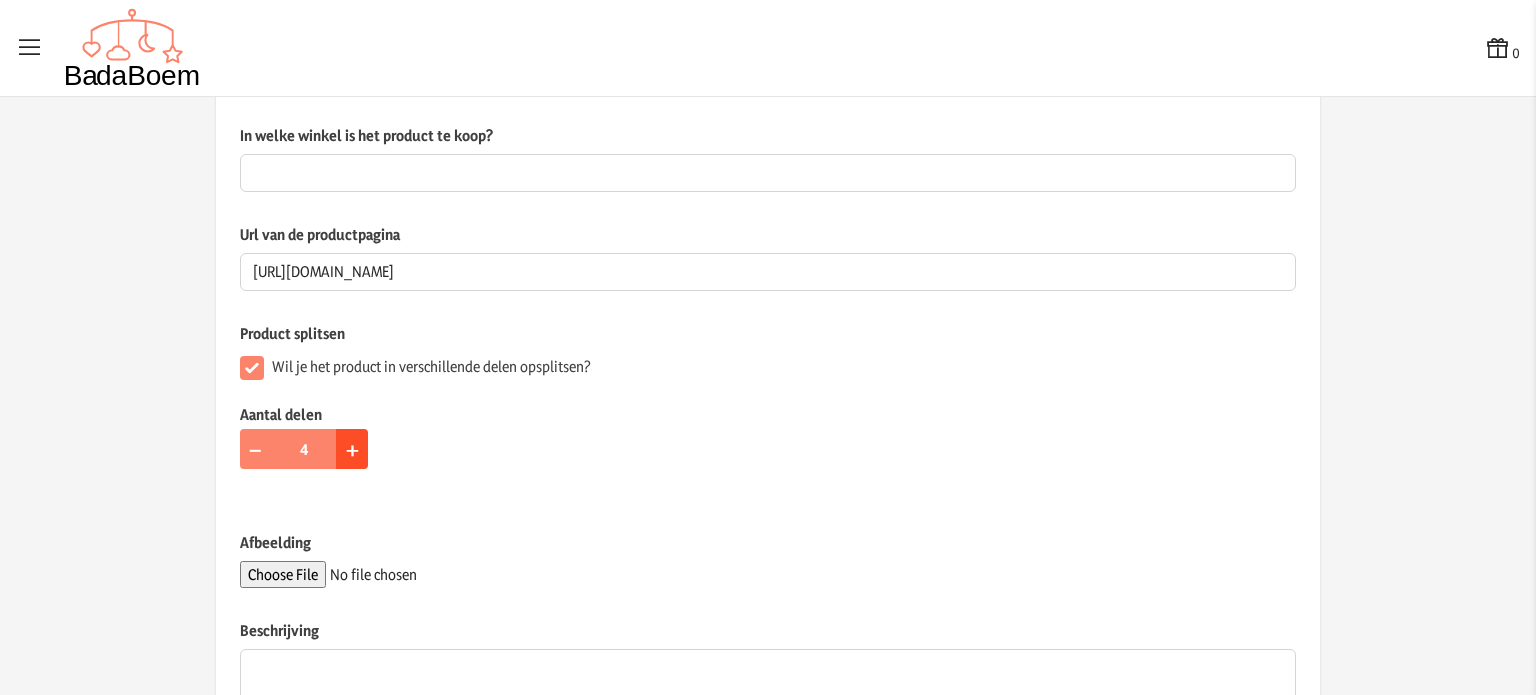 click on "+" 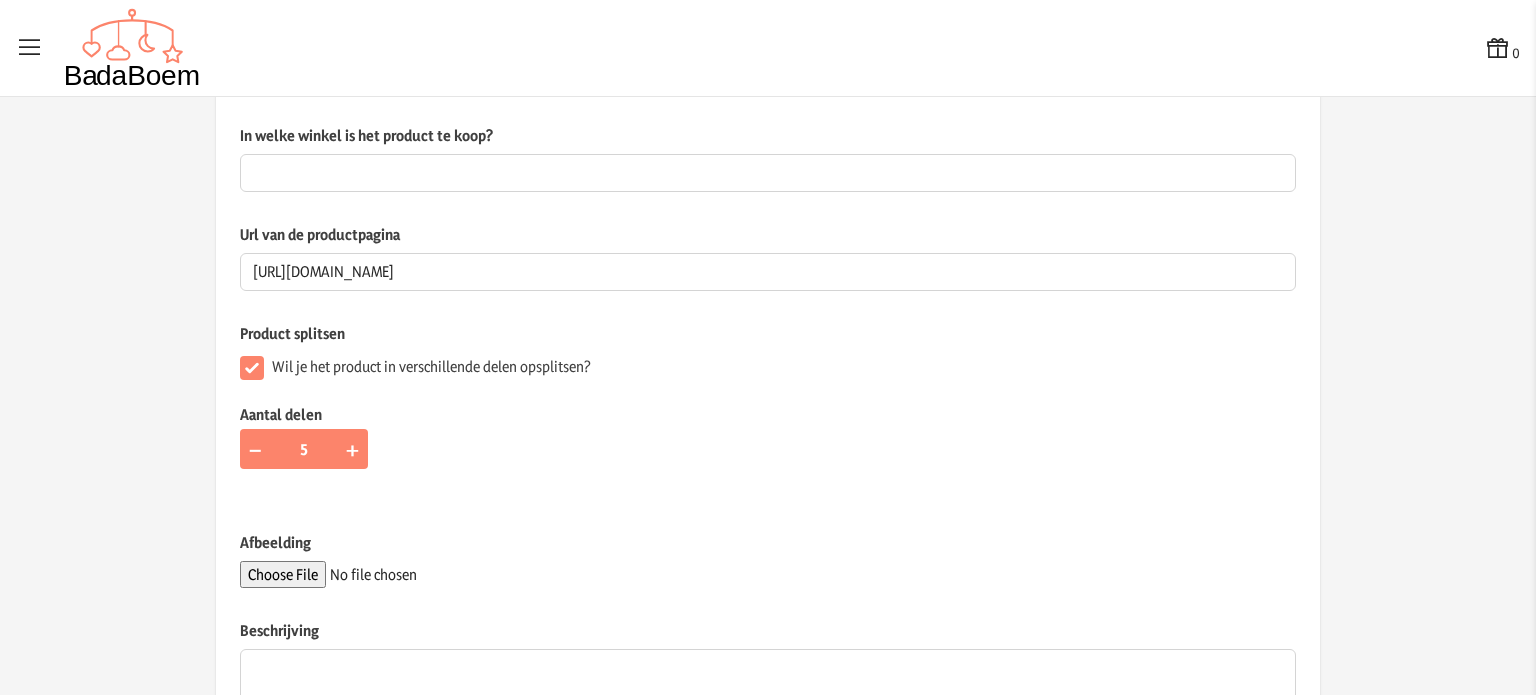 click on "Wil je het product in verschillende delen opsplitsen?  Aantal delen − 5 +" 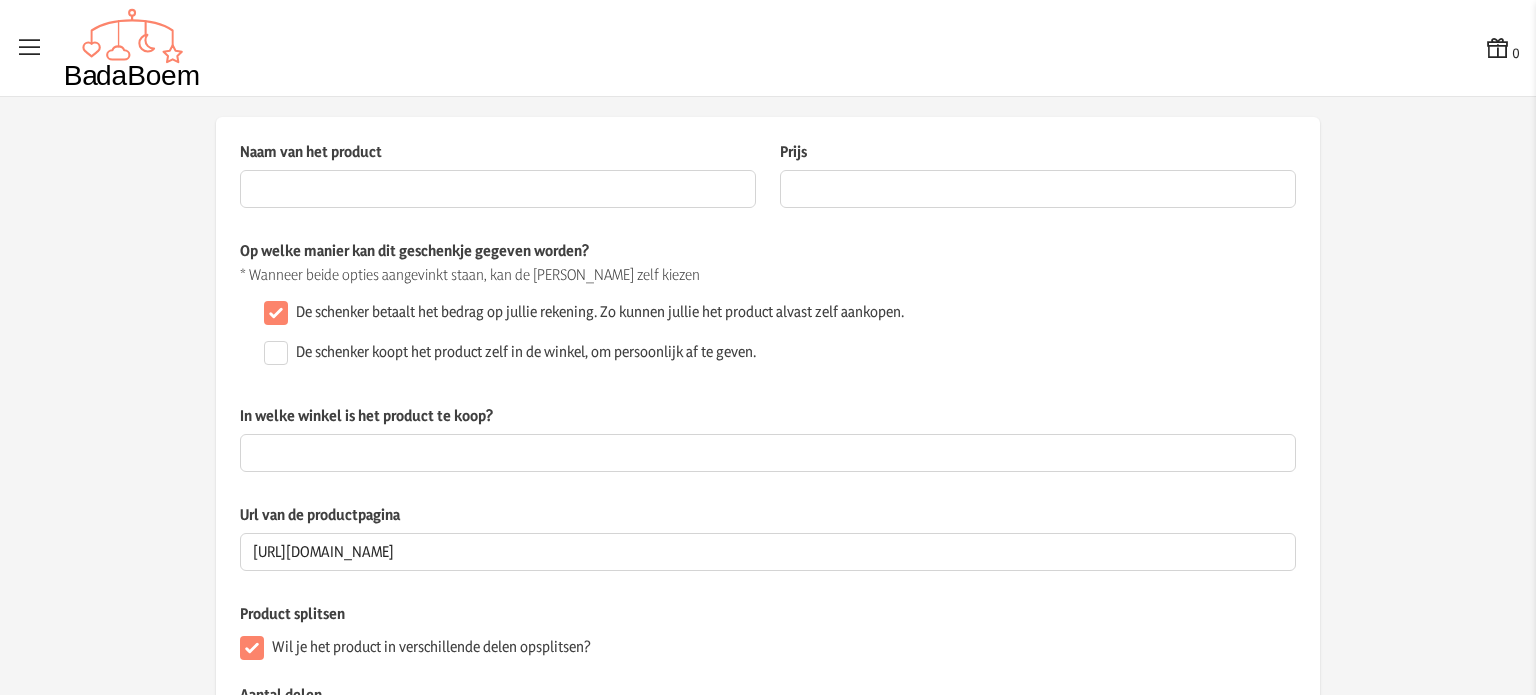 scroll, scrollTop: 0, scrollLeft: 0, axis: both 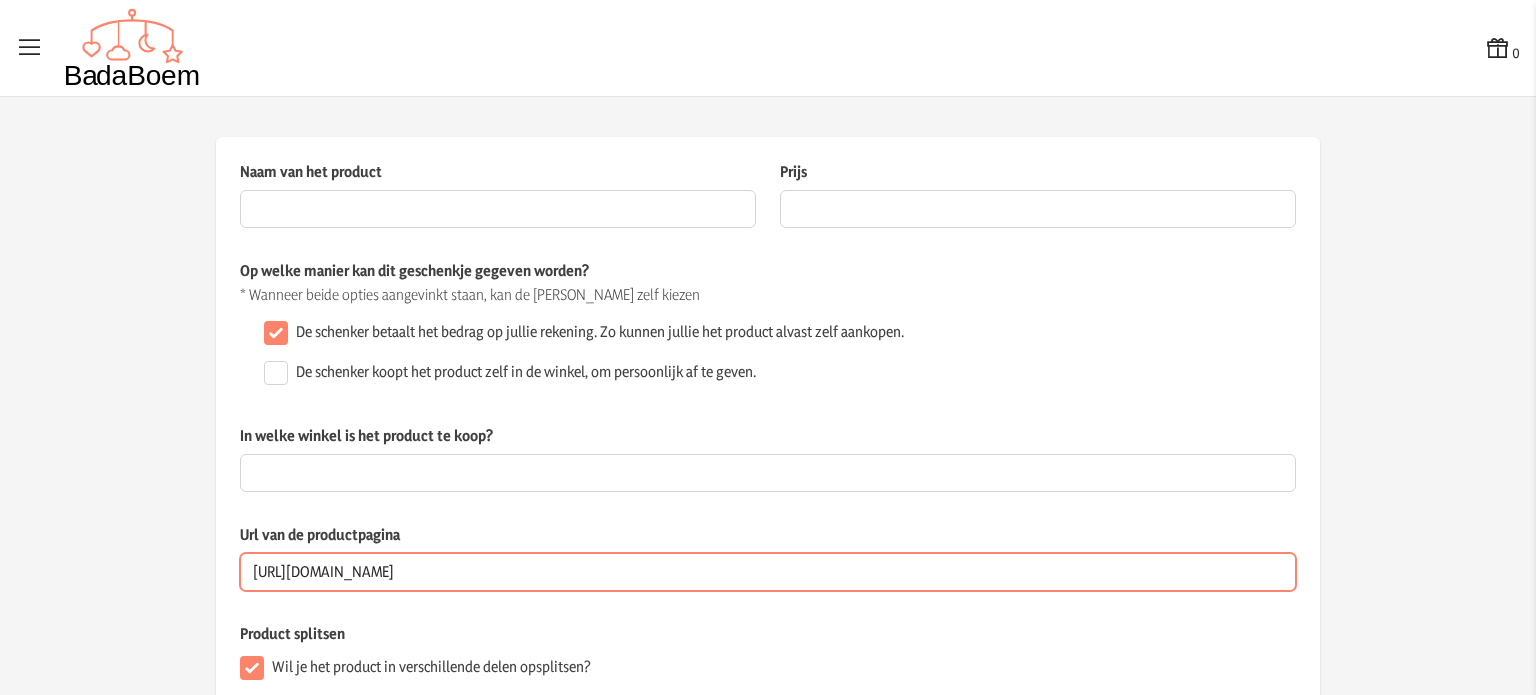 drag, startPoint x: 402, startPoint y: 576, endPoint x: 662, endPoint y: 568, distance: 260.12305 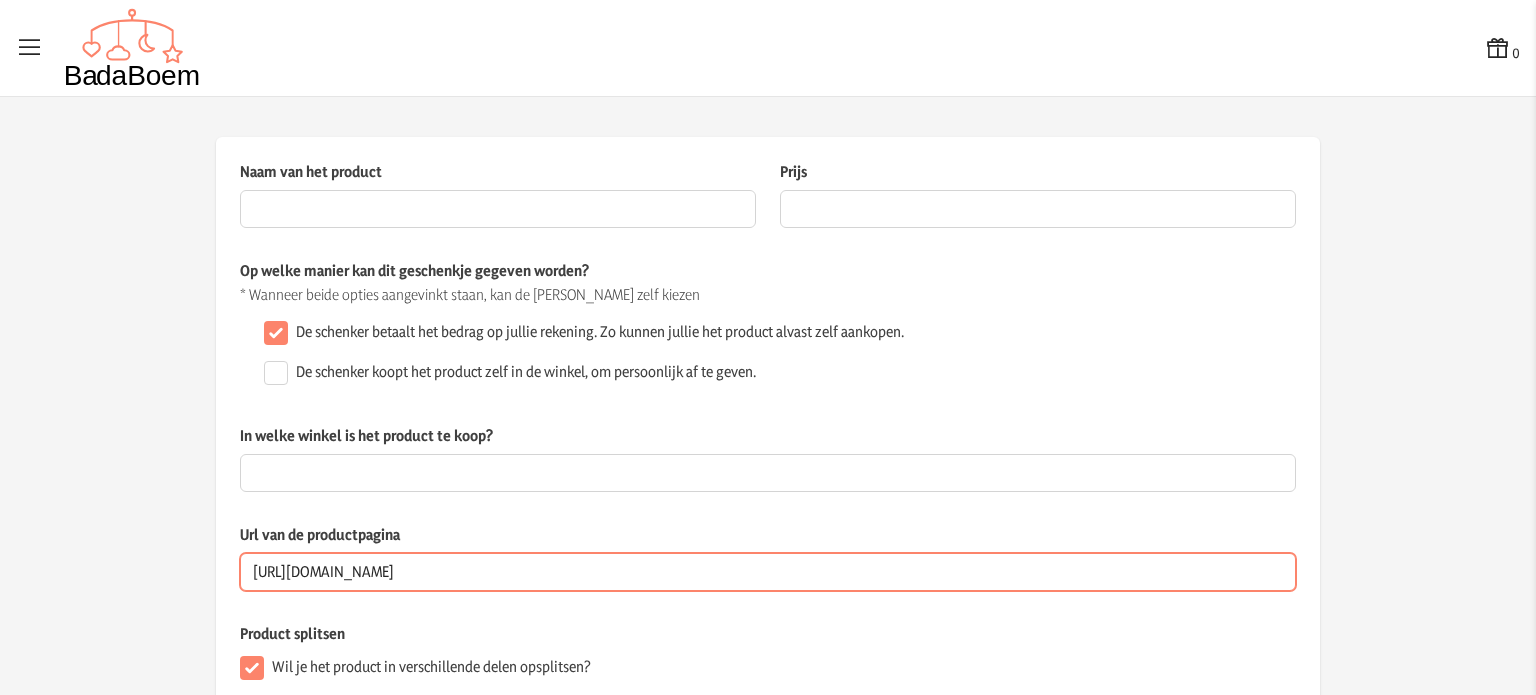 click on "[URL][DOMAIN_NAME]" at bounding box center (768, 572) 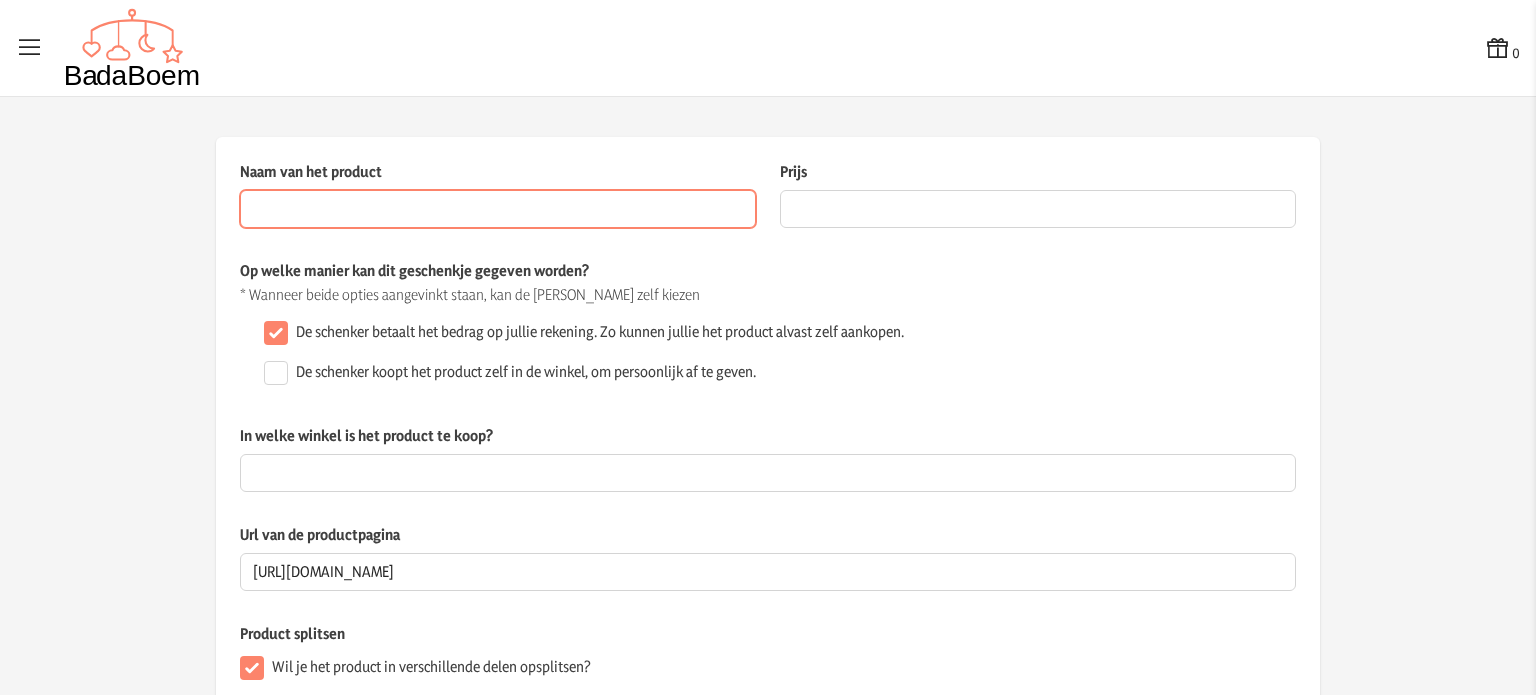 click on "Naam van het product" at bounding box center (498, 209) 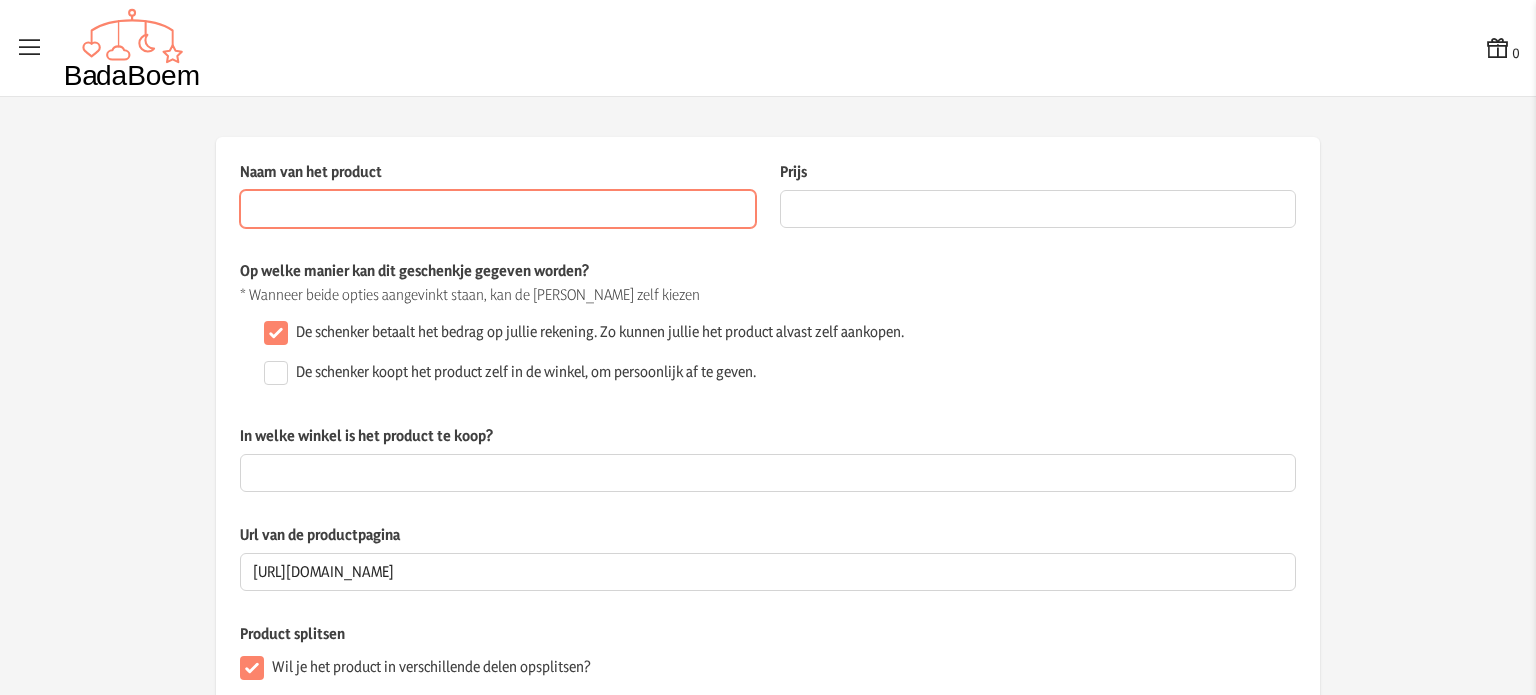 paste on "hauck-Kinderstoel-Alpha-Newborn-Deluxe" 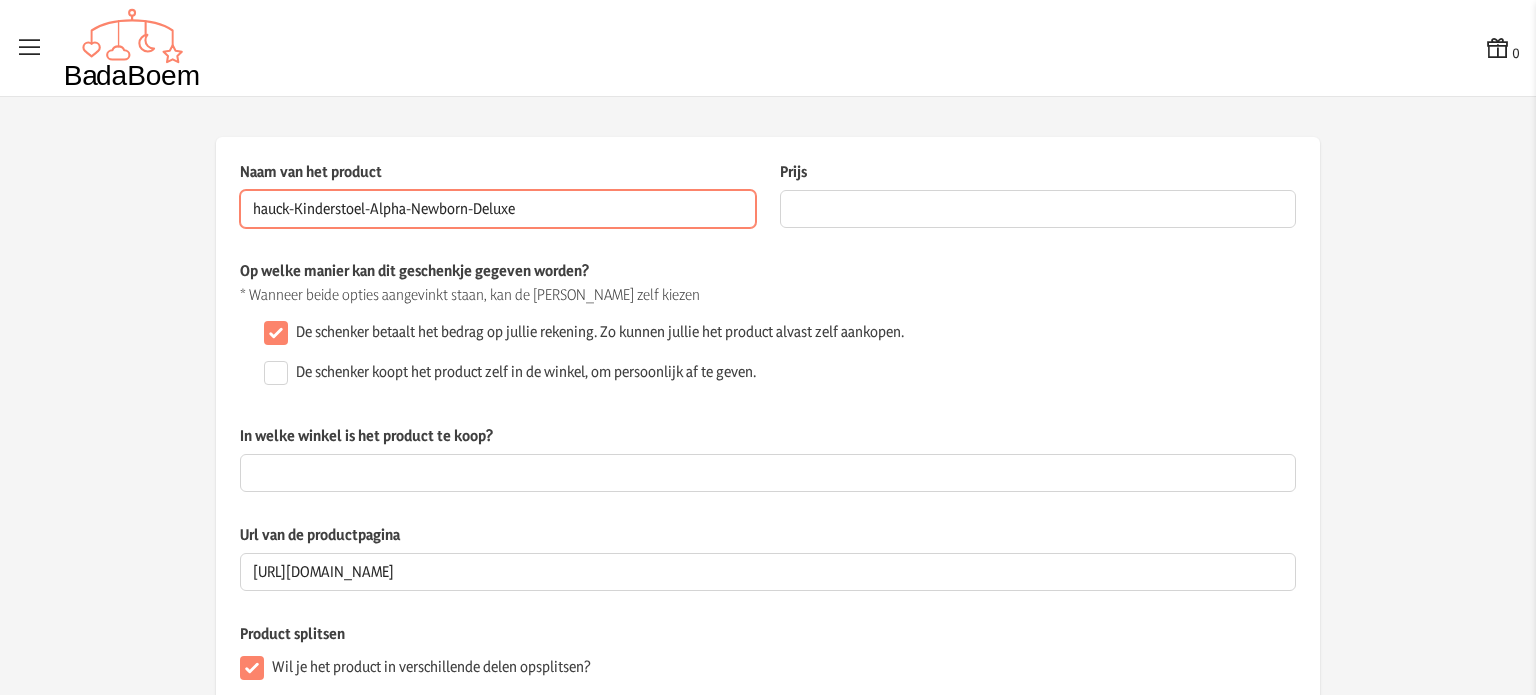 click on "hauck-Kinderstoel-Alpha-Newborn-Deluxe" at bounding box center (498, 209) 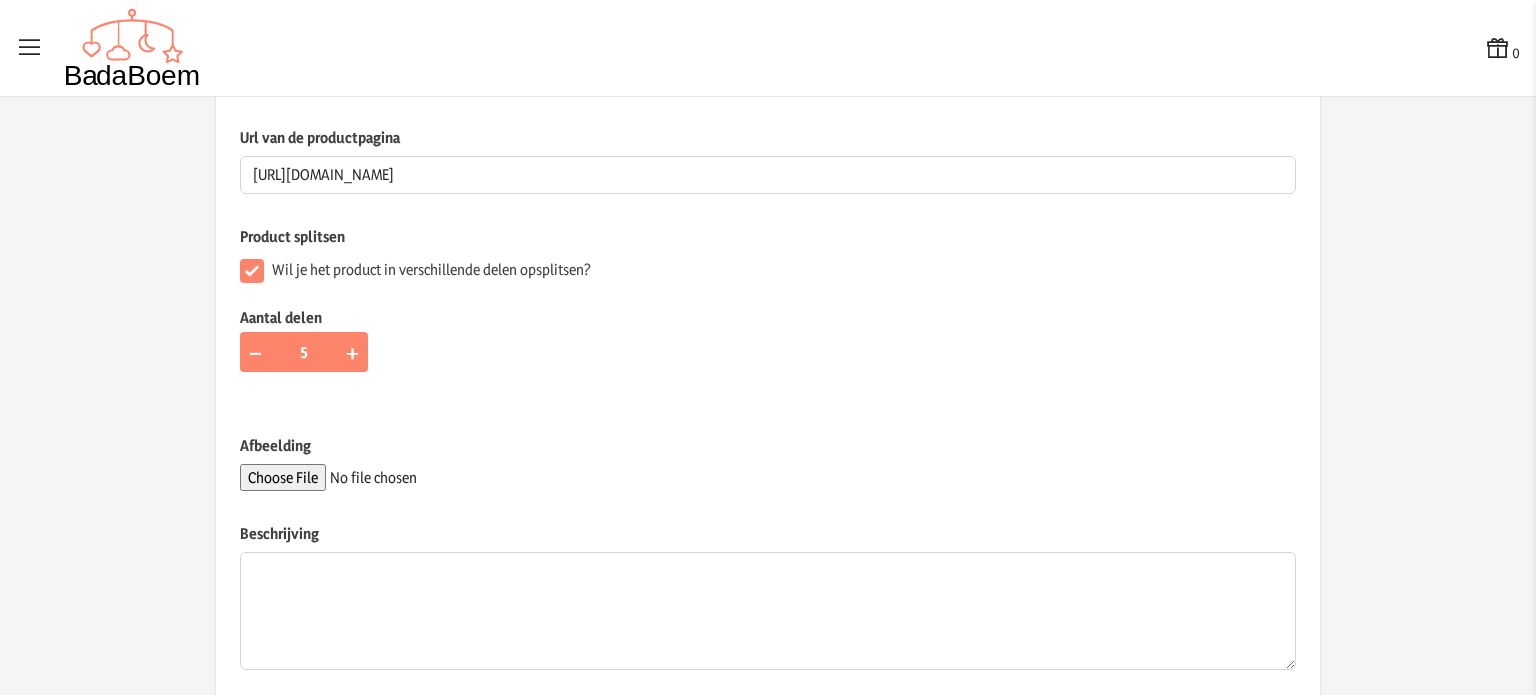 scroll, scrollTop: 400, scrollLeft: 0, axis: vertical 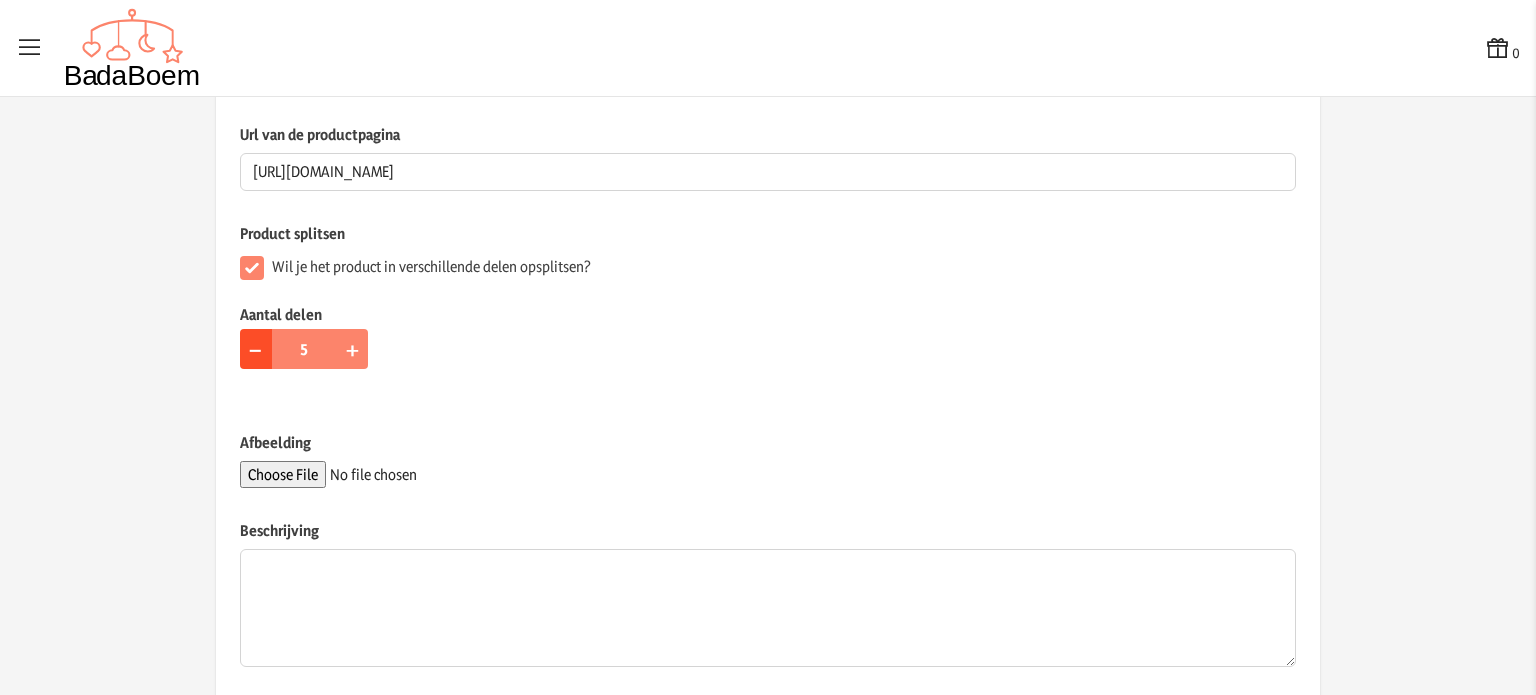 type on "Hauck-Kinderstoel-Alpha-Newborn-Deluxe" 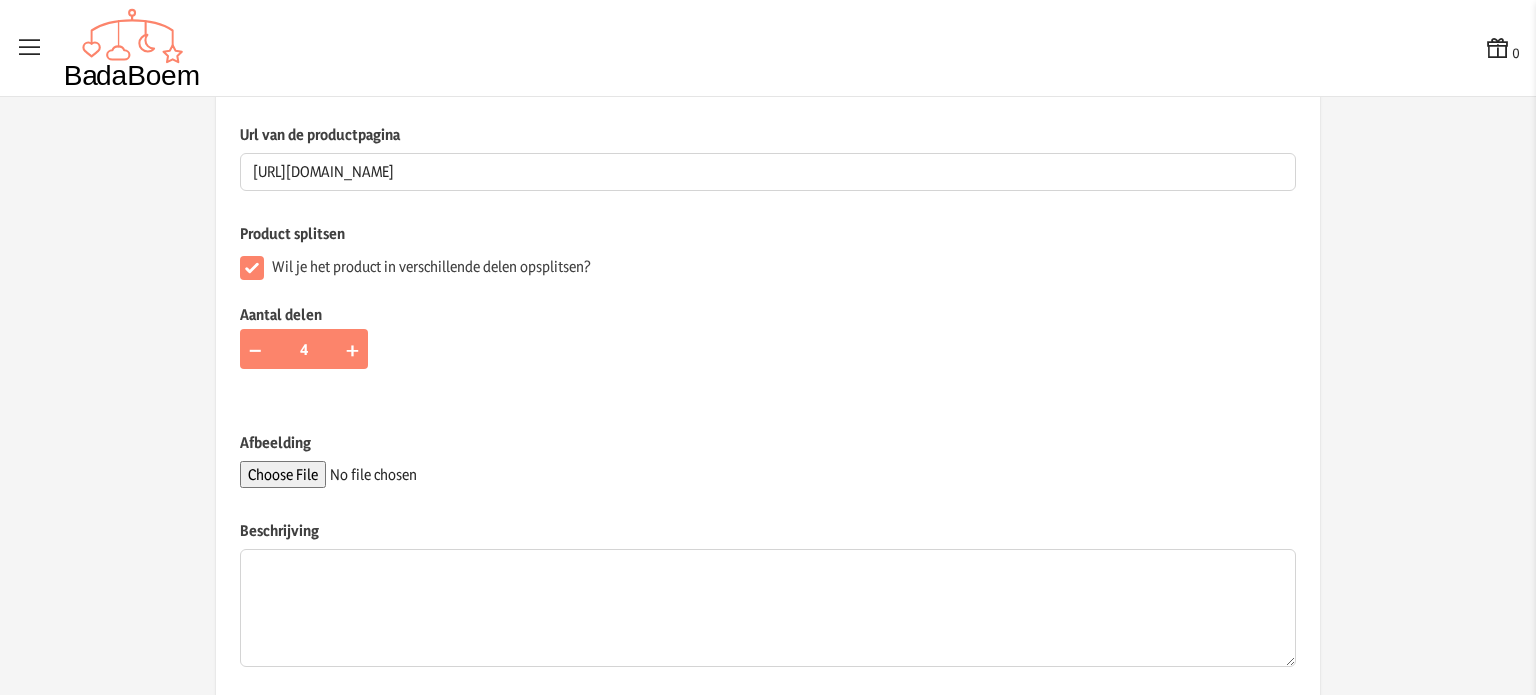 click on "Aantal delen − 4 +" 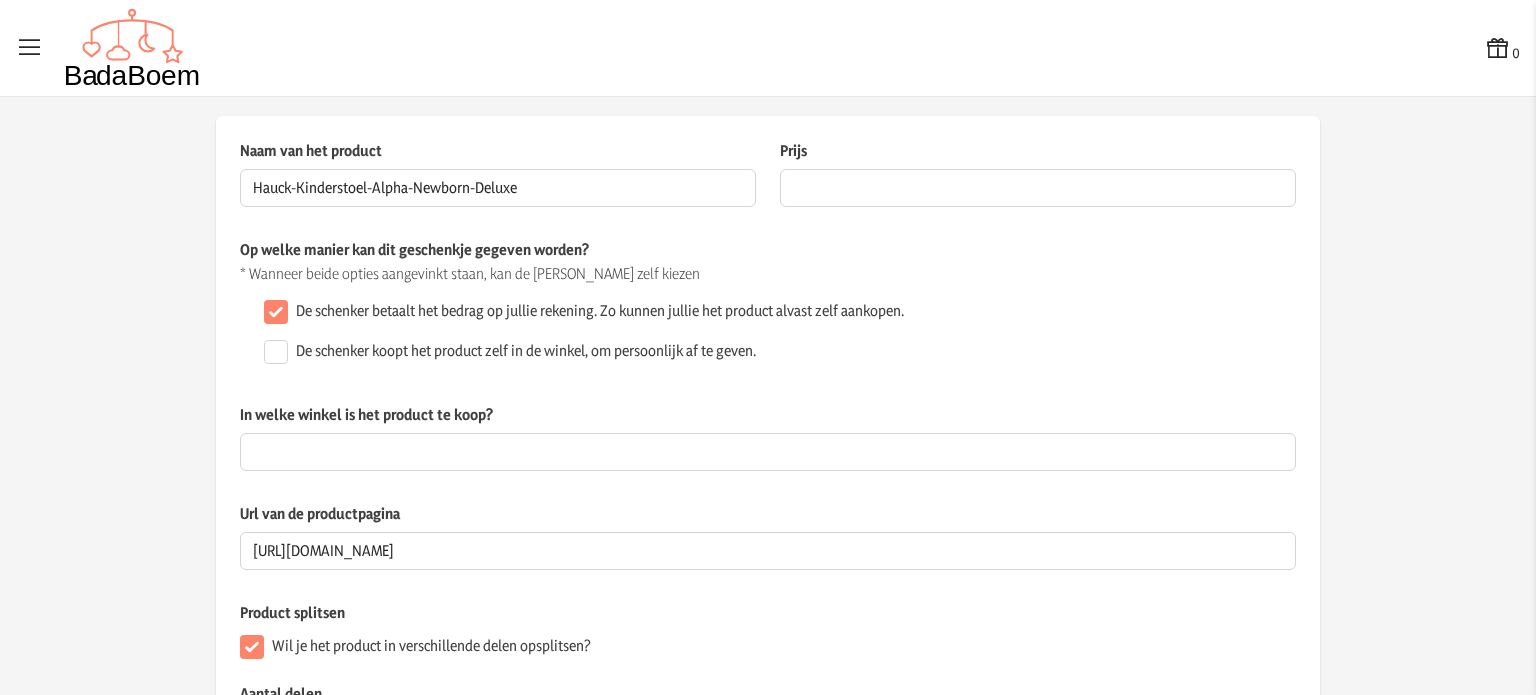 scroll, scrollTop: 0, scrollLeft: 0, axis: both 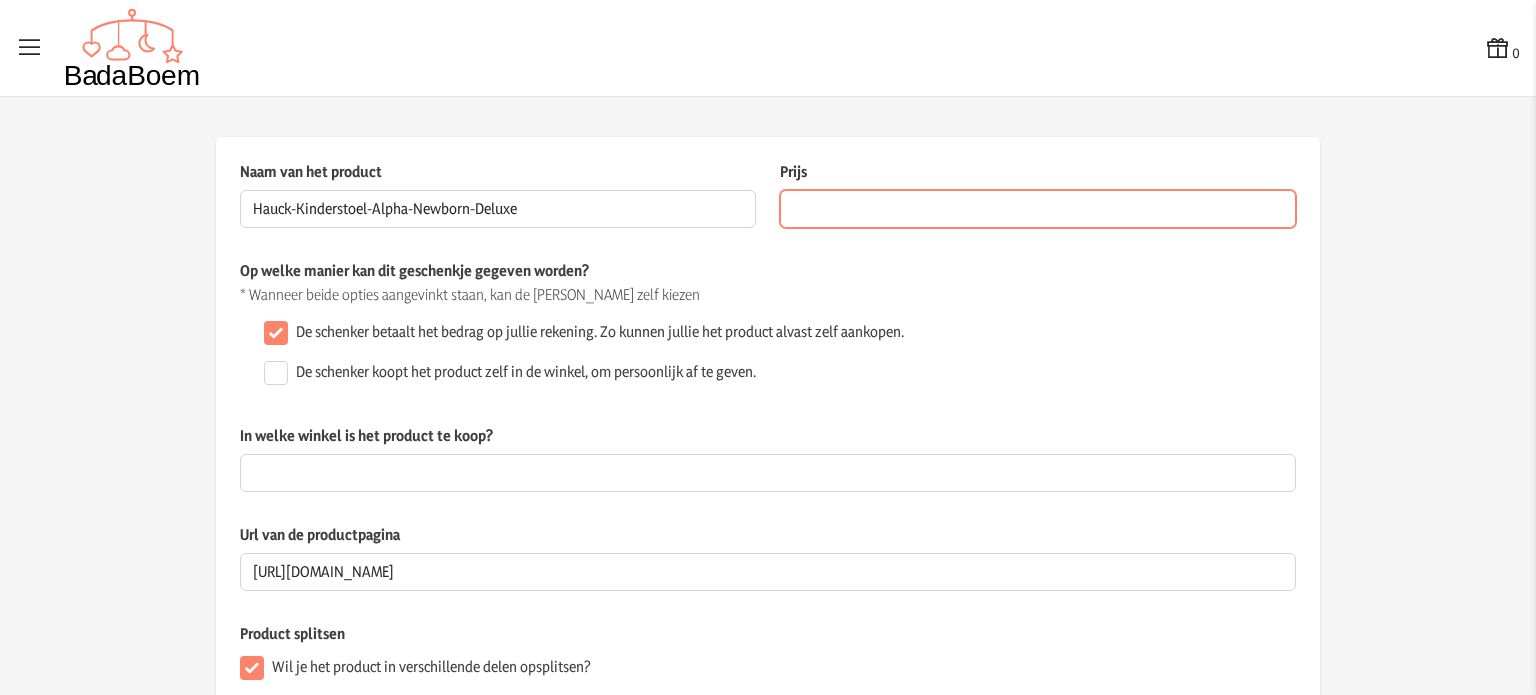 click on "Prijs" at bounding box center (1038, 209) 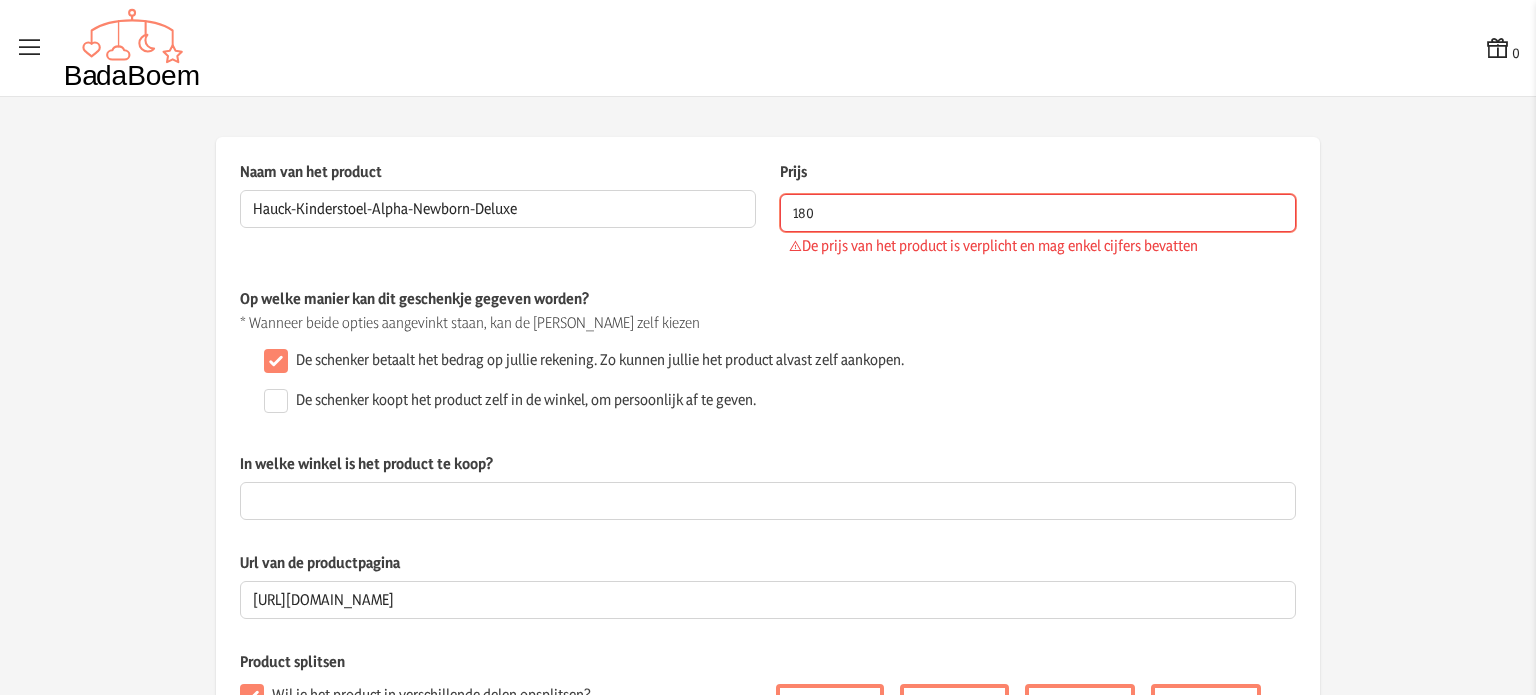 type on "180" 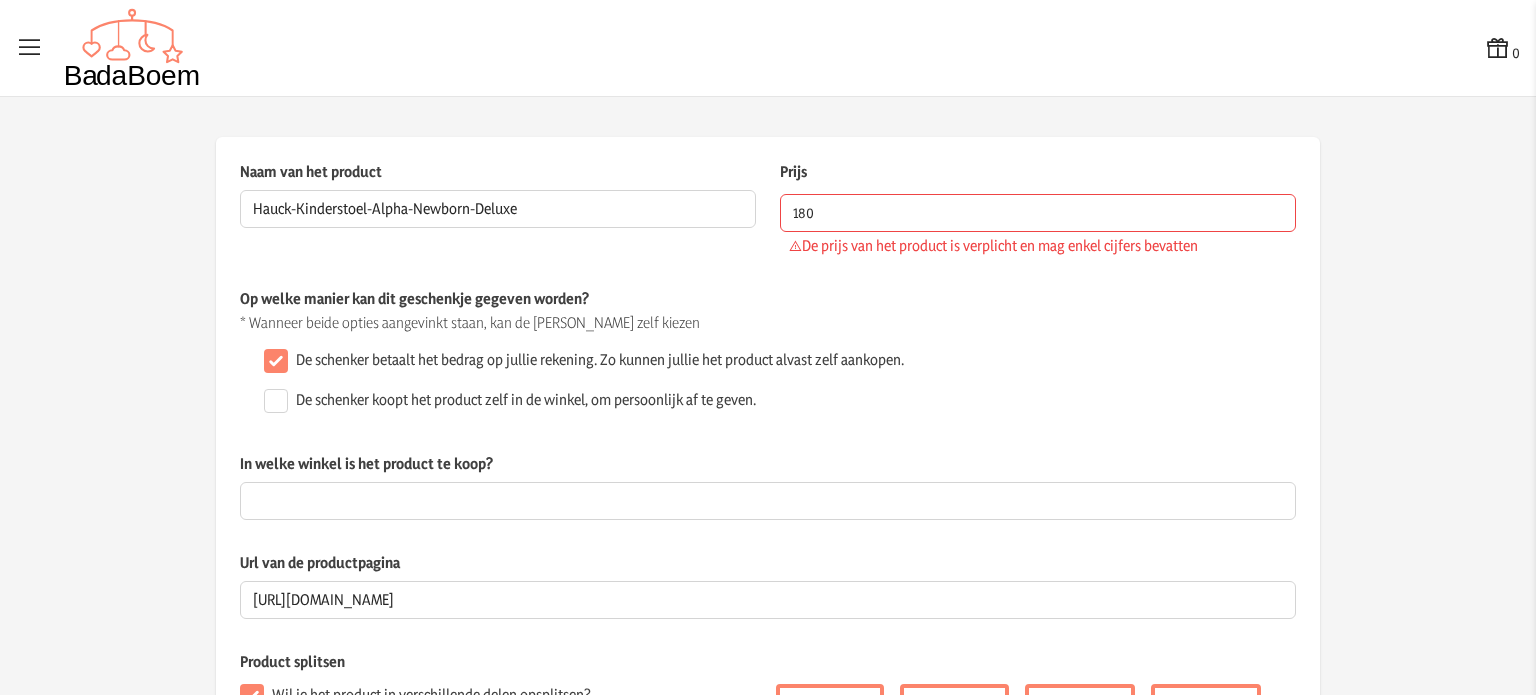 click on "* Wanneer beide opties aangevinkt staan, kan de [PERSON_NAME] zelf kiezen" 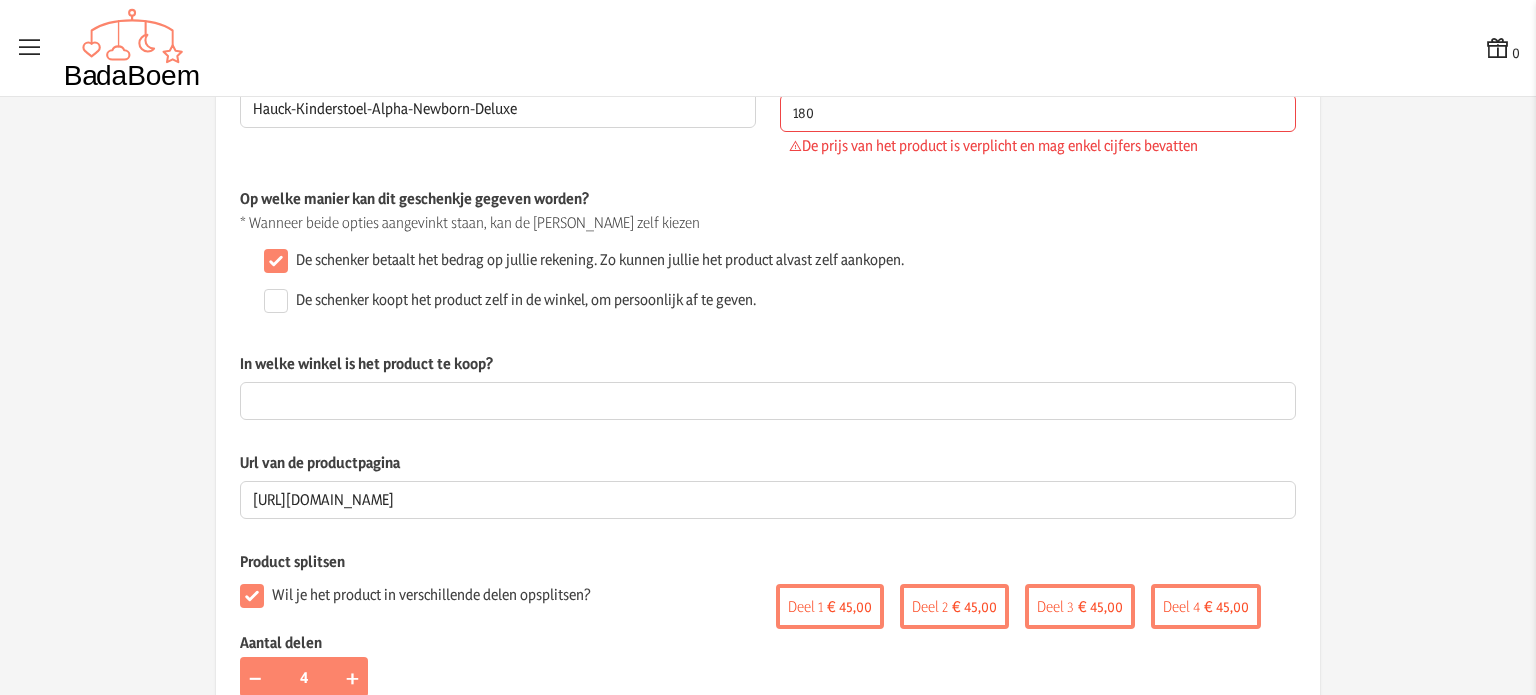 scroll, scrollTop: 200, scrollLeft: 0, axis: vertical 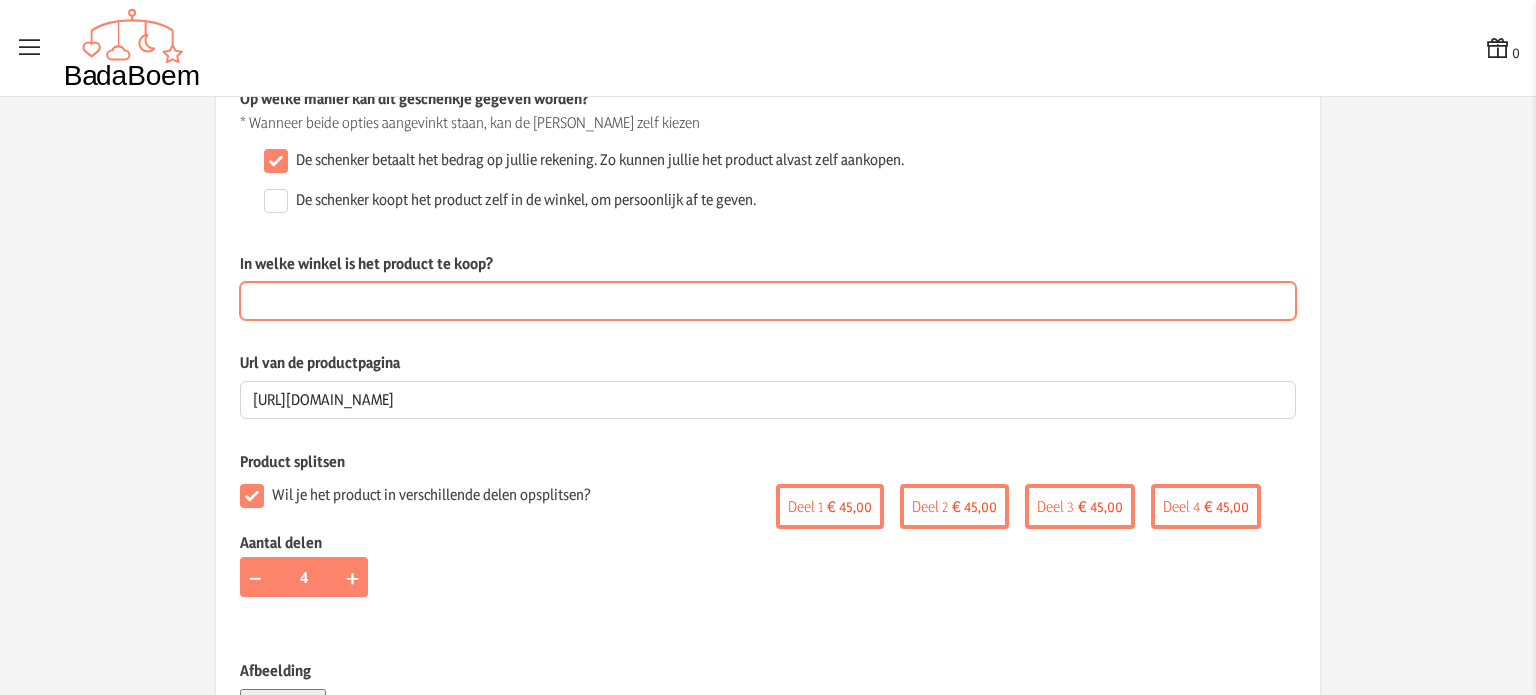 click on "In welke winkel is het product te koop?" at bounding box center (768, 301) 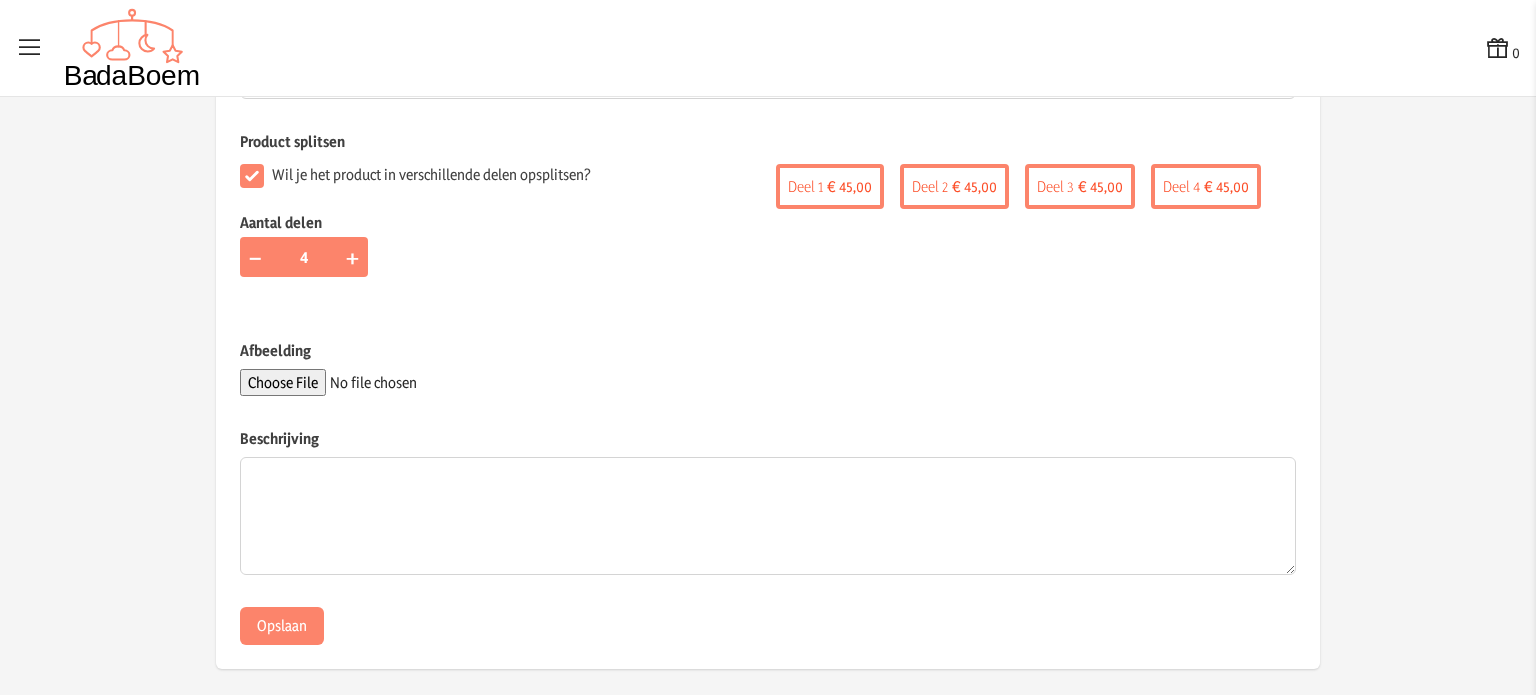 scroll, scrollTop: 531, scrollLeft: 0, axis: vertical 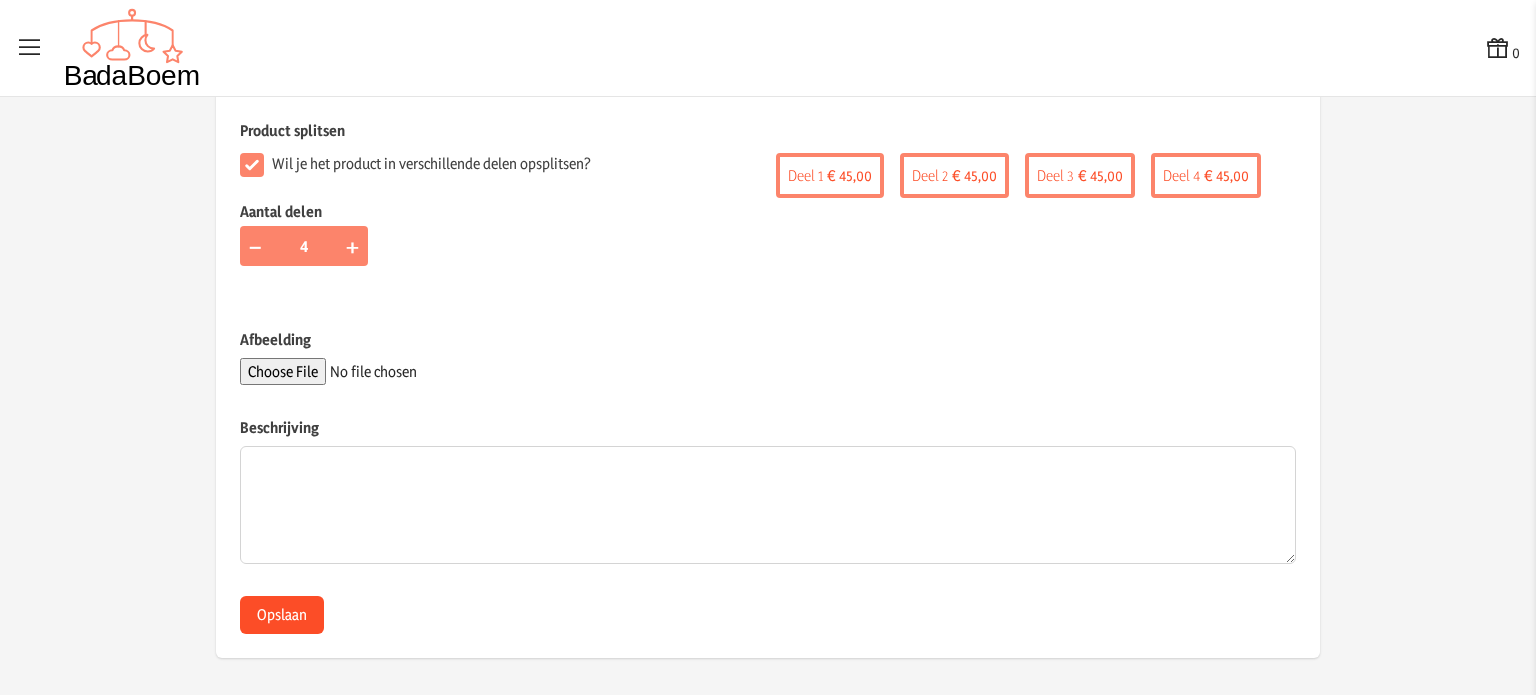 type on "[DOMAIN_NAME]" 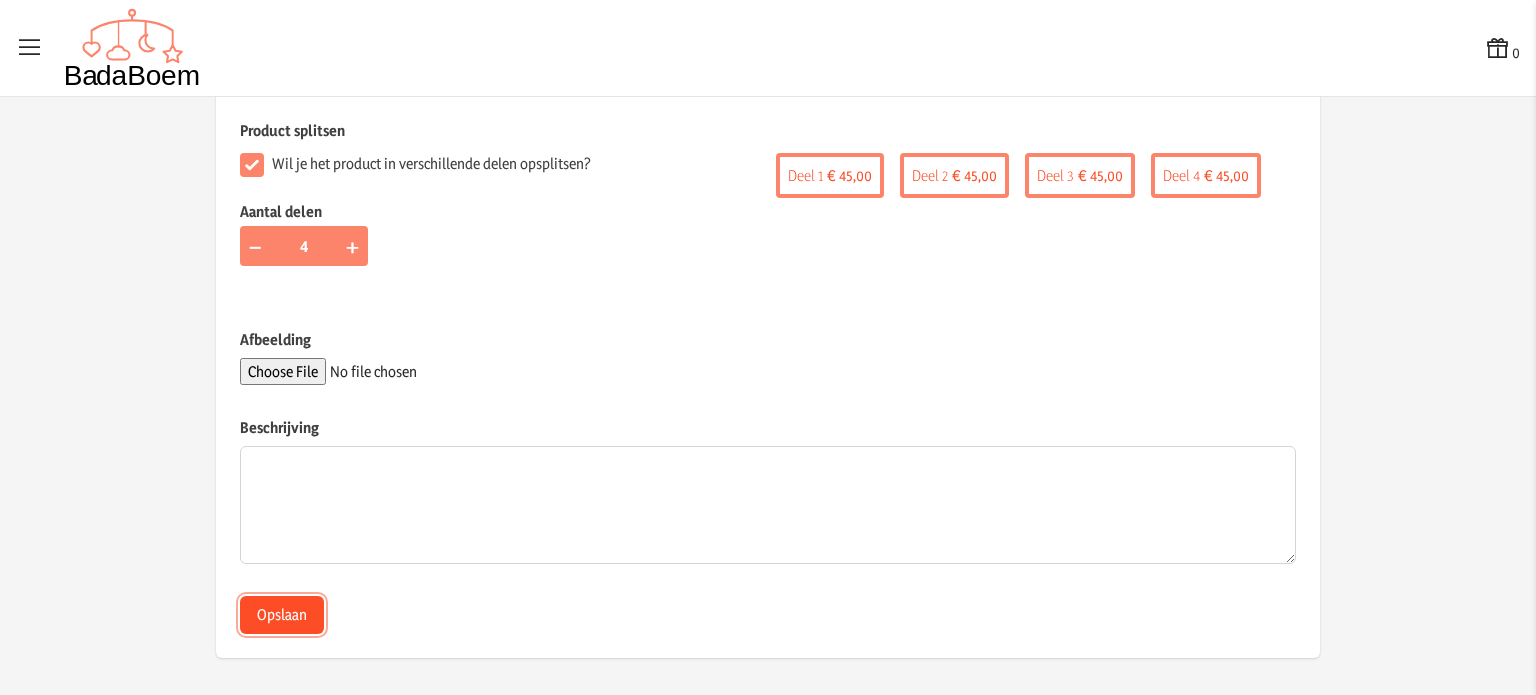 click on "Opslaan" 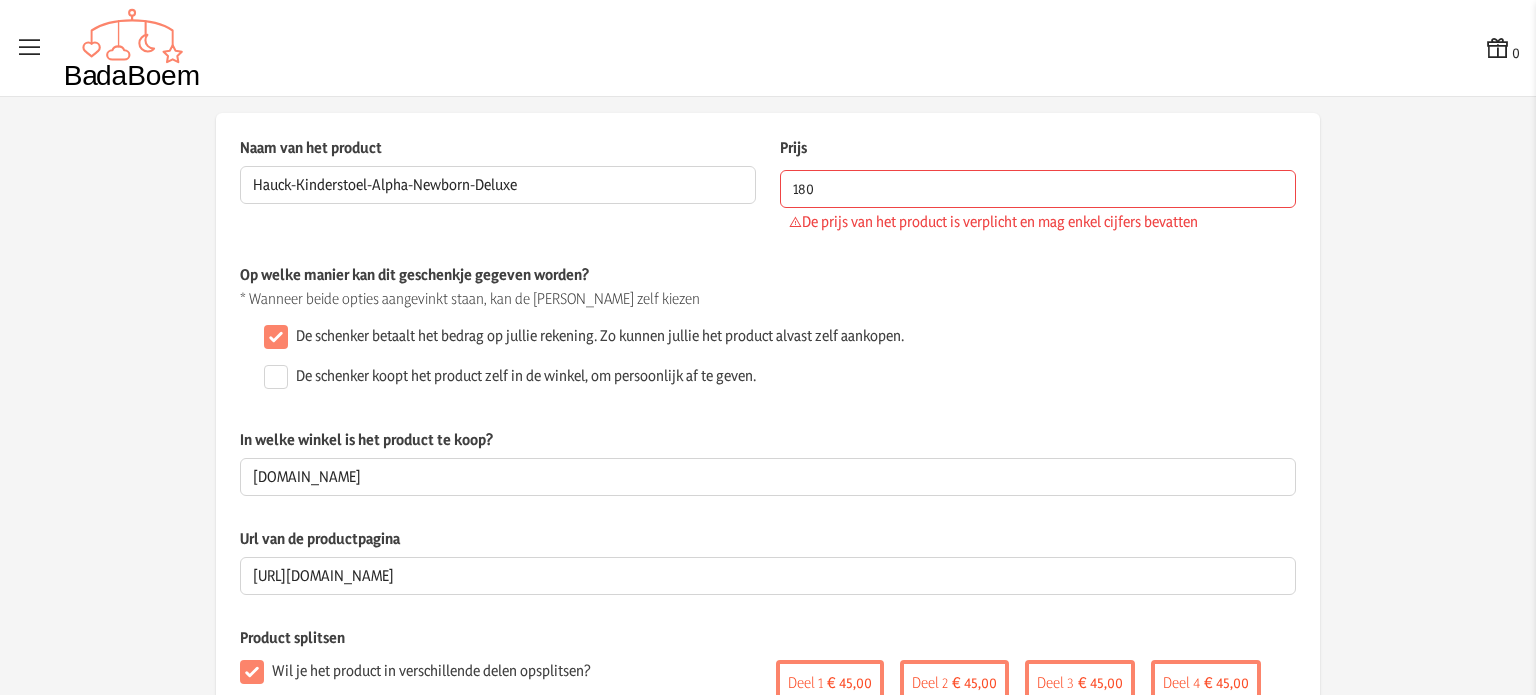 scroll, scrollTop: 0, scrollLeft: 0, axis: both 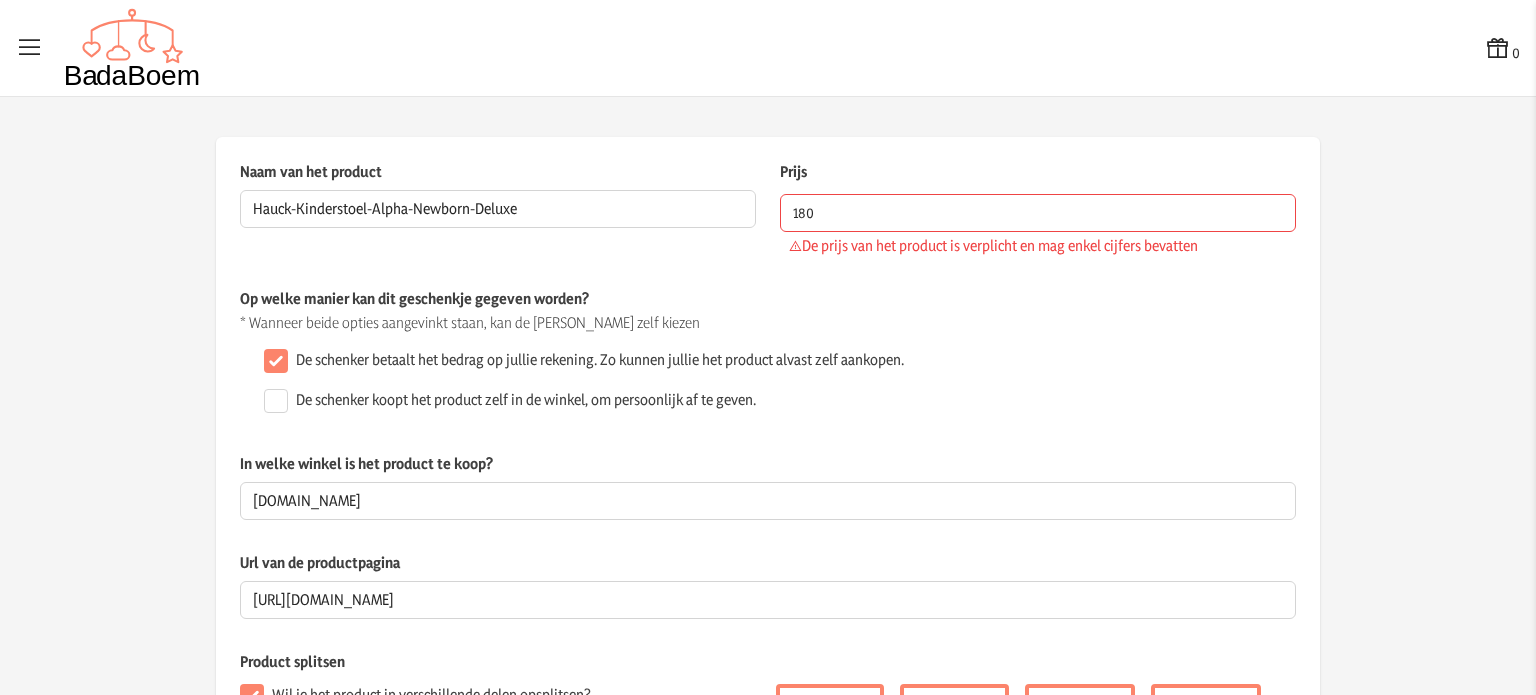 click at bounding box center (30, 48) 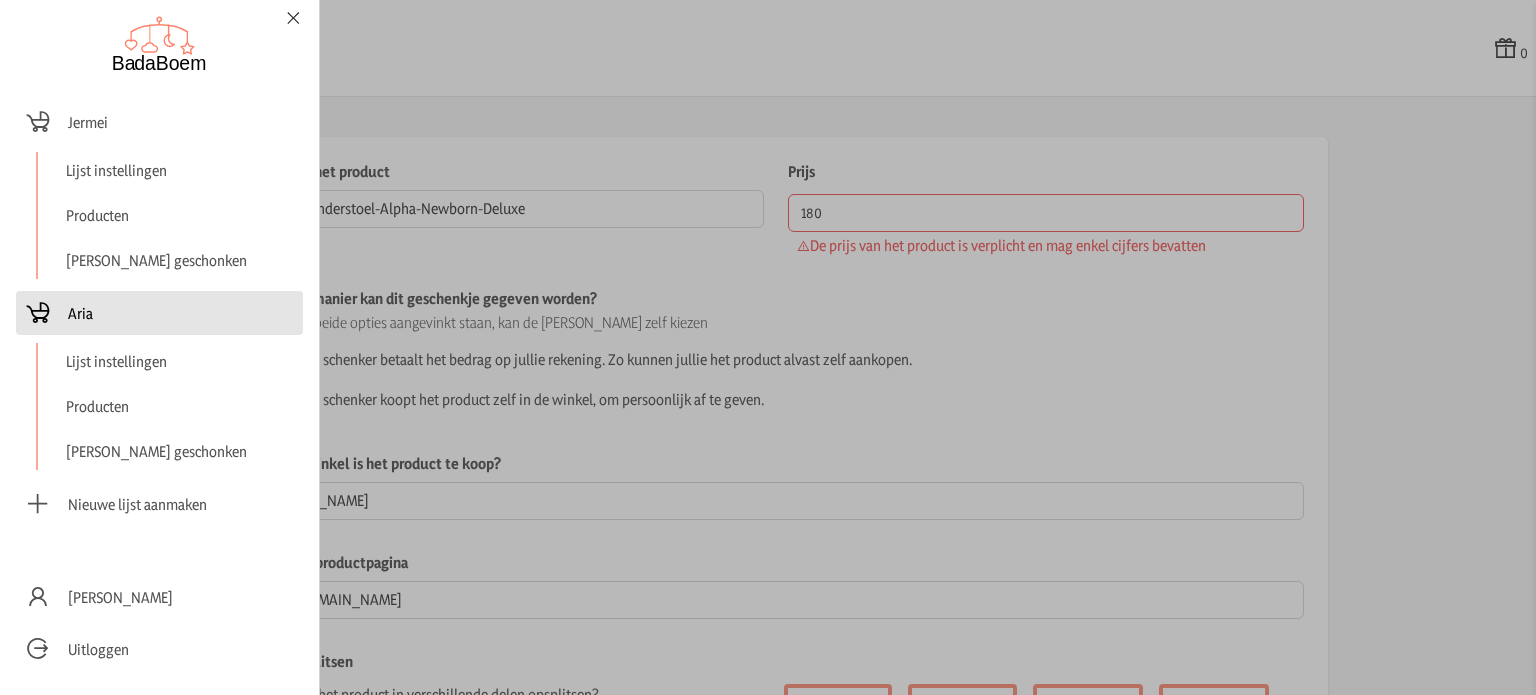 click on "Aria" at bounding box center [80, 313] 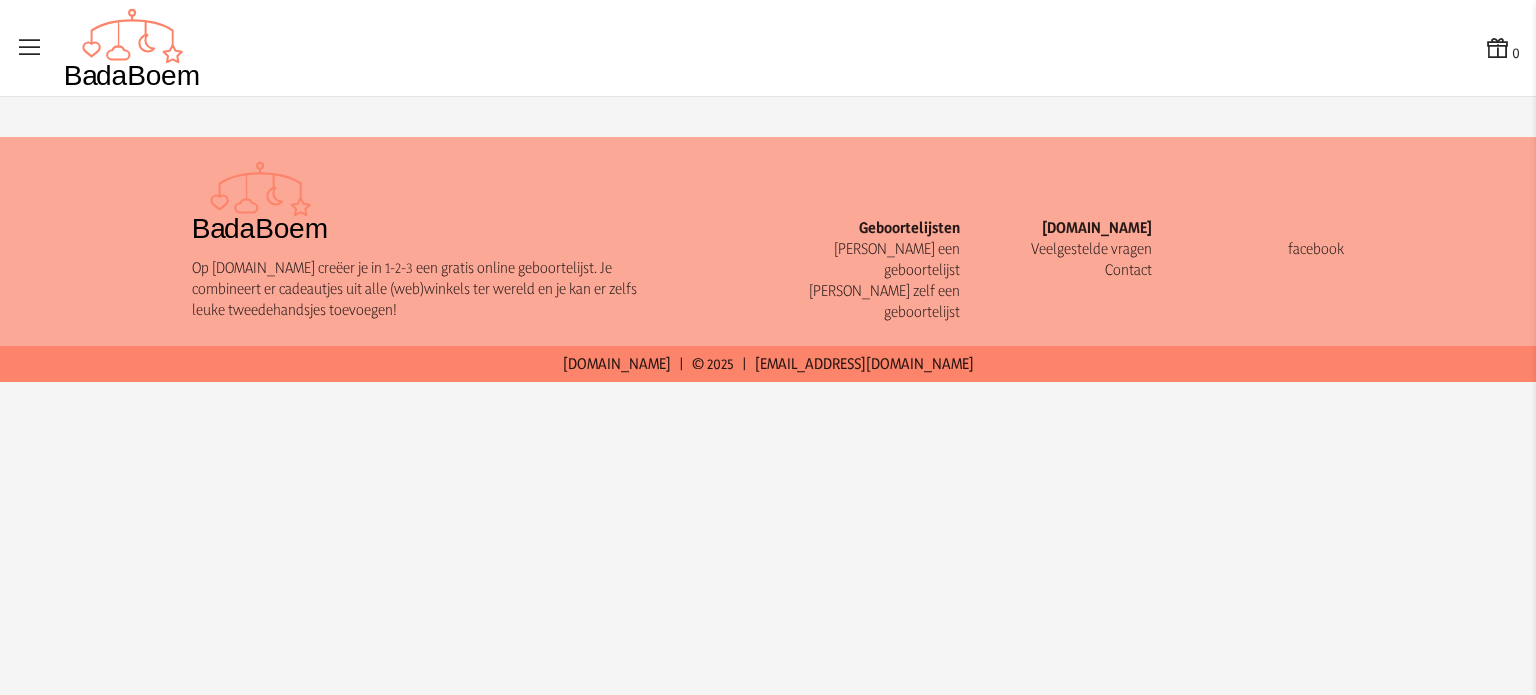 scroll, scrollTop: 0, scrollLeft: 0, axis: both 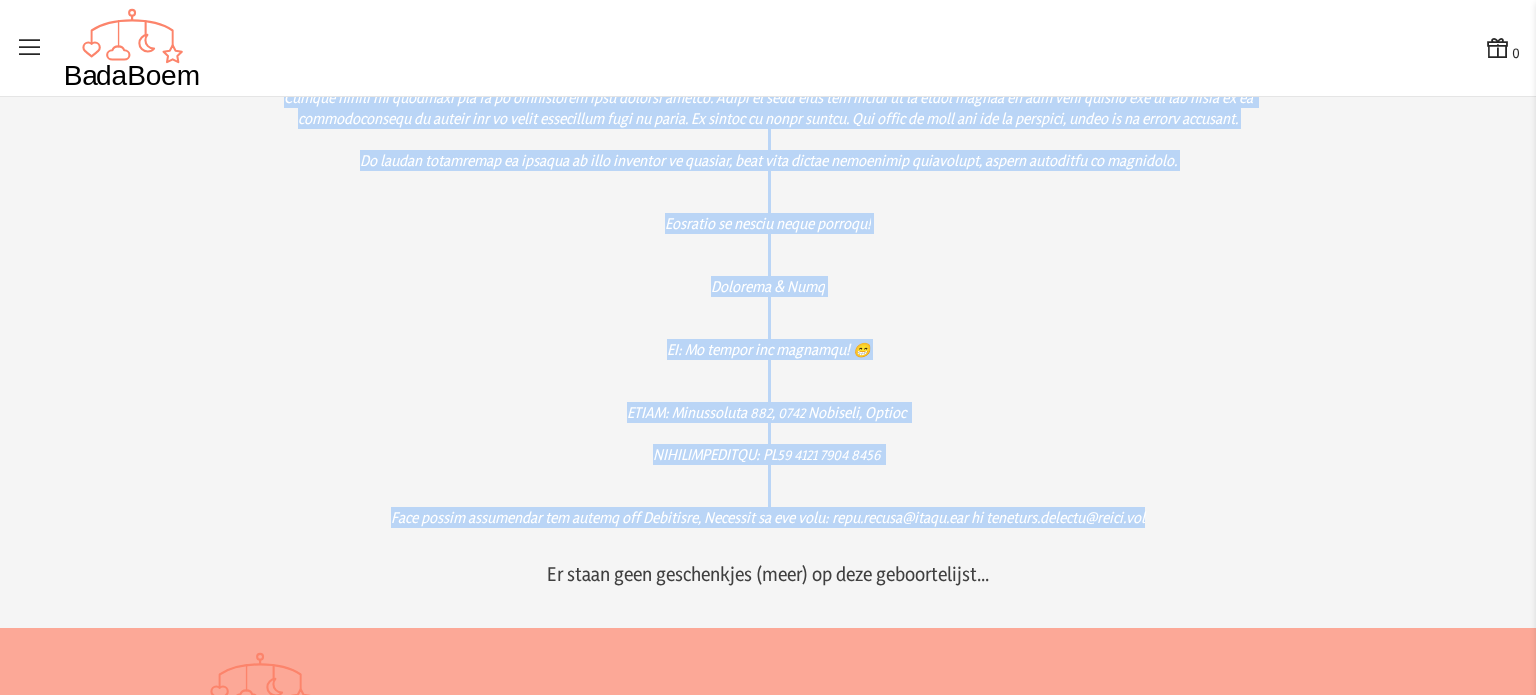 drag, startPoint x: 732, startPoint y: 300, endPoint x: 1193, endPoint y: 525, distance: 512.9776 